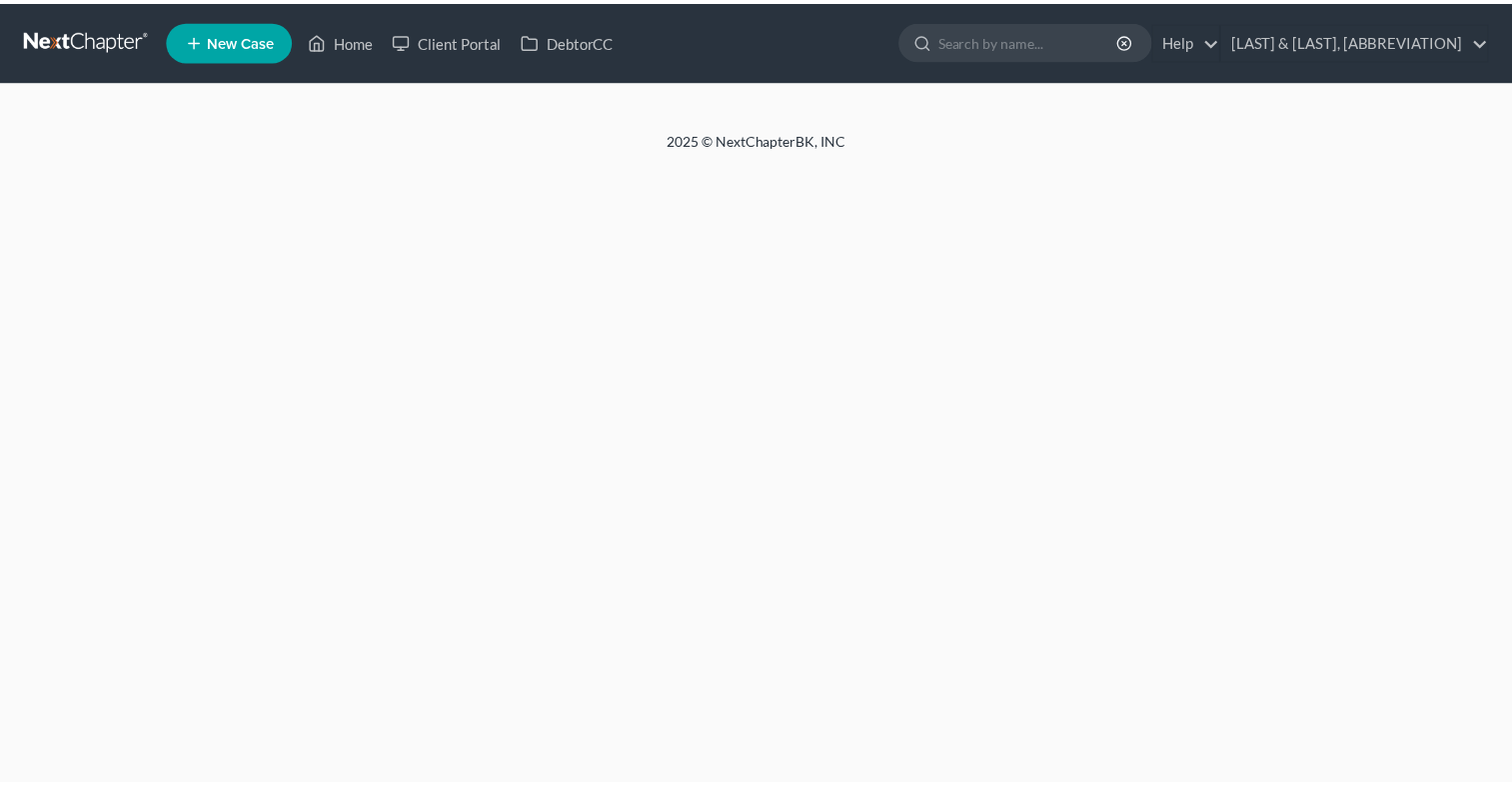 scroll, scrollTop: 0, scrollLeft: 0, axis: both 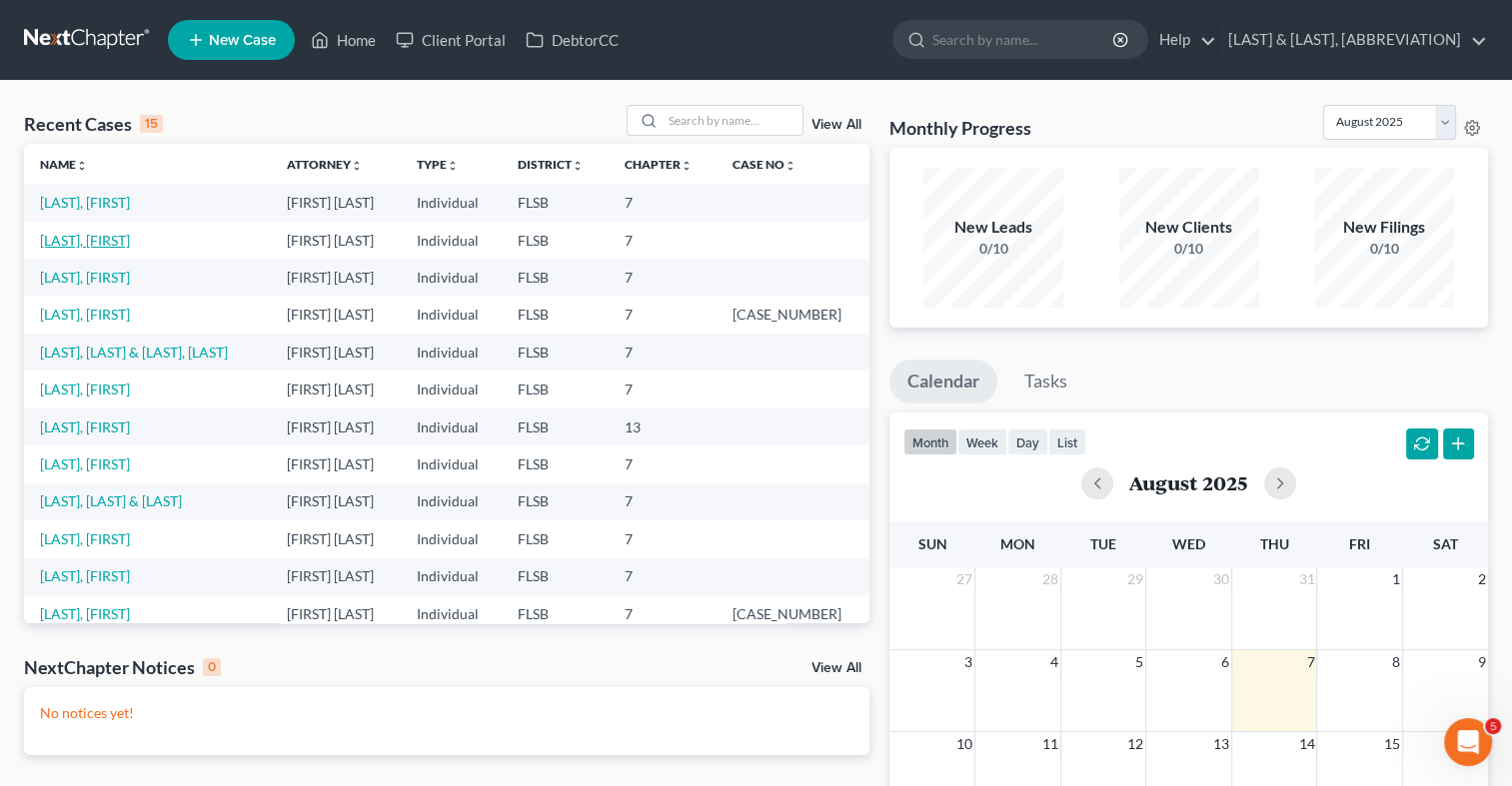 click on "[LAST], [FIRST]" at bounding box center [85, 240] 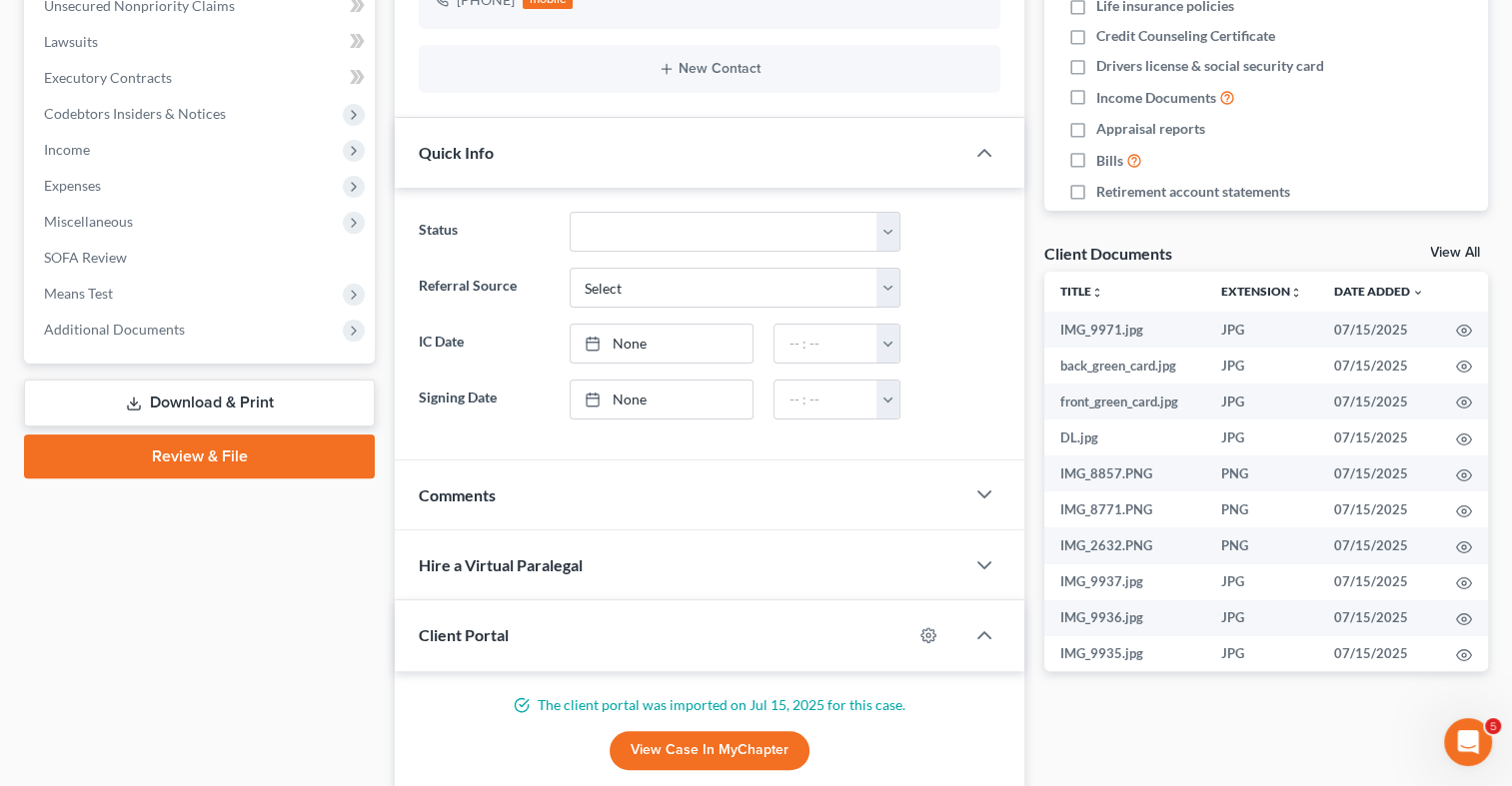 scroll, scrollTop: 513, scrollLeft: 0, axis: vertical 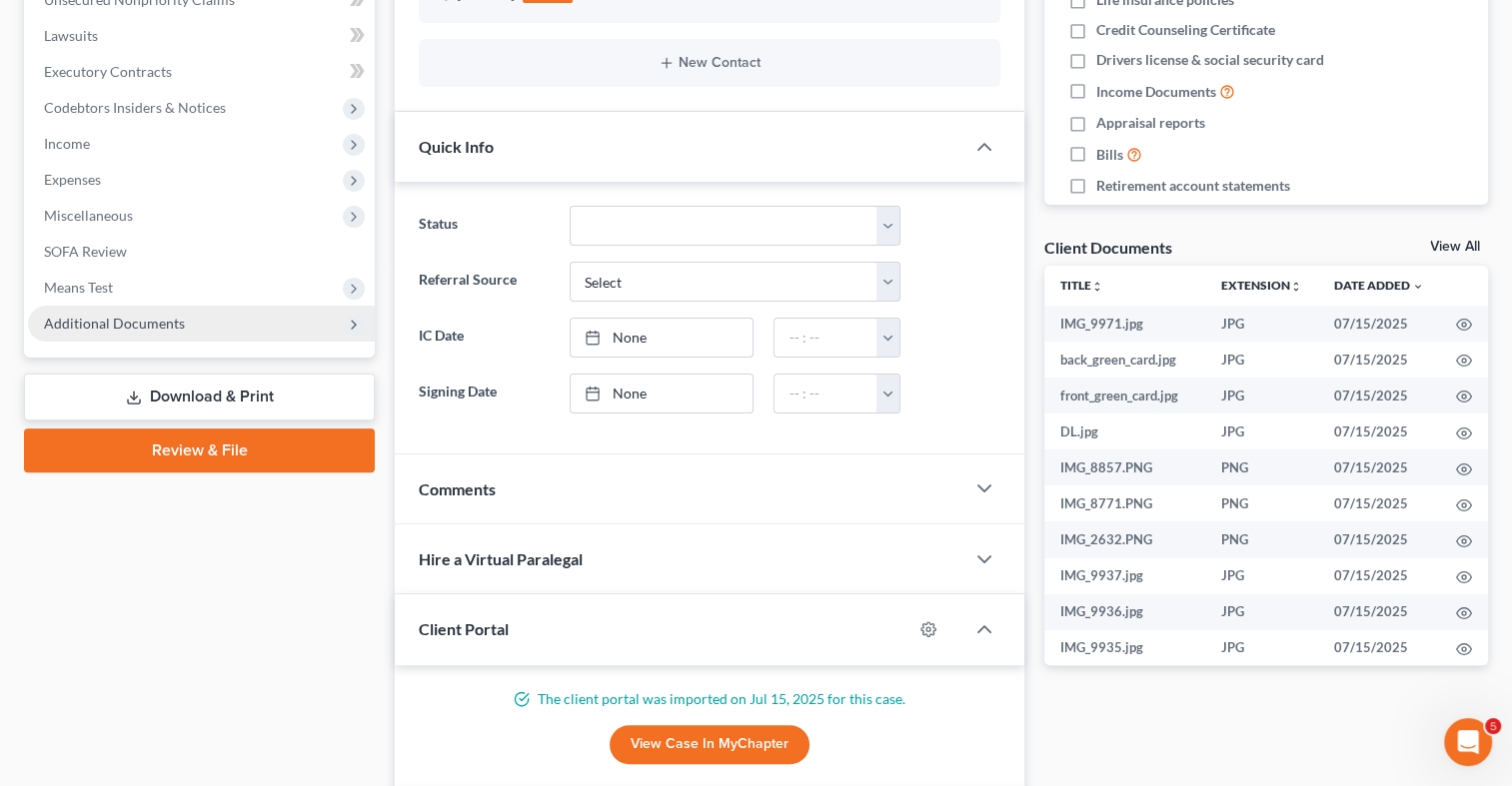 click on "Additional Documents" at bounding box center (201, 324) 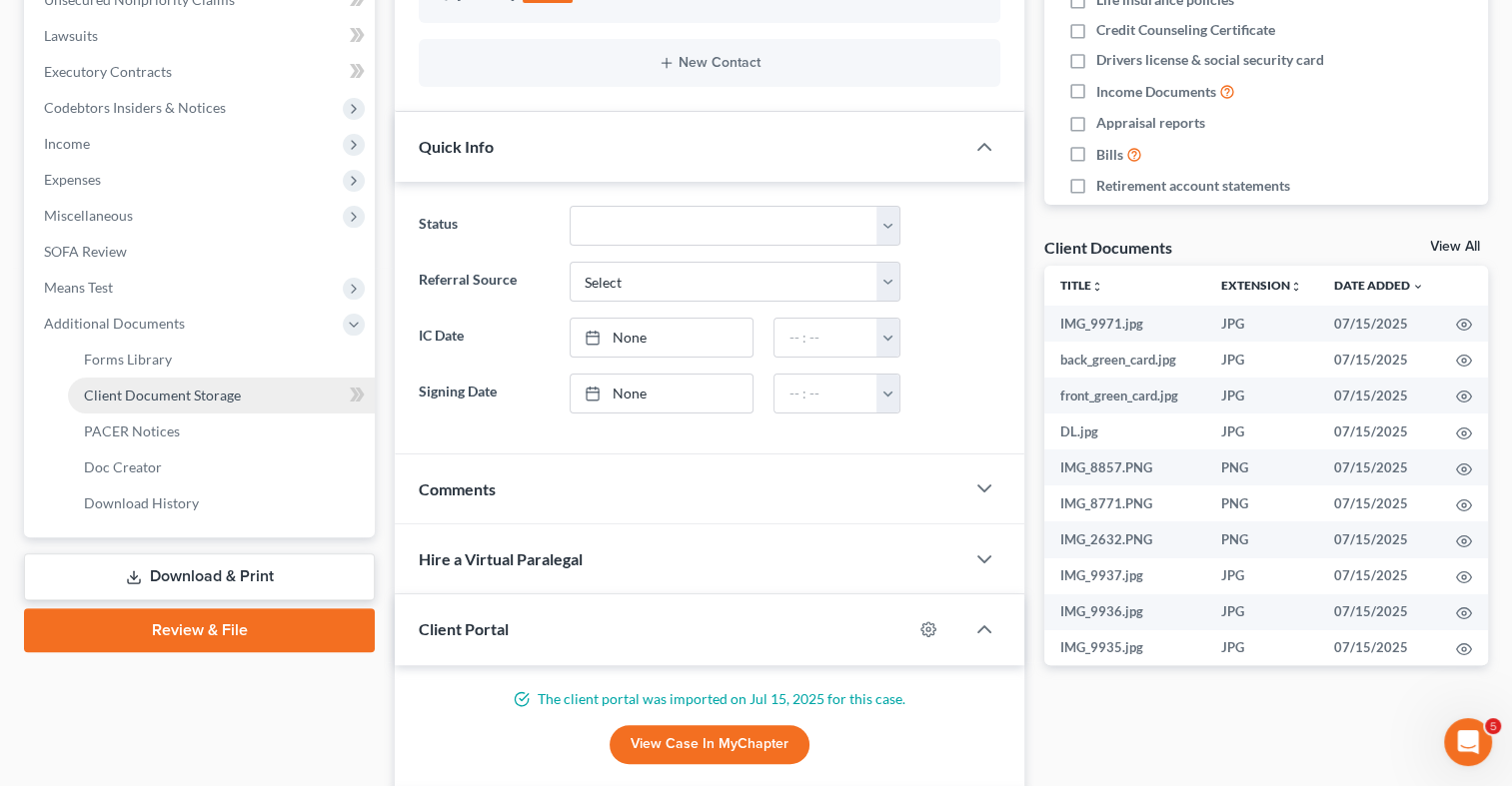click on "Client Document Storage" at bounding box center (221, 395) 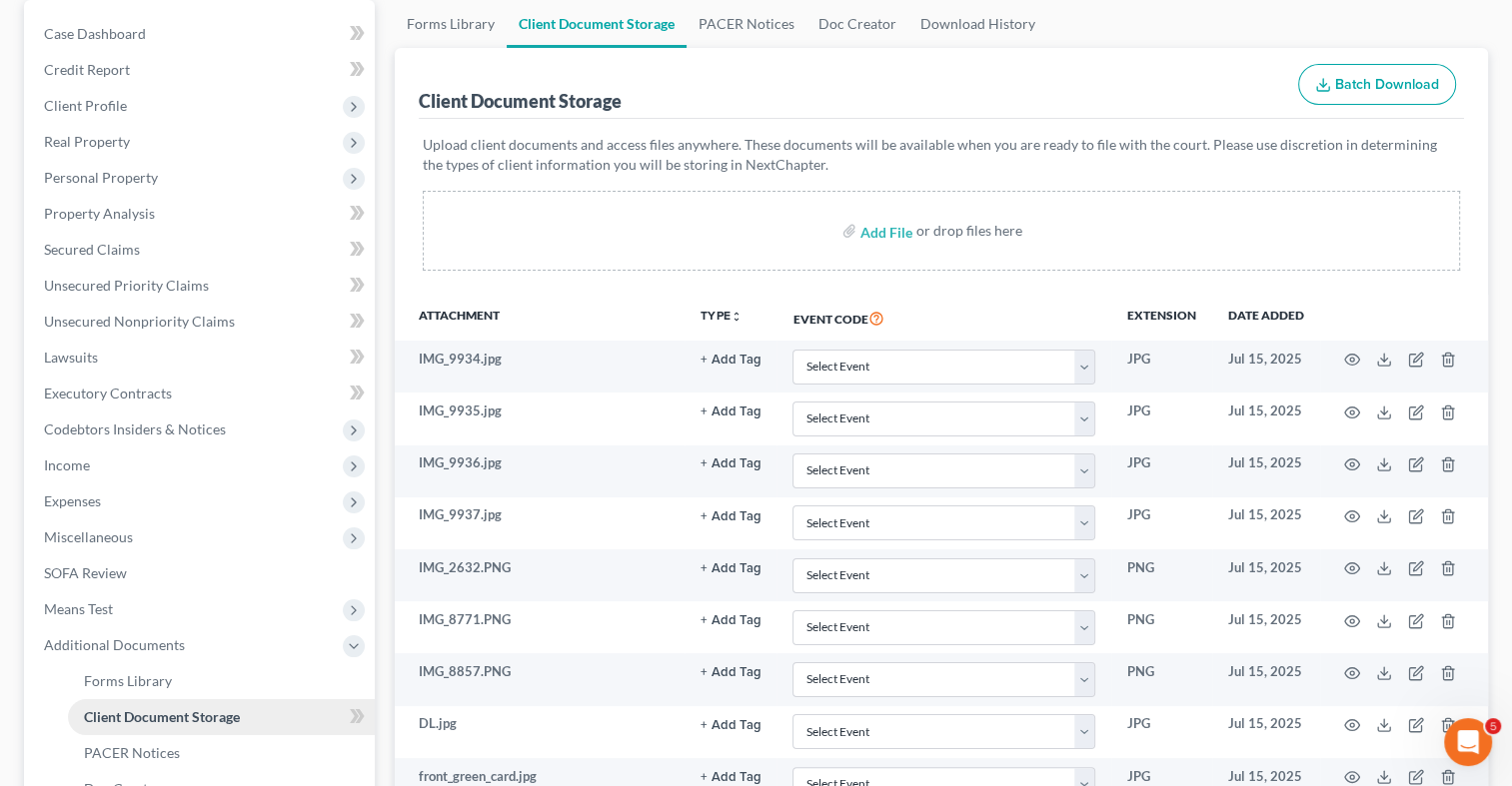scroll, scrollTop: 0, scrollLeft: 0, axis: both 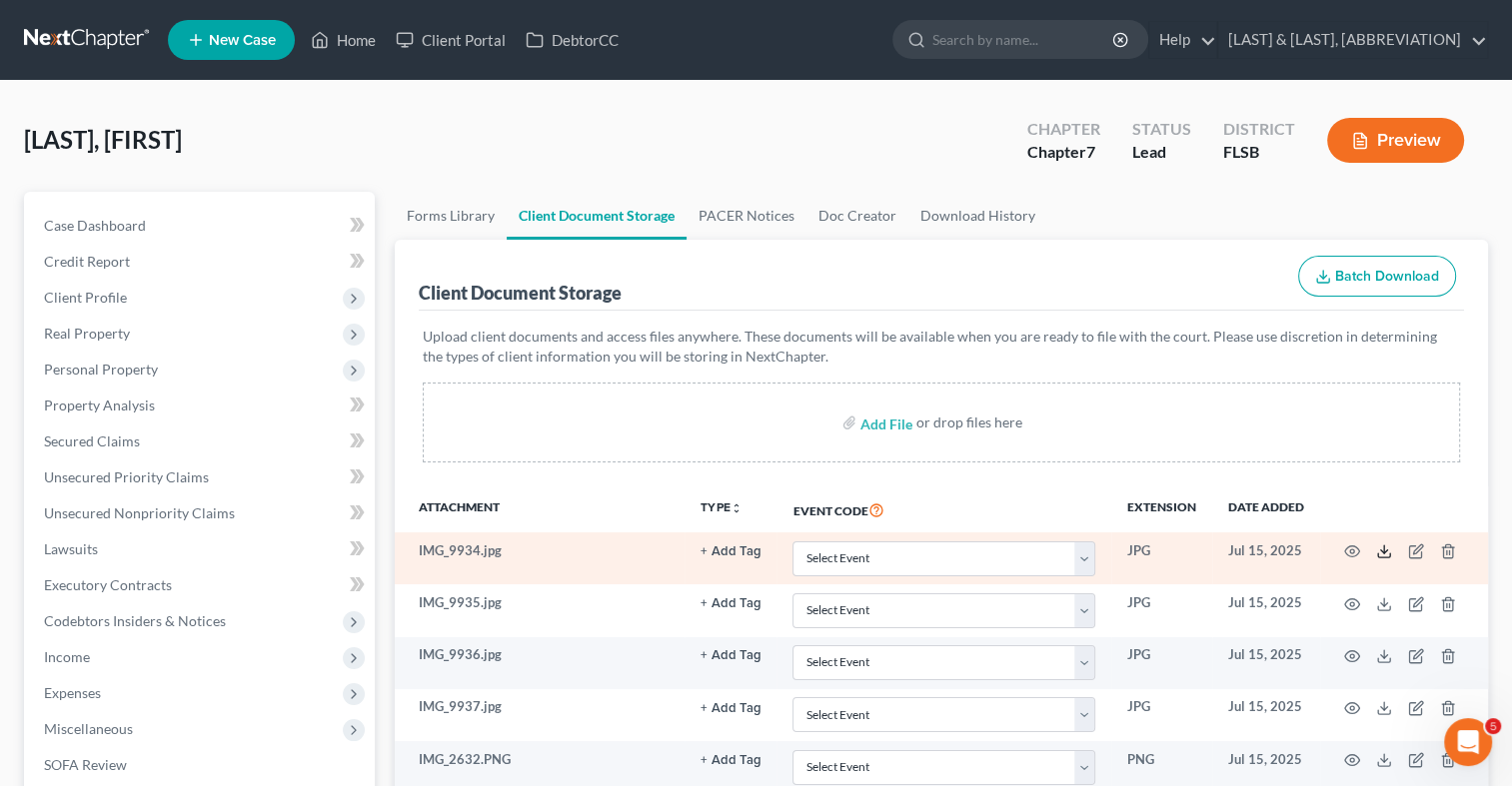 click 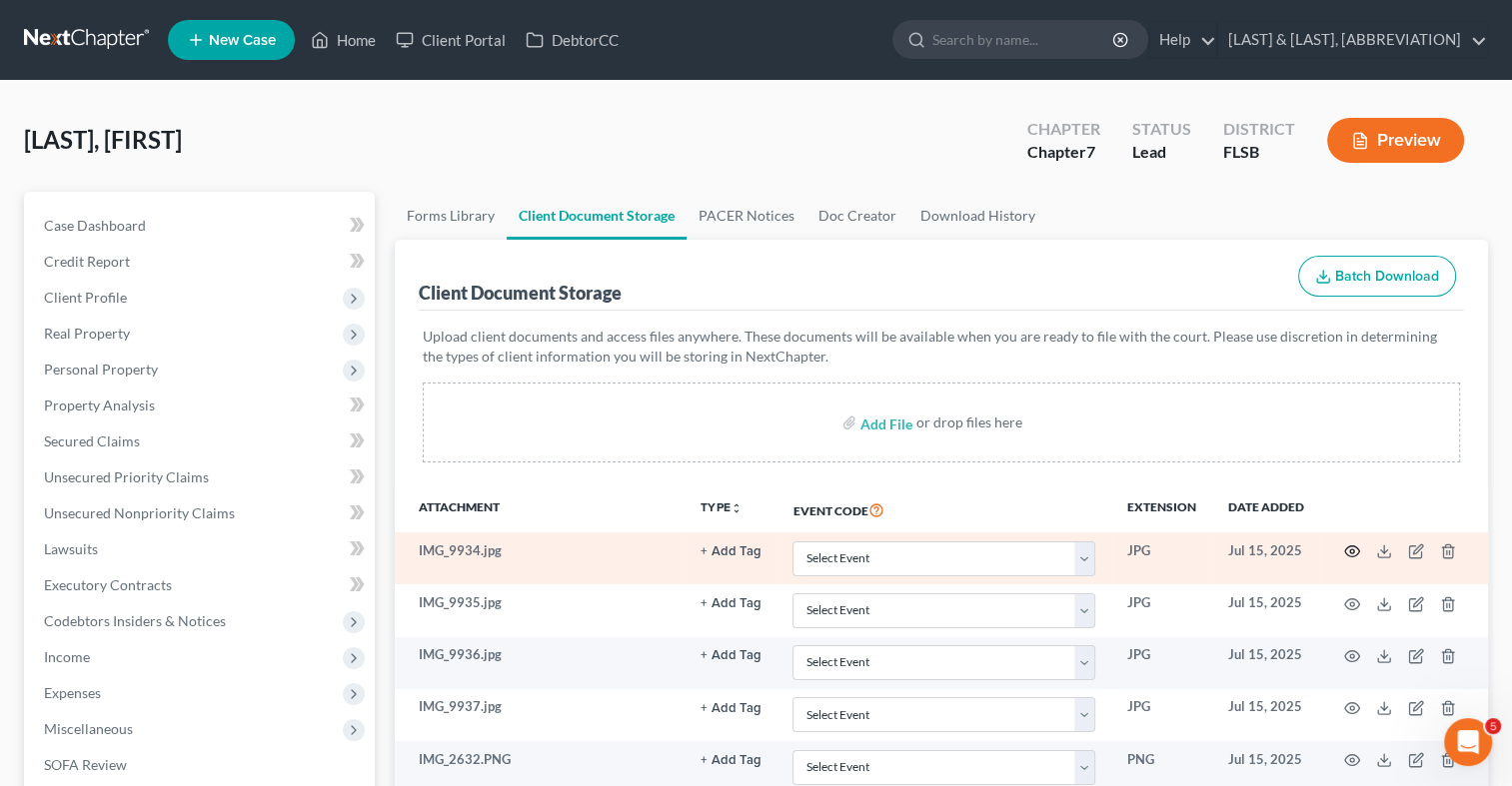 click 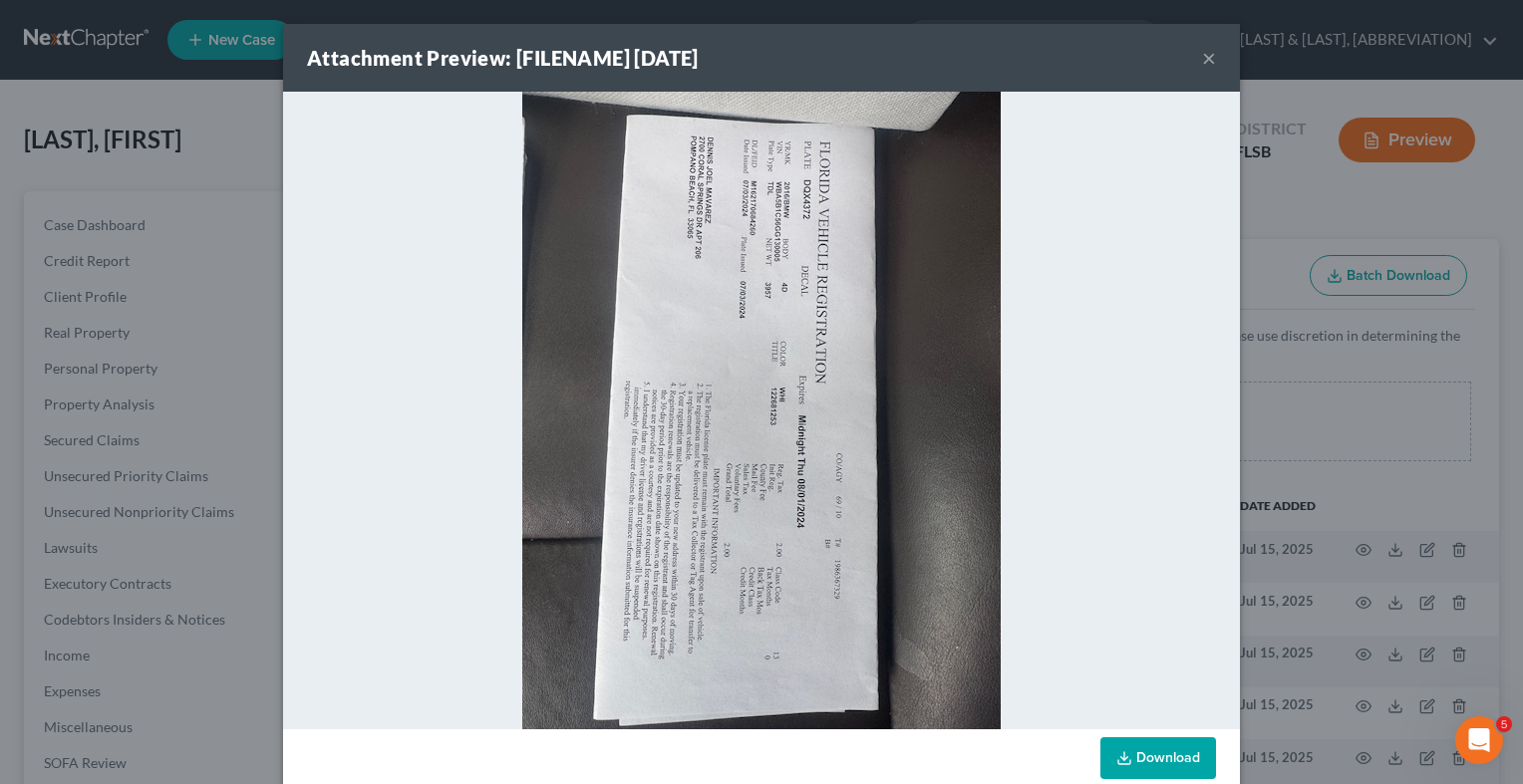 drag, startPoint x: 855, startPoint y: 164, endPoint x: 1204, endPoint y: 67, distance: 362.22921 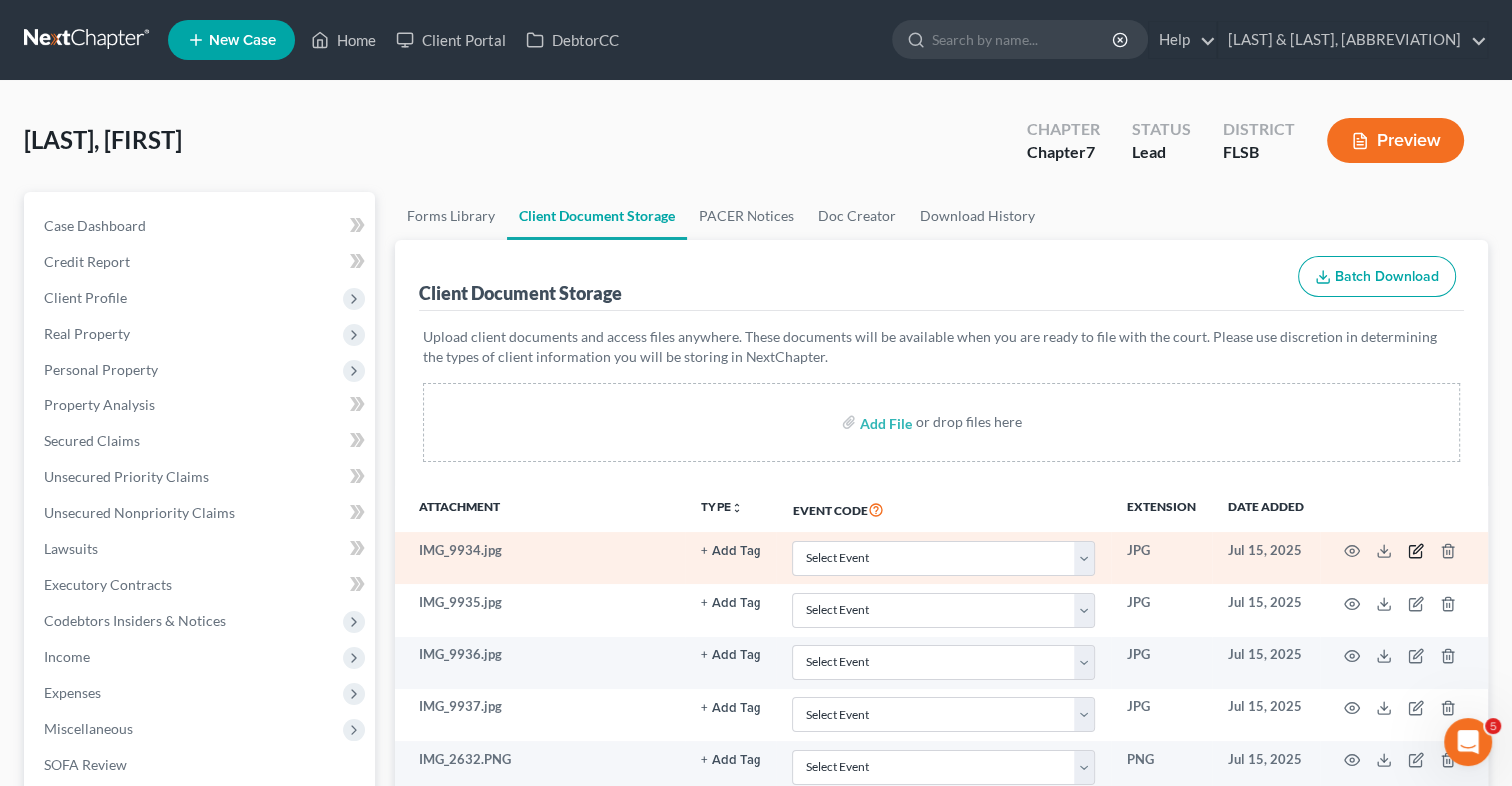 click 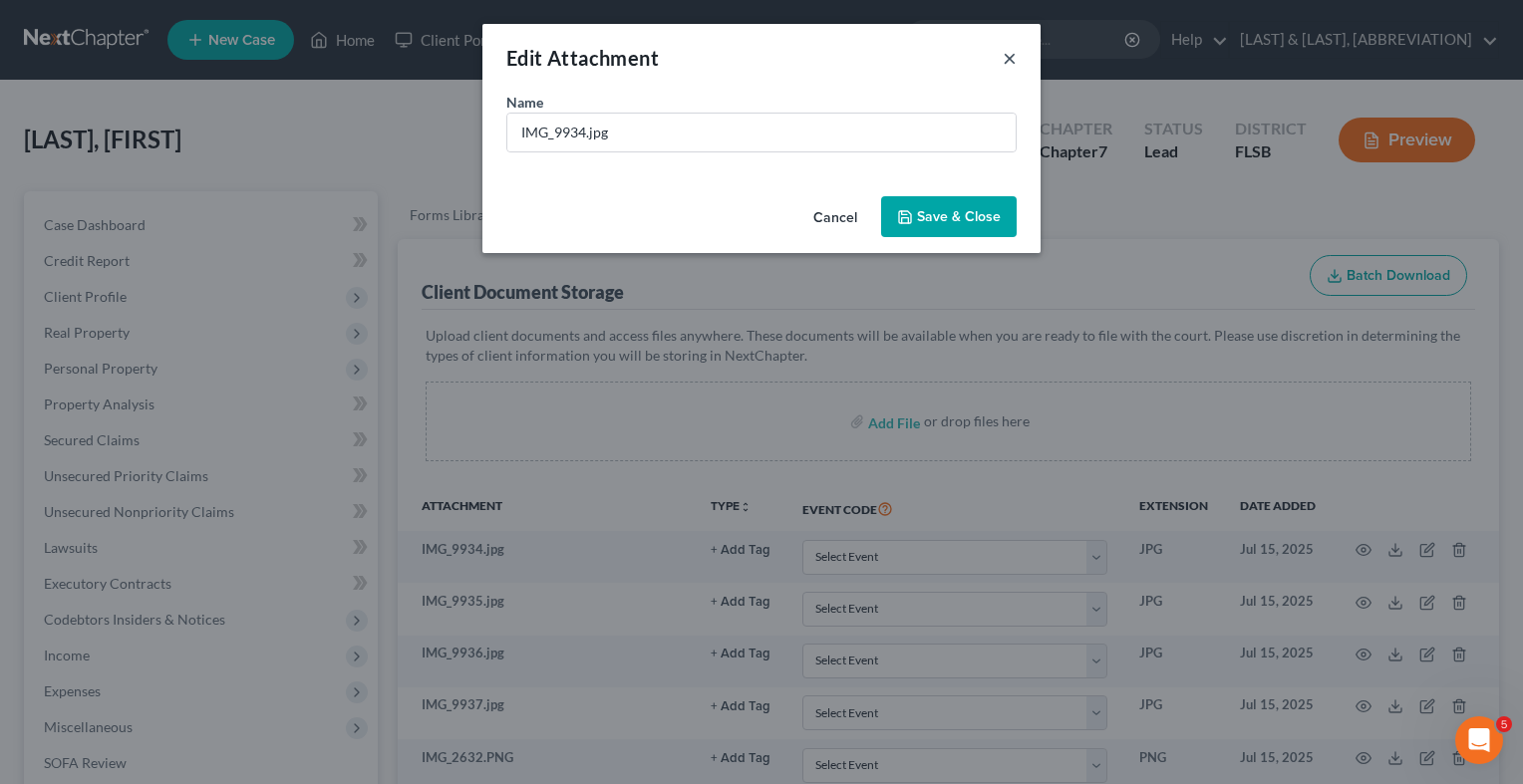 click on "×" at bounding box center [1010, 58] 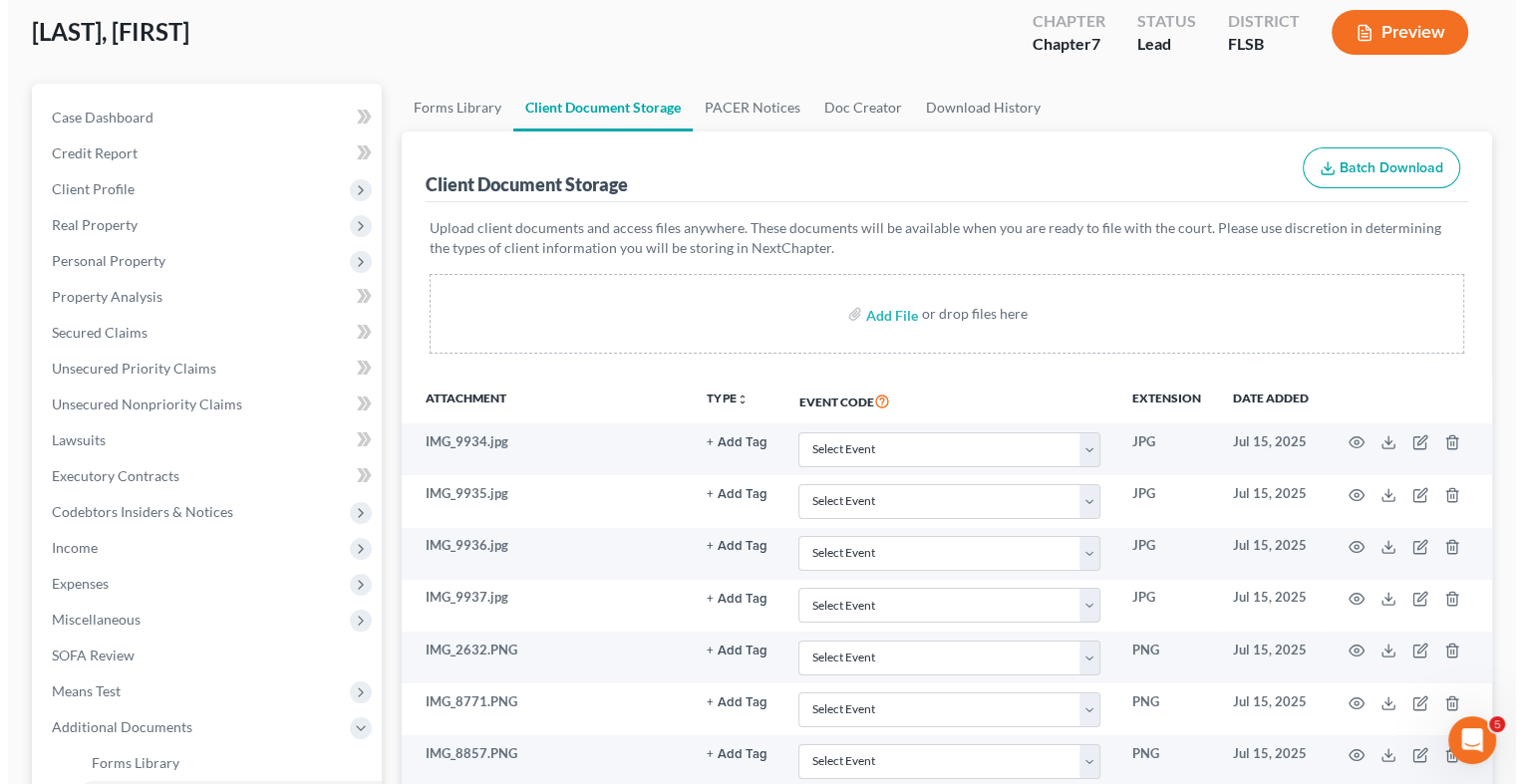 scroll, scrollTop: 132, scrollLeft: 0, axis: vertical 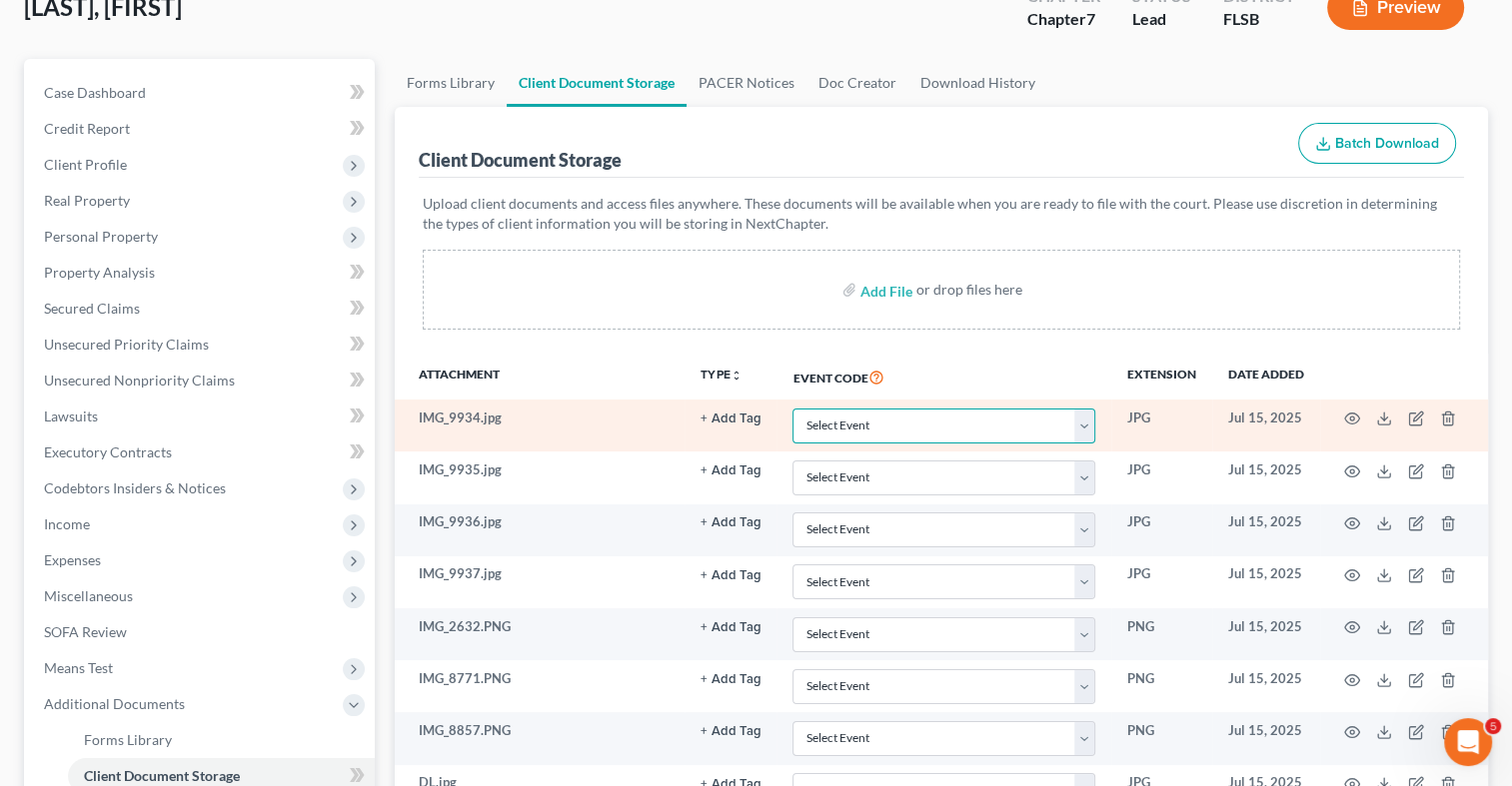 click on "Select Event 20 Largest Unsecured Creditors Affidavit Notice of Case Reassignment Affidavit to Defer Filing Fee (Reopen) [Trustee] Appearance of Child Support Representative Appendix/Addendum Bill of Costs Case Management Summary Certificate of Cure of Entire Residential Judgment Certificate of Service Certification of Budget and Credit Counseling Course Certification of Compliance and Request for Confirmation of Ch. 13 Plan Certification of Domestic Support Obligations Paid Certification of Financial Management Course Certification of Protection of Property from Damage Ch 11 Small Business Monthly Operating Report Chapter 11 Small Business - All Financial Documents Chapter 11 Small Business Balance Sheet Chapter 11 Small Business Cash Flow Statement Chapter 11 Small Business Statement of Operations Chapter 11 Small Business Statement of Unavailability of Documents Chapter 11 Statement of Current Monthly Income Form 122B Chapter 13 Calculation of Your Disposable Income Form 122C-2 Chapter 13 Plan Declaration" at bounding box center (943, 425) 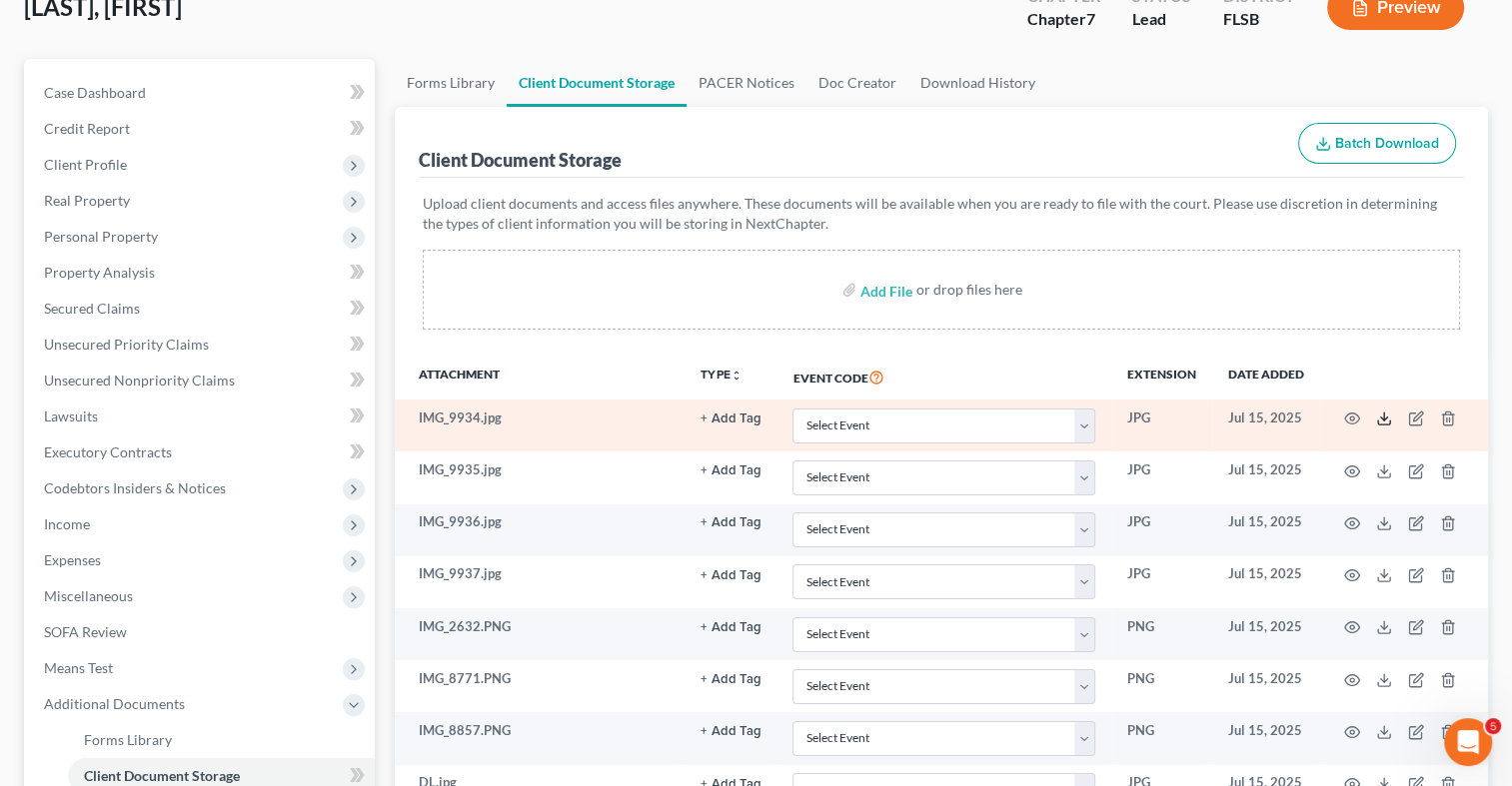click 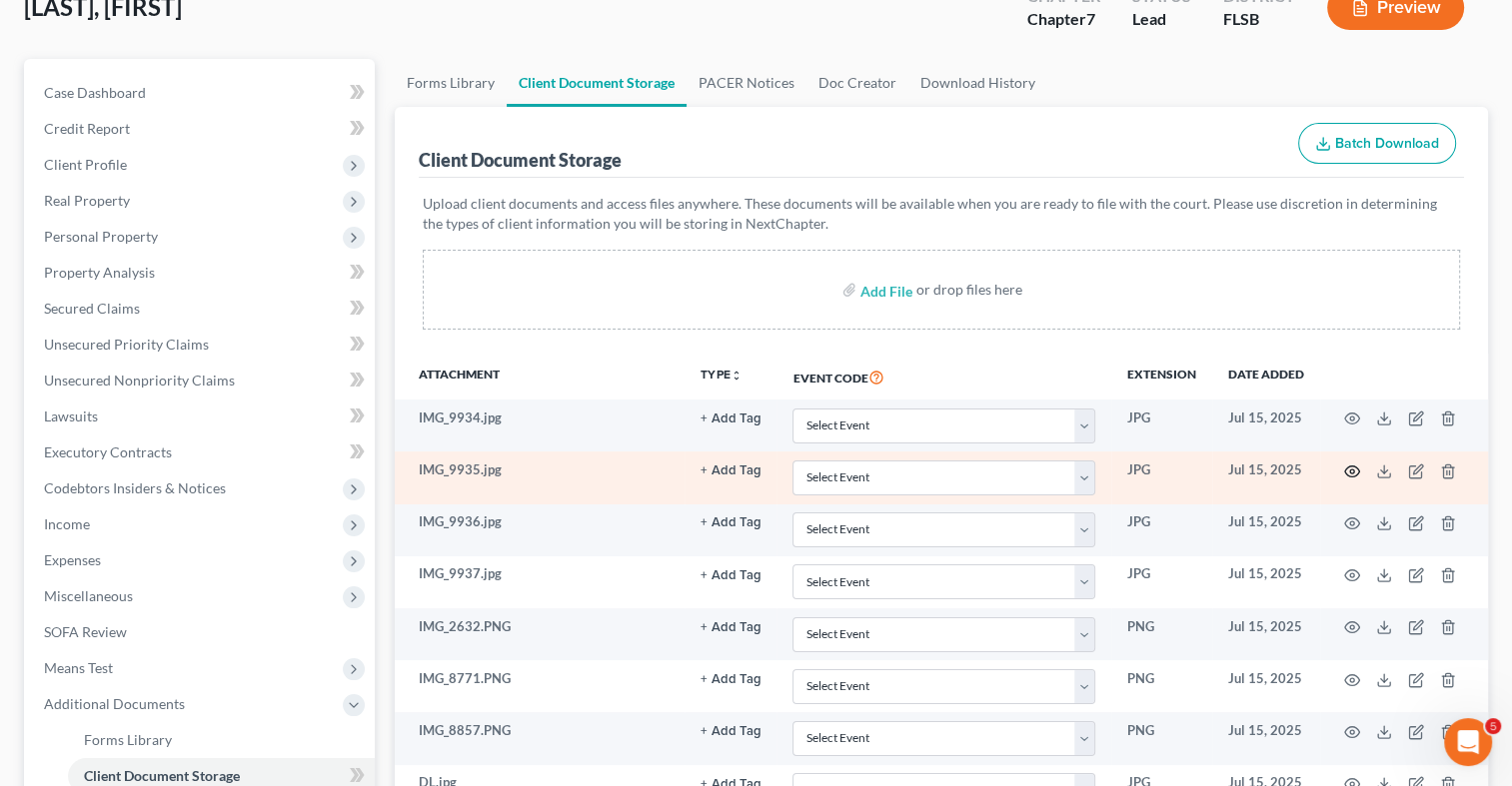 click 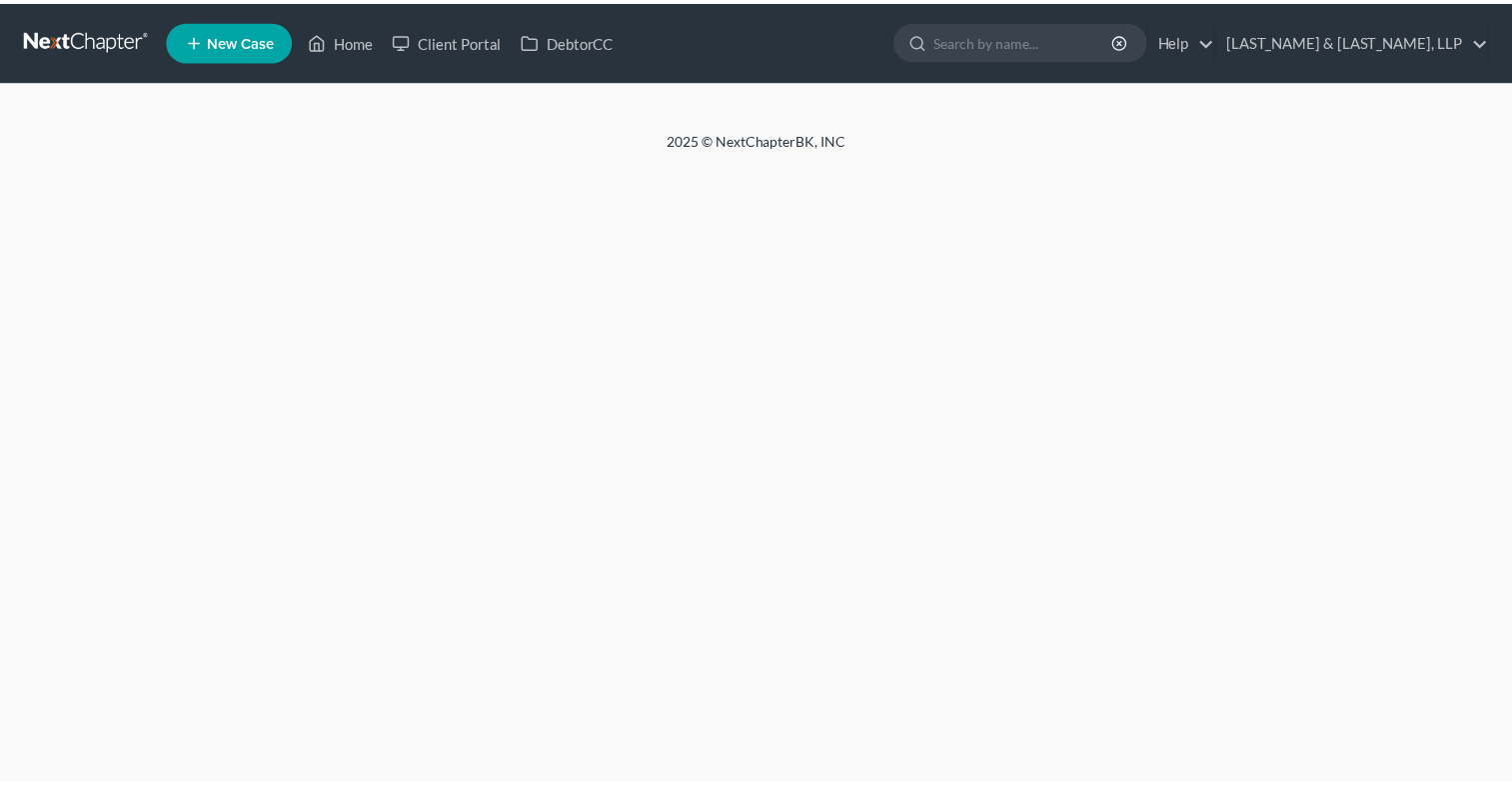 scroll, scrollTop: 0, scrollLeft: 0, axis: both 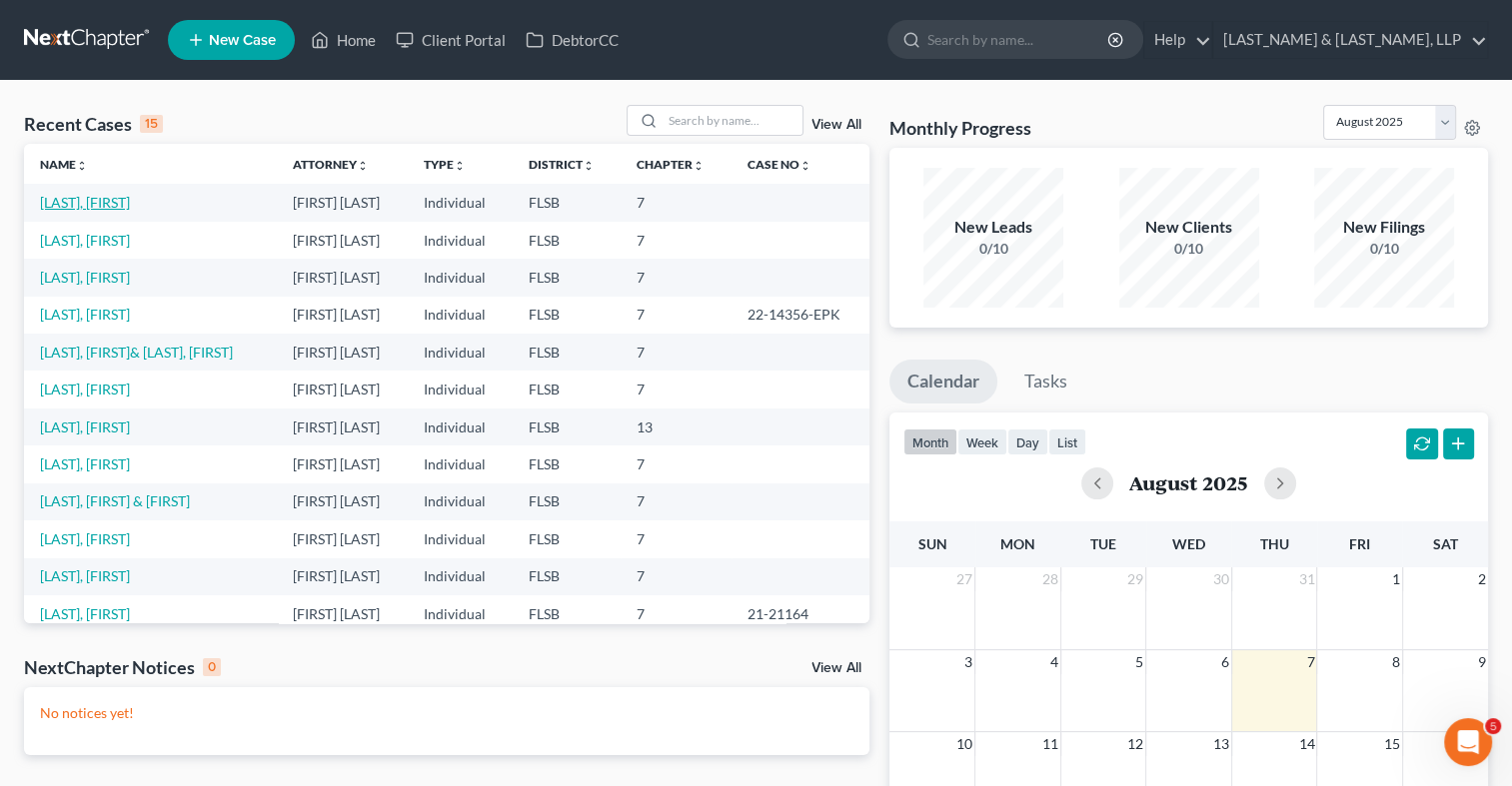 click on "[LAST], [FIRST]" at bounding box center [85, 202] 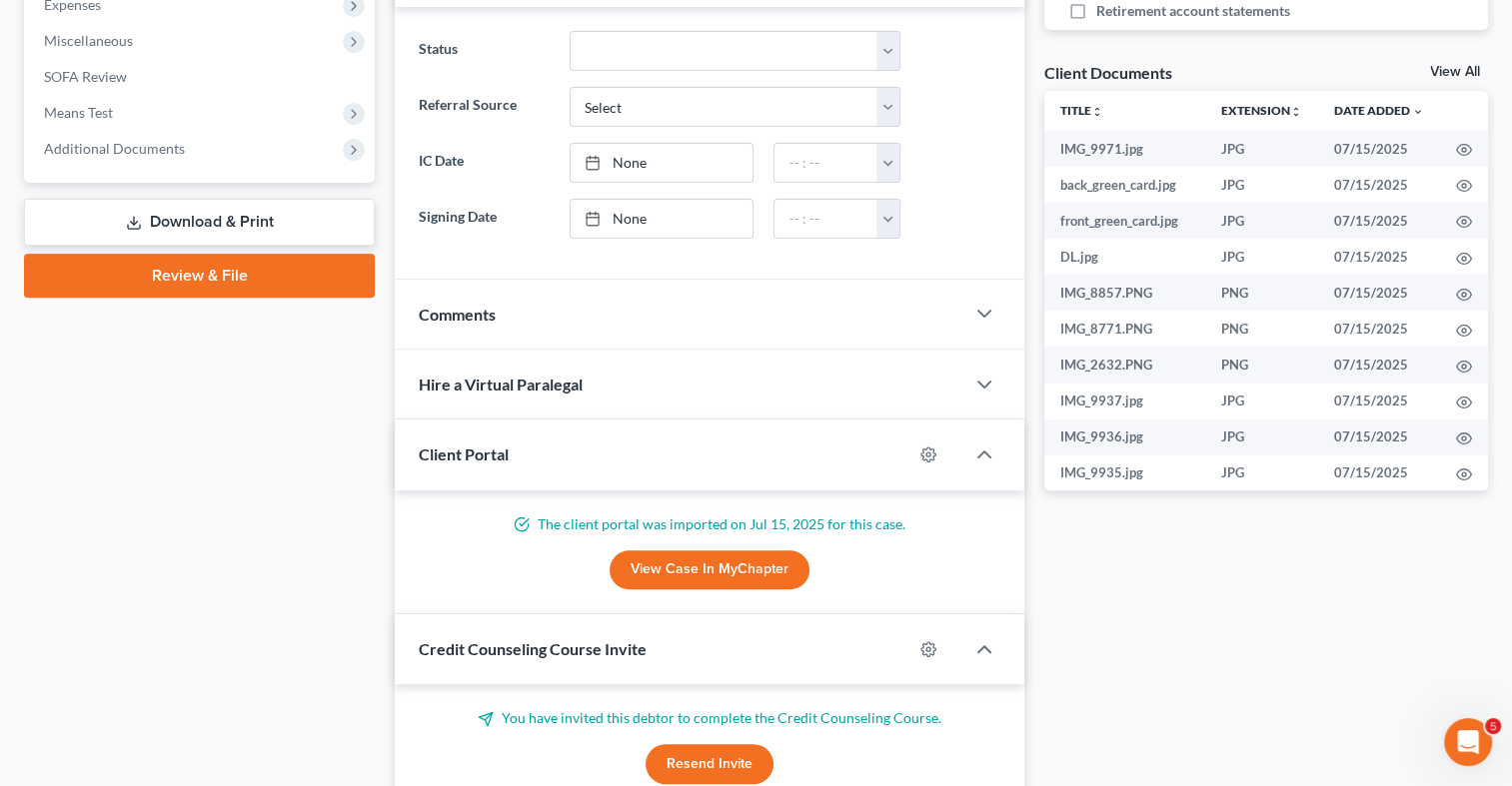 scroll, scrollTop: 684, scrollLeft: 0, axis: vertical 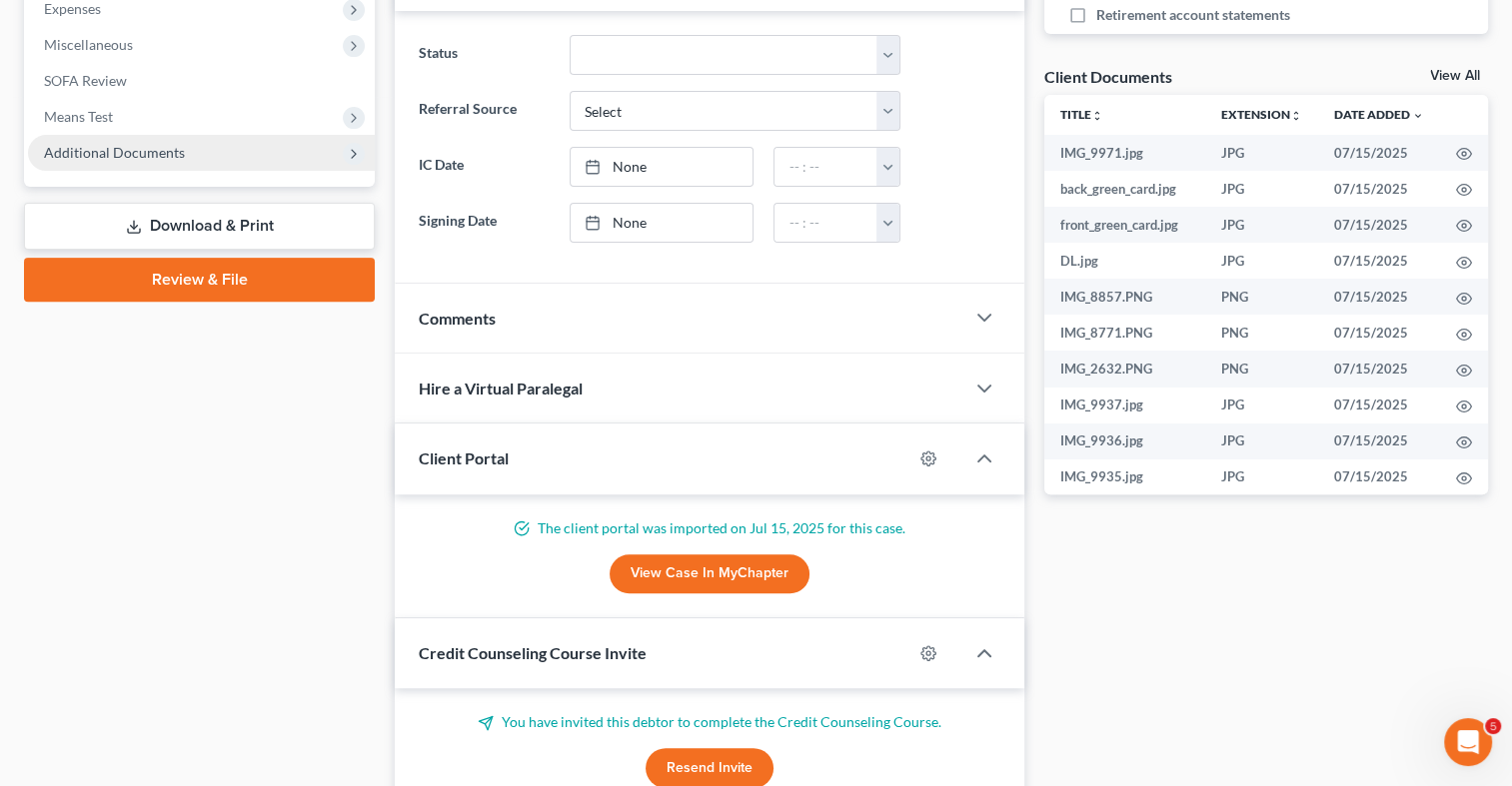 click on "Additional Documents" at bounding box center (201, 153) 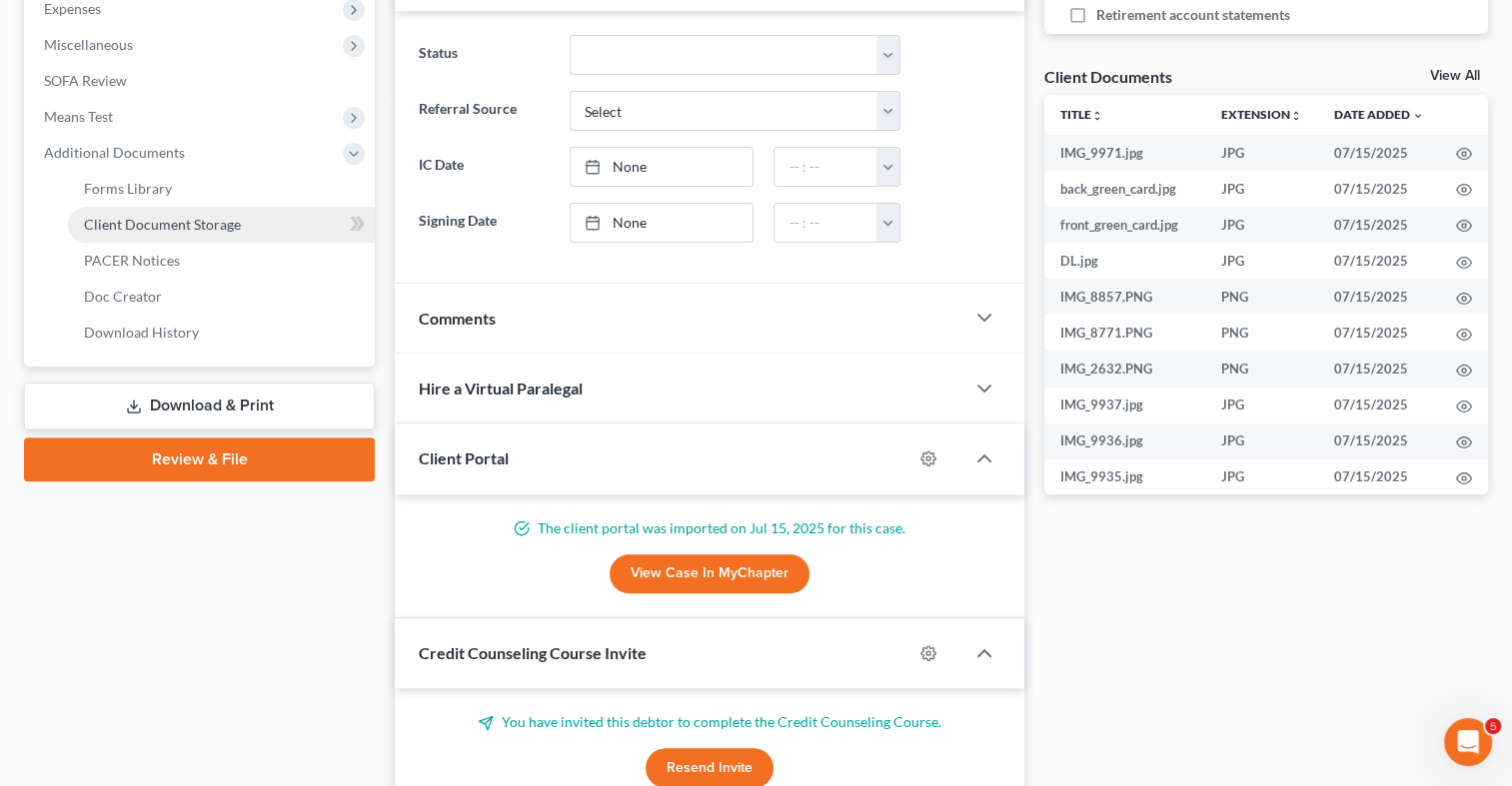 click on "Client Document Storage" at bounding box center (221, 225) 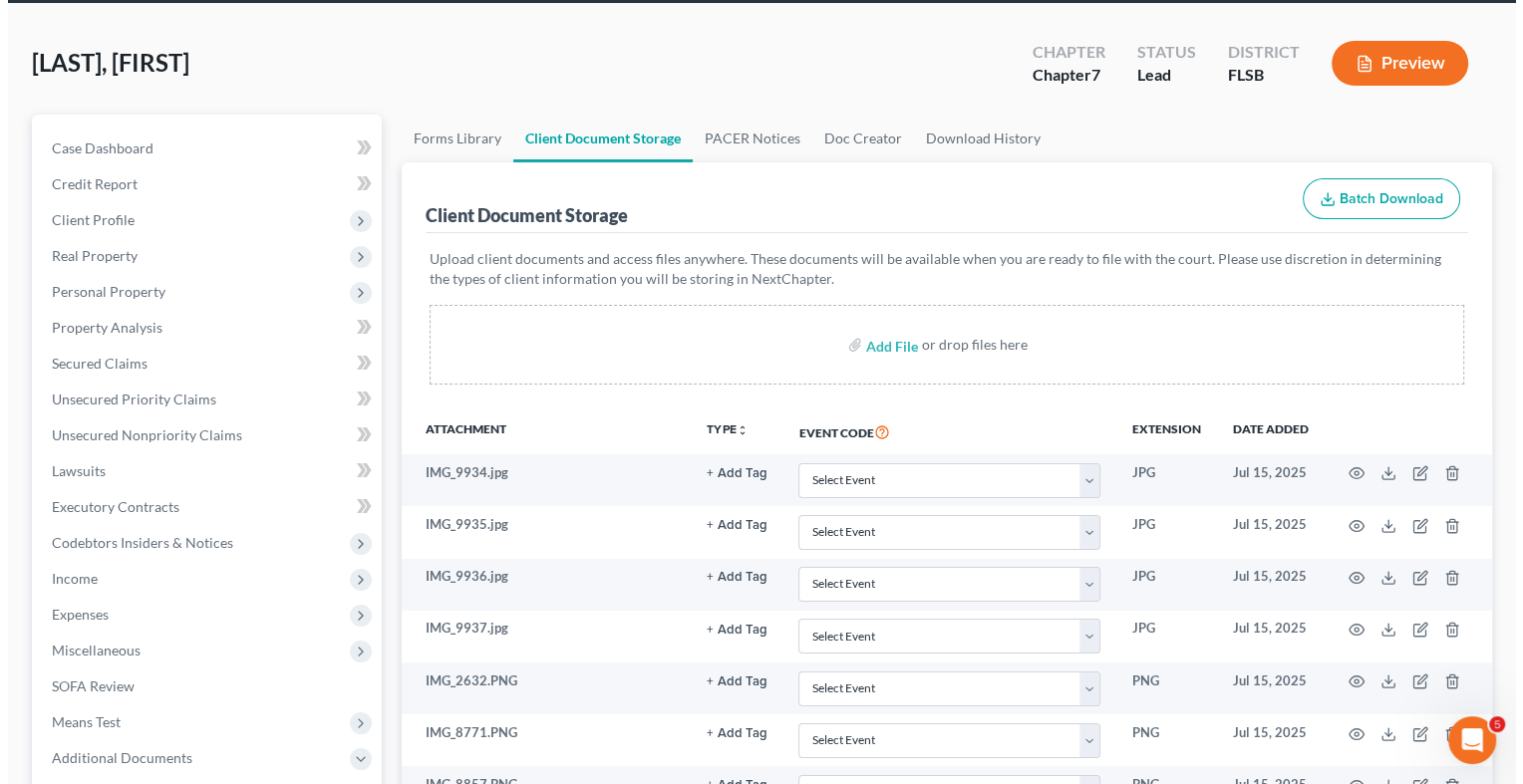 scroll, scrollTop: 0, scrollLeft: 0, axis: both 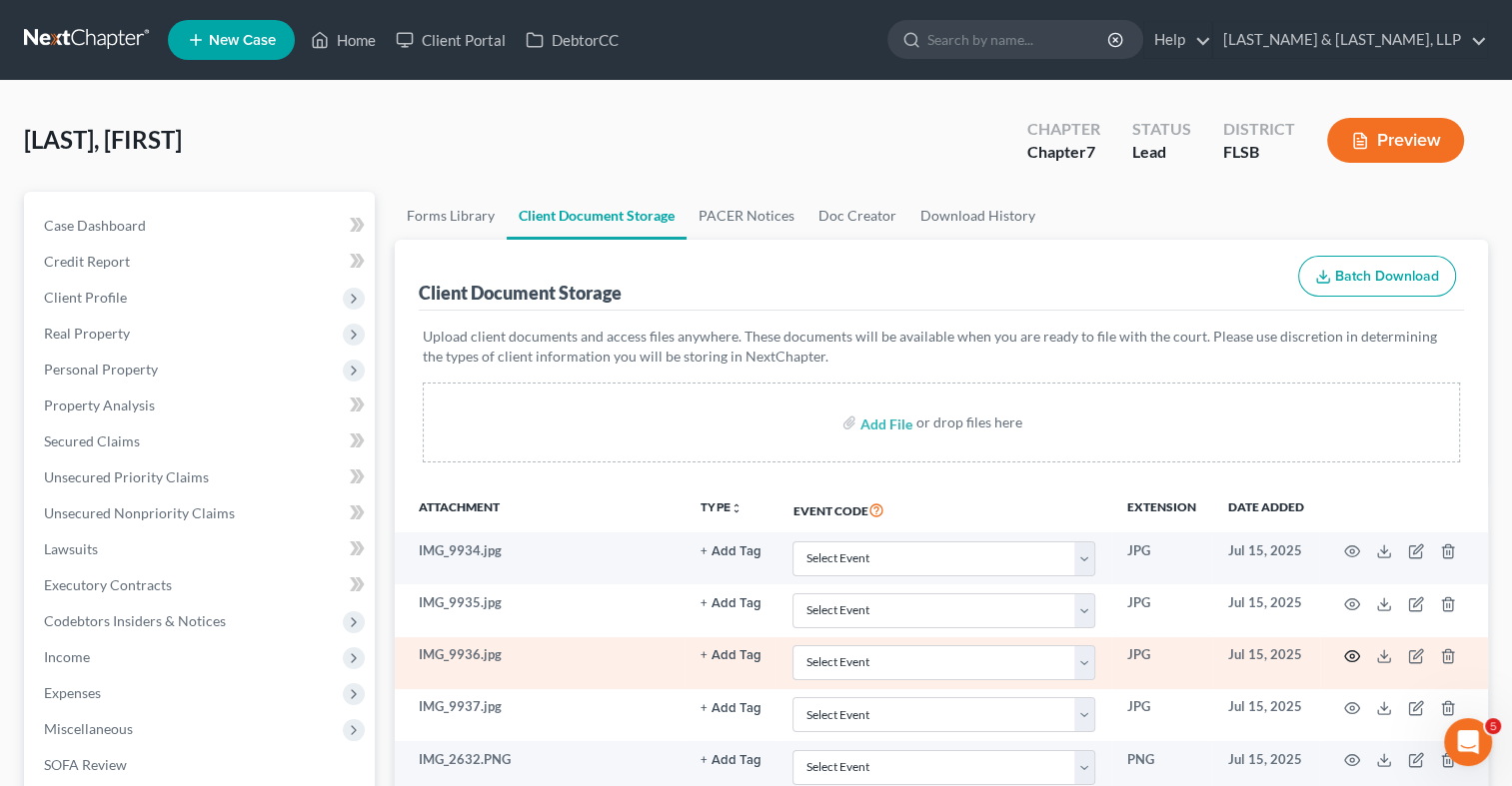 click 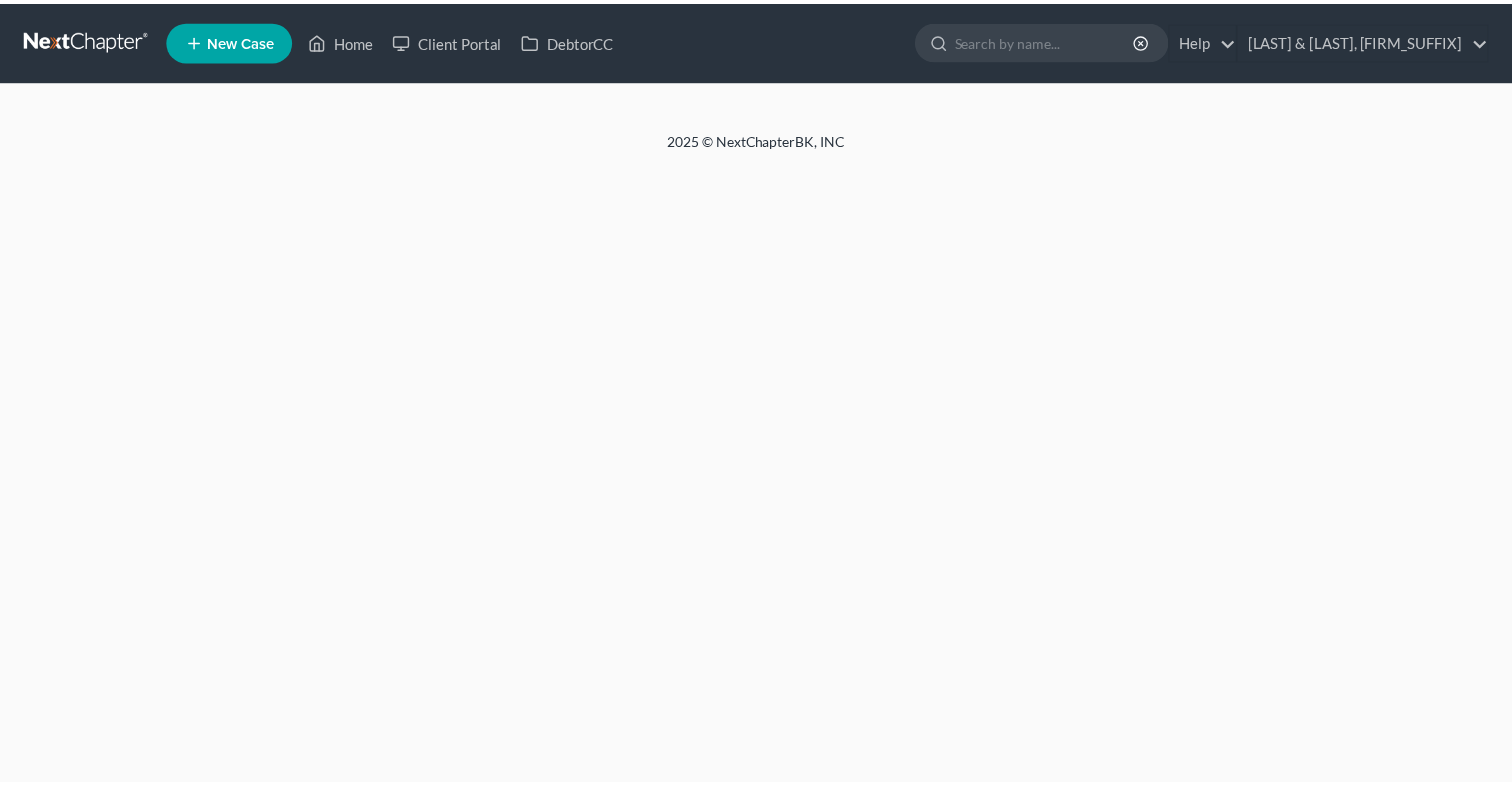 scroll, scrollTop: 0, scrollLeft: 0, axis: both 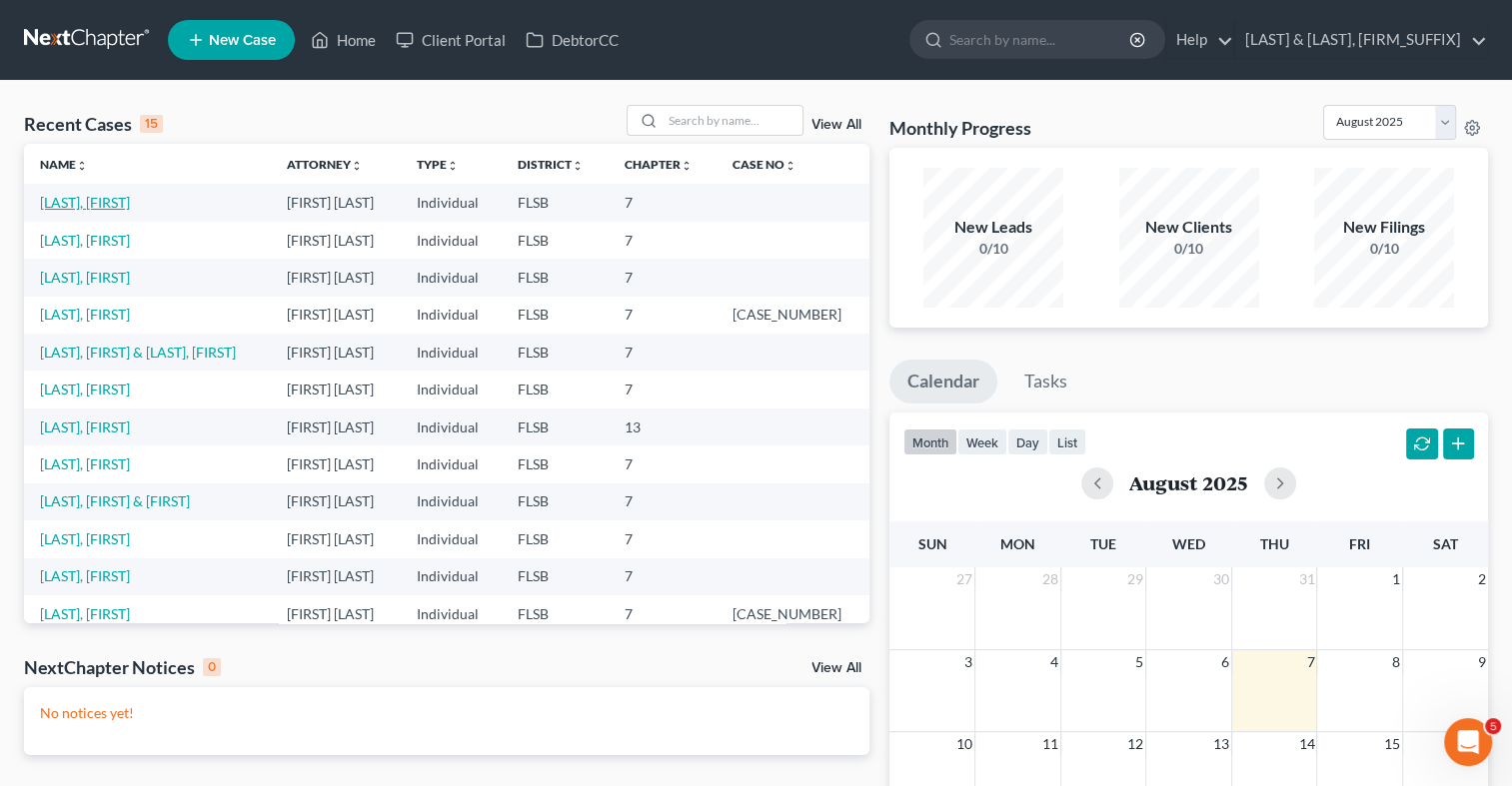 click on "[LAST], [FIRST]" at bounding box center (85, 202) 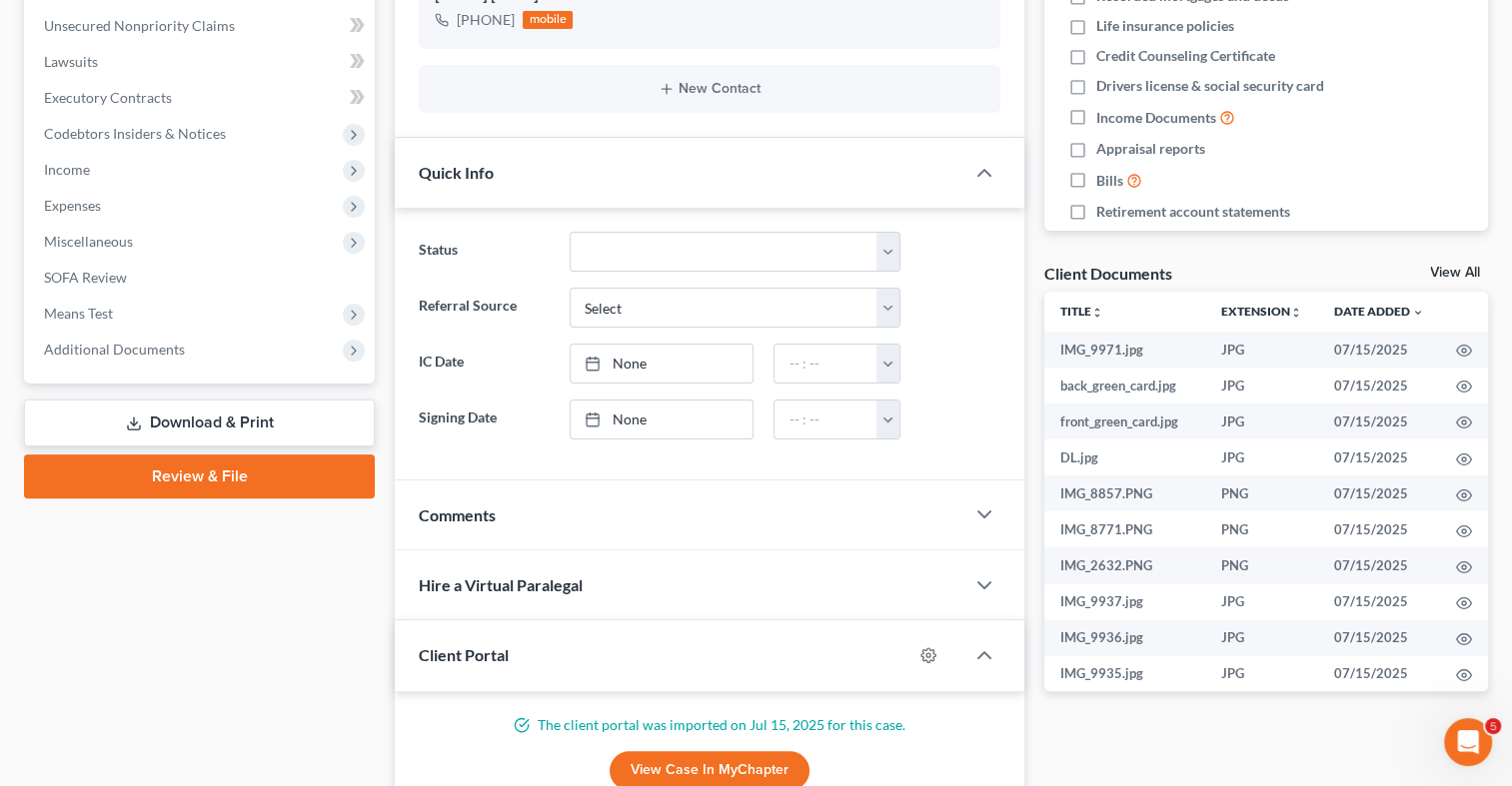 scroll, scrollTop: 629, scrollLeft: 0, axis: vertical 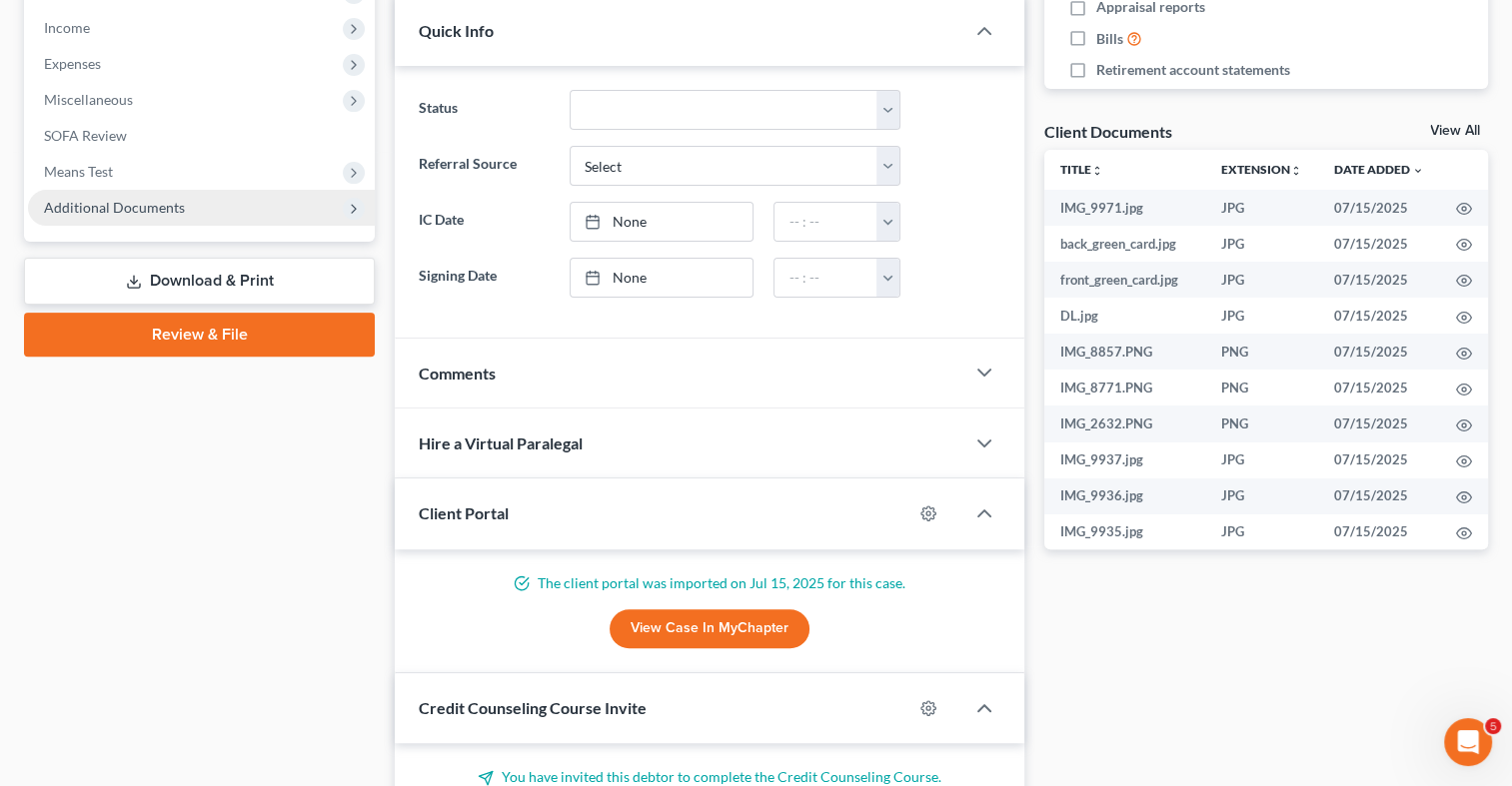 click on "Additional Documents" at bounding box center [201, 208] 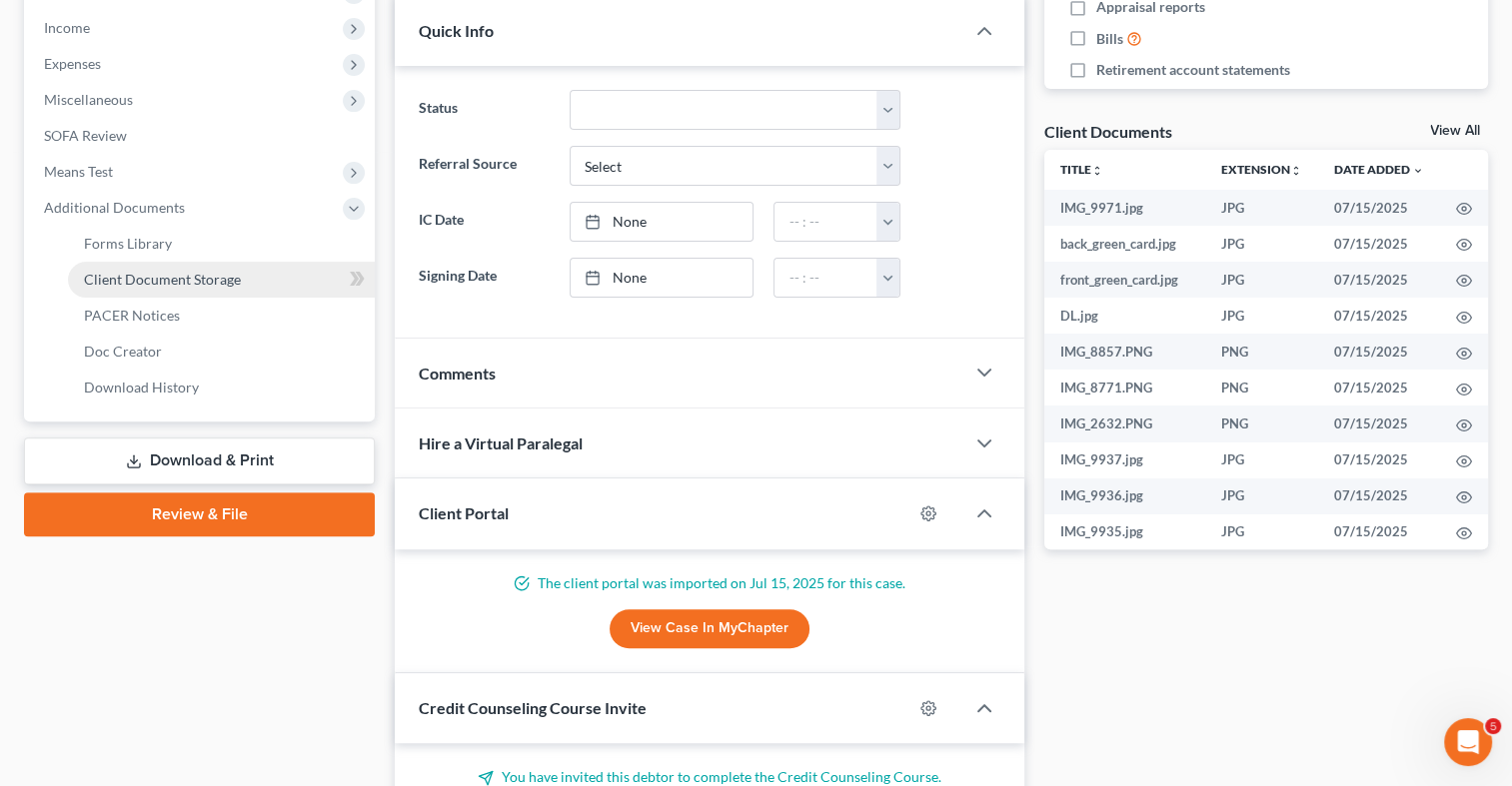 click on "Client Document Storage" at bounding box center [221, 280] 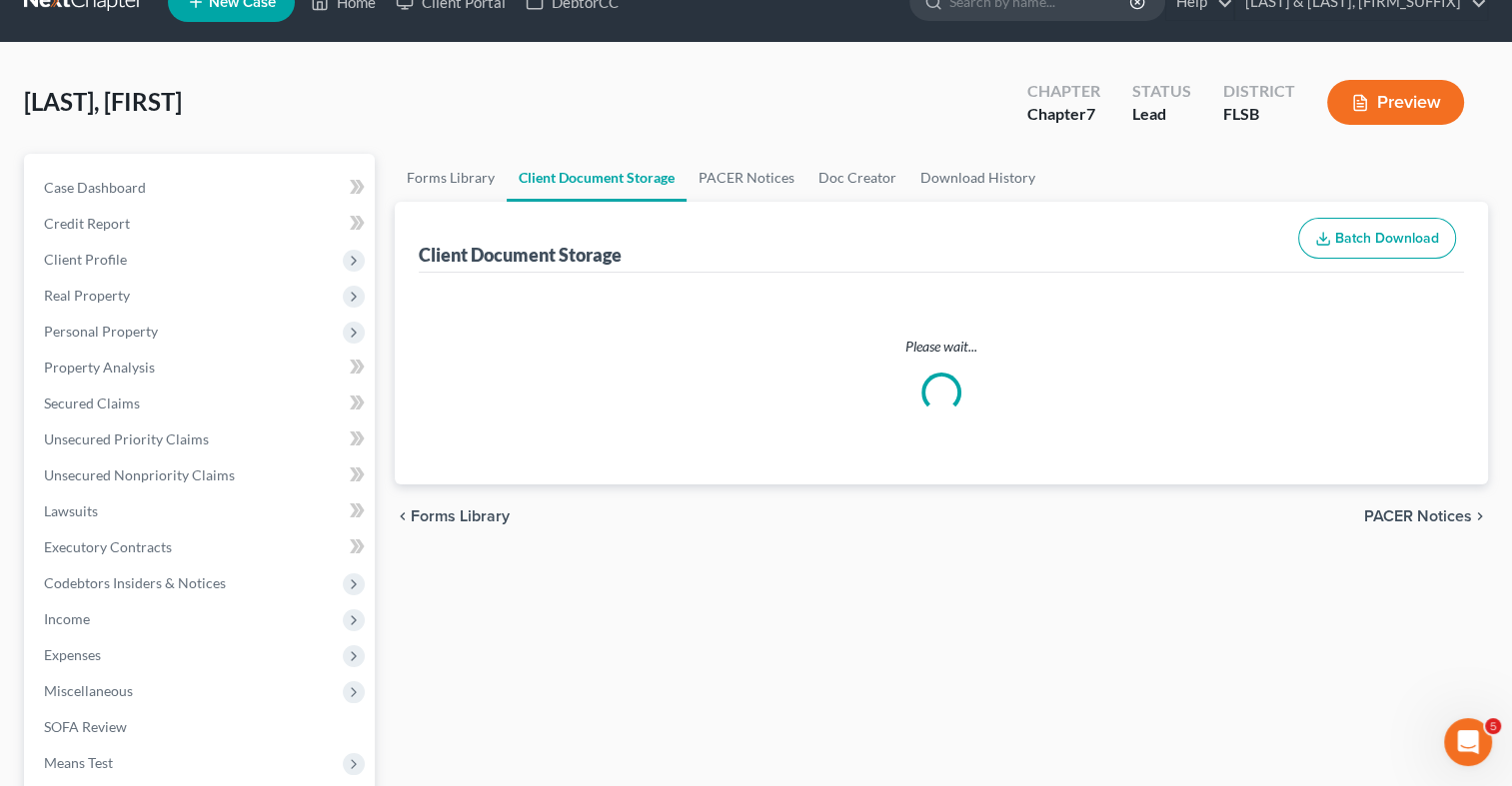 scroll, scrollTop: 0, scrollLeft: 0, axis: both 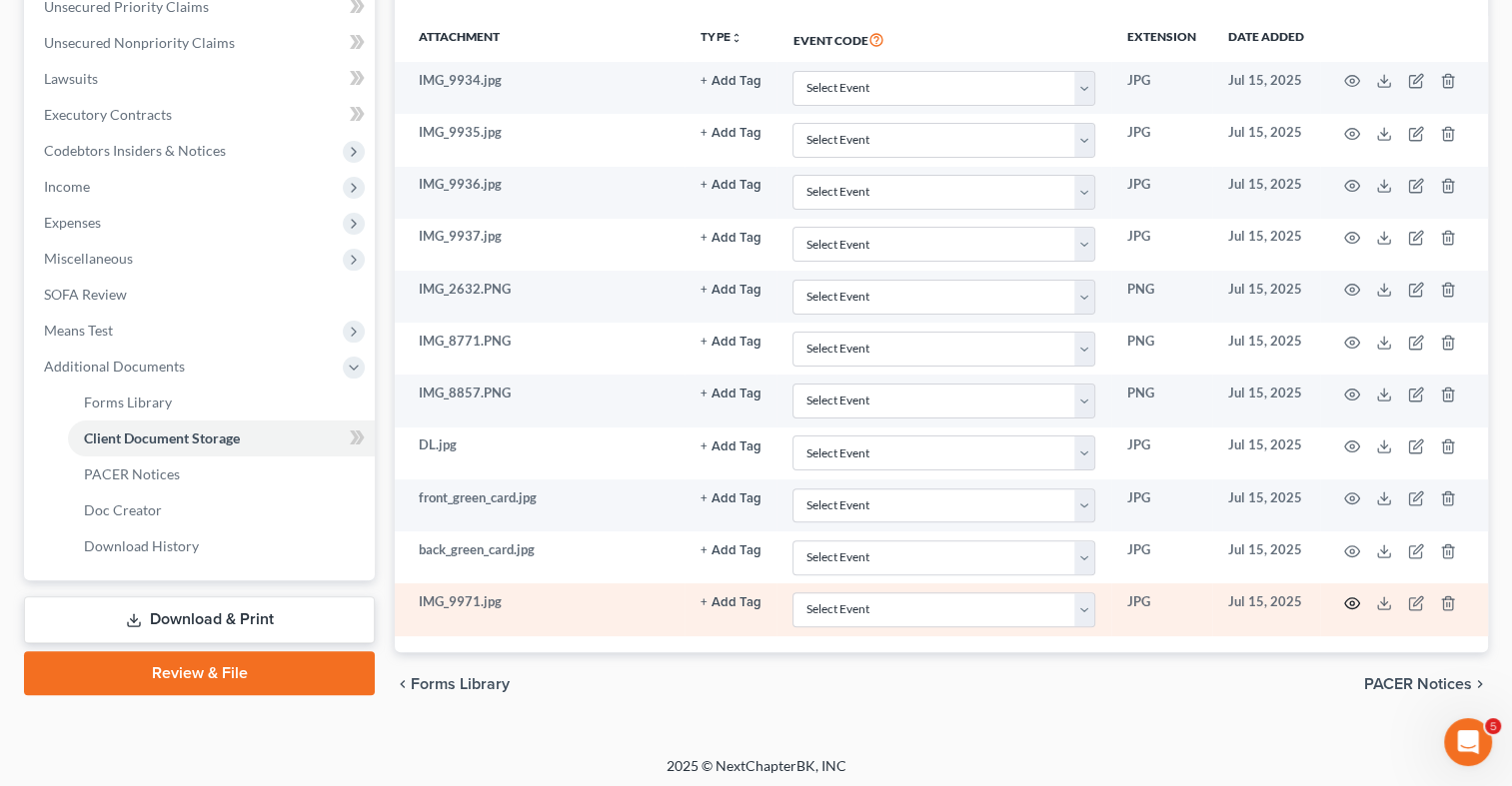 click 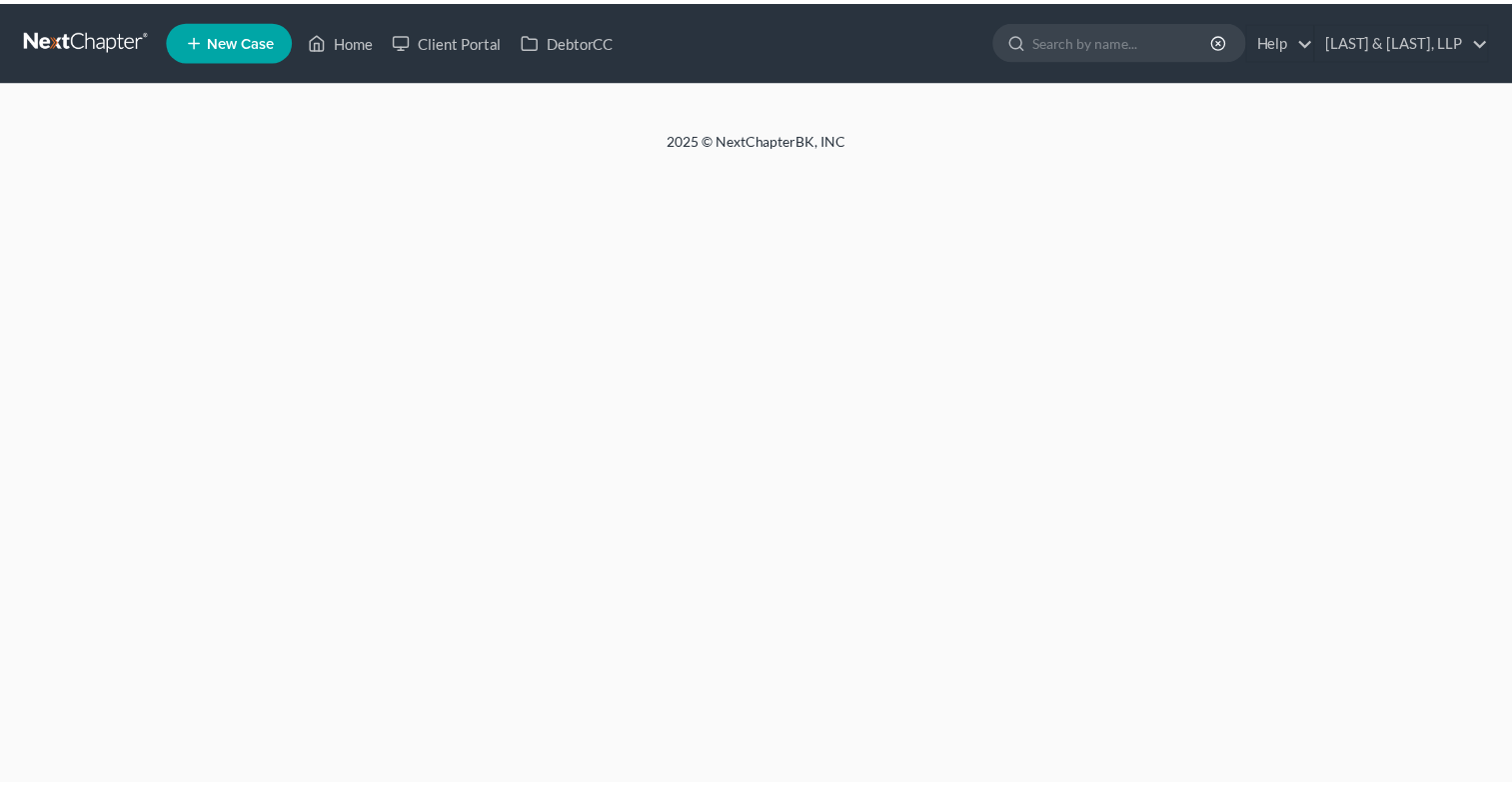 scroll, scrollTop: 0, scrollLeft: 0, axis: both 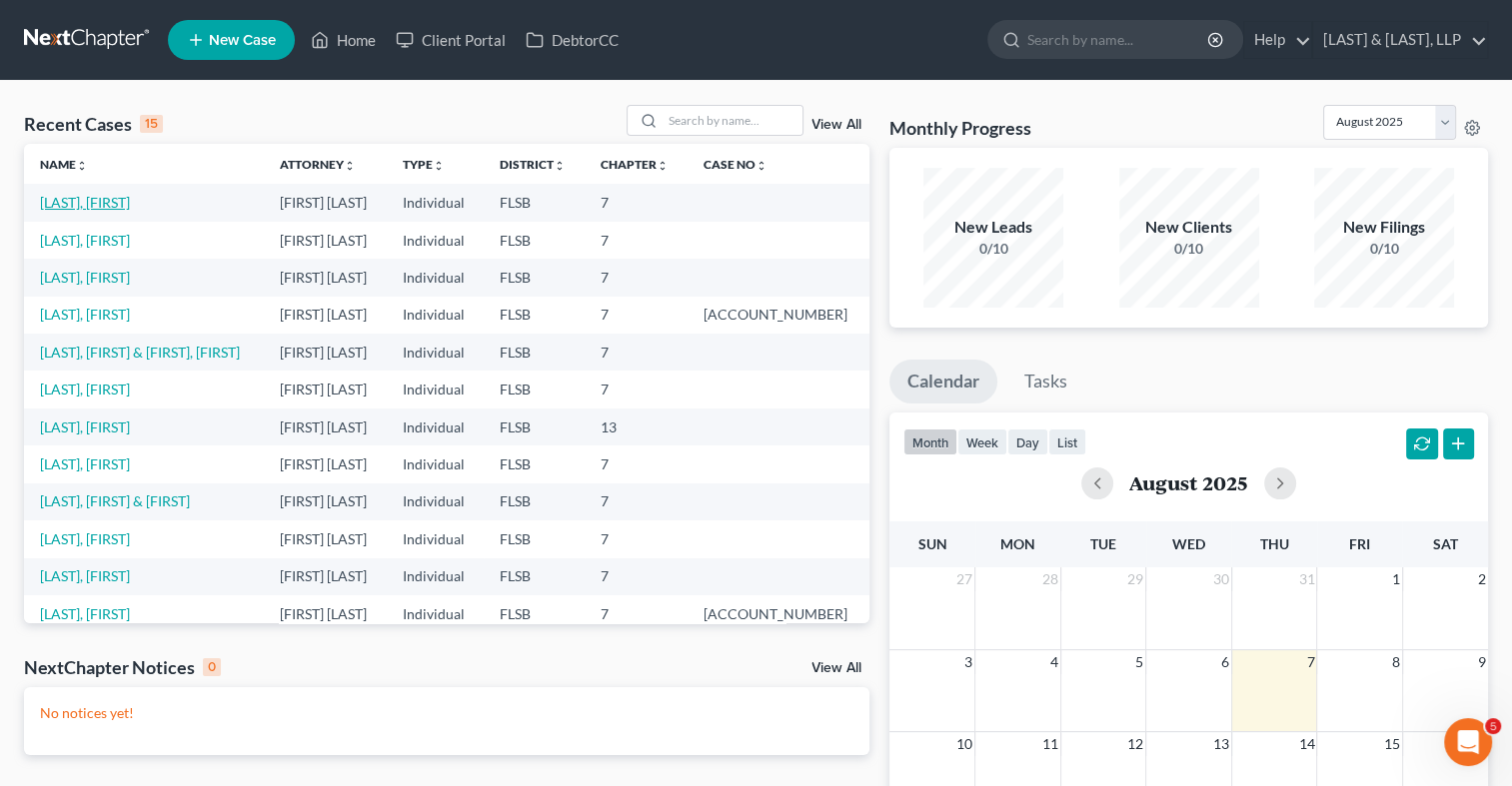click on "[LAST], [FIRST]" at bounding box center (85, 202) 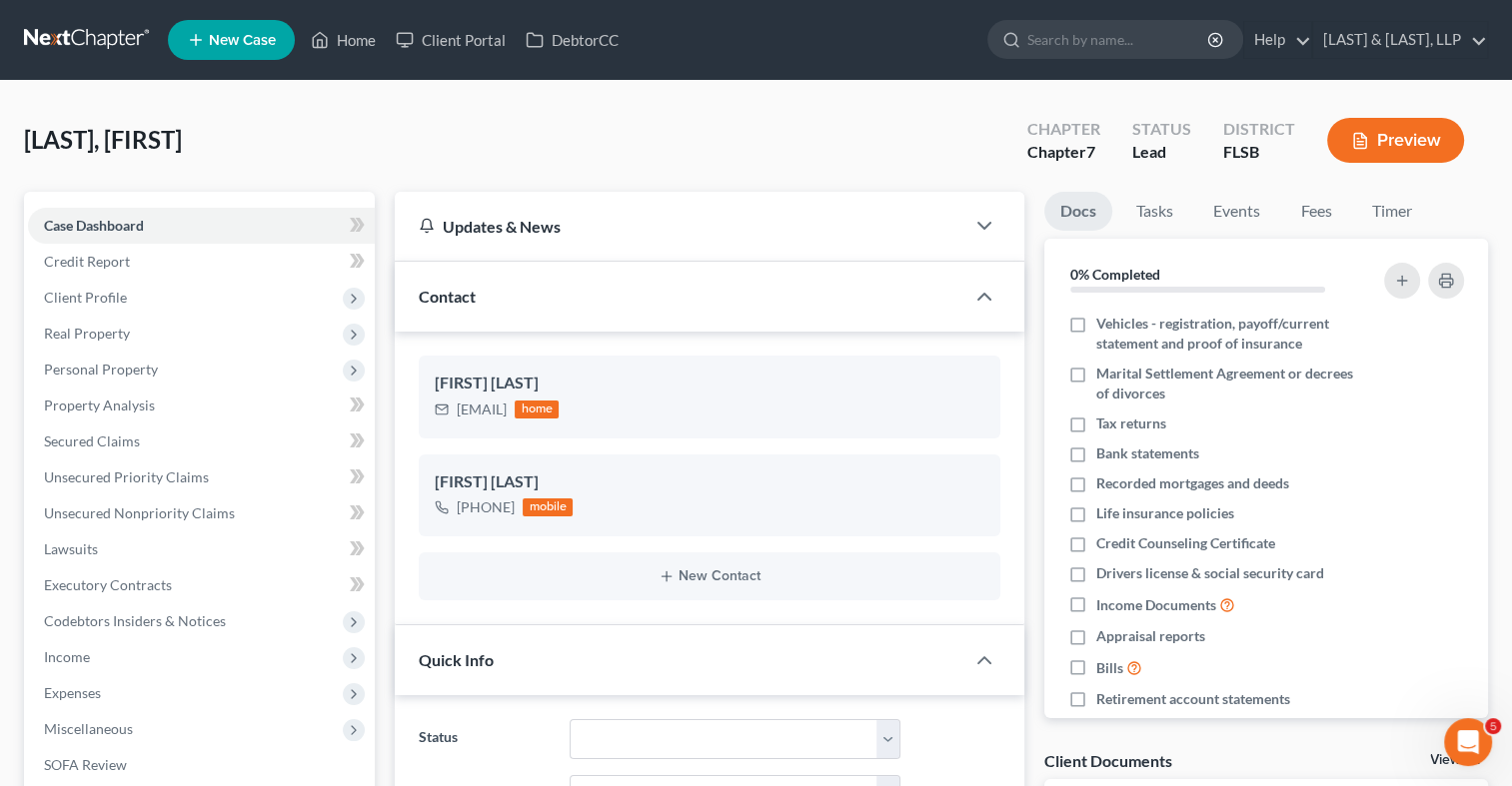 scroll, scrollTop: 623, scrollLeft: 0, axis: vertical 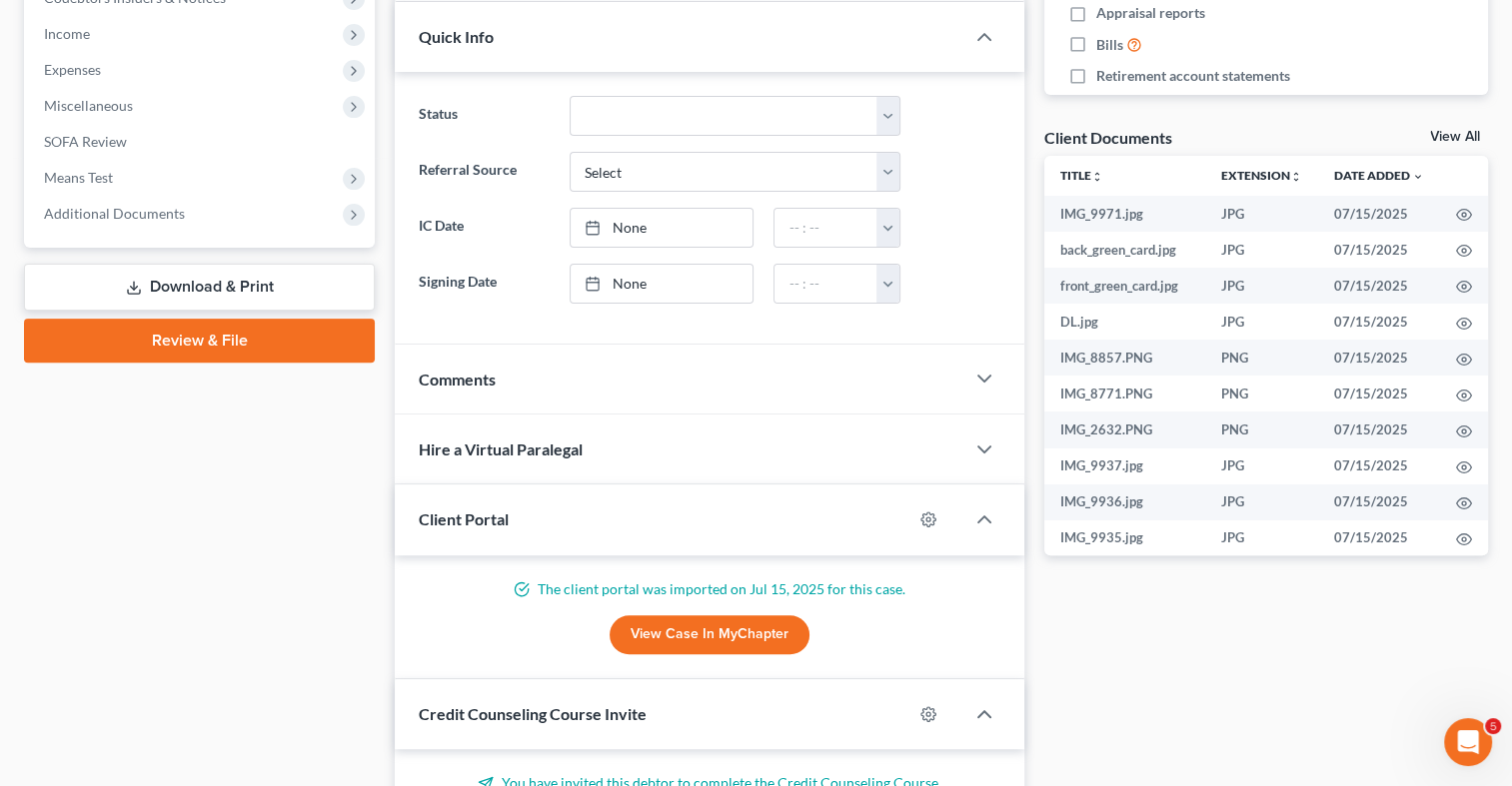click on "Download & Print" at bounding box center [199, 287] 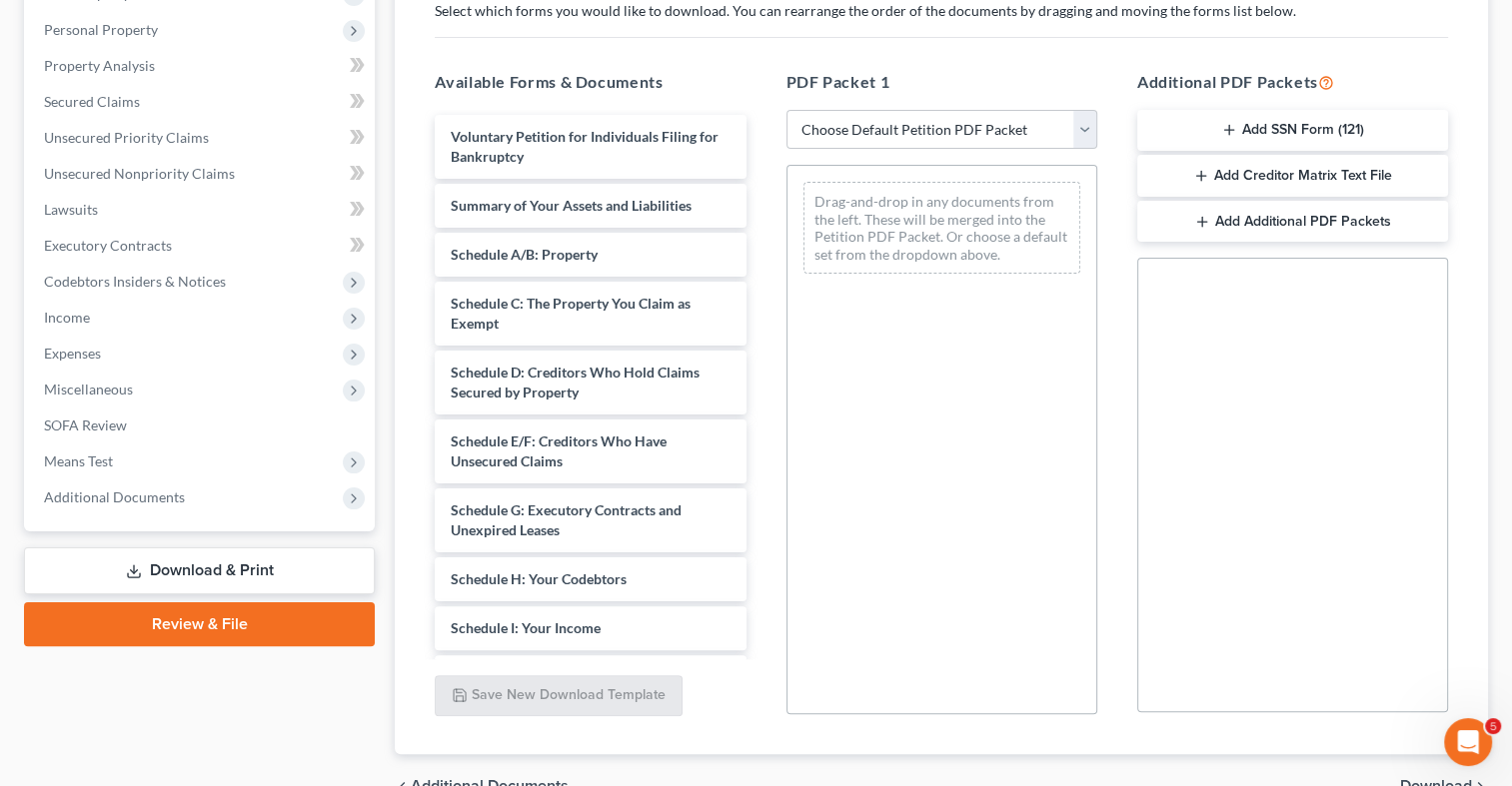 scroll, scrollTop: 0, scrollLeft: 0, axis: both 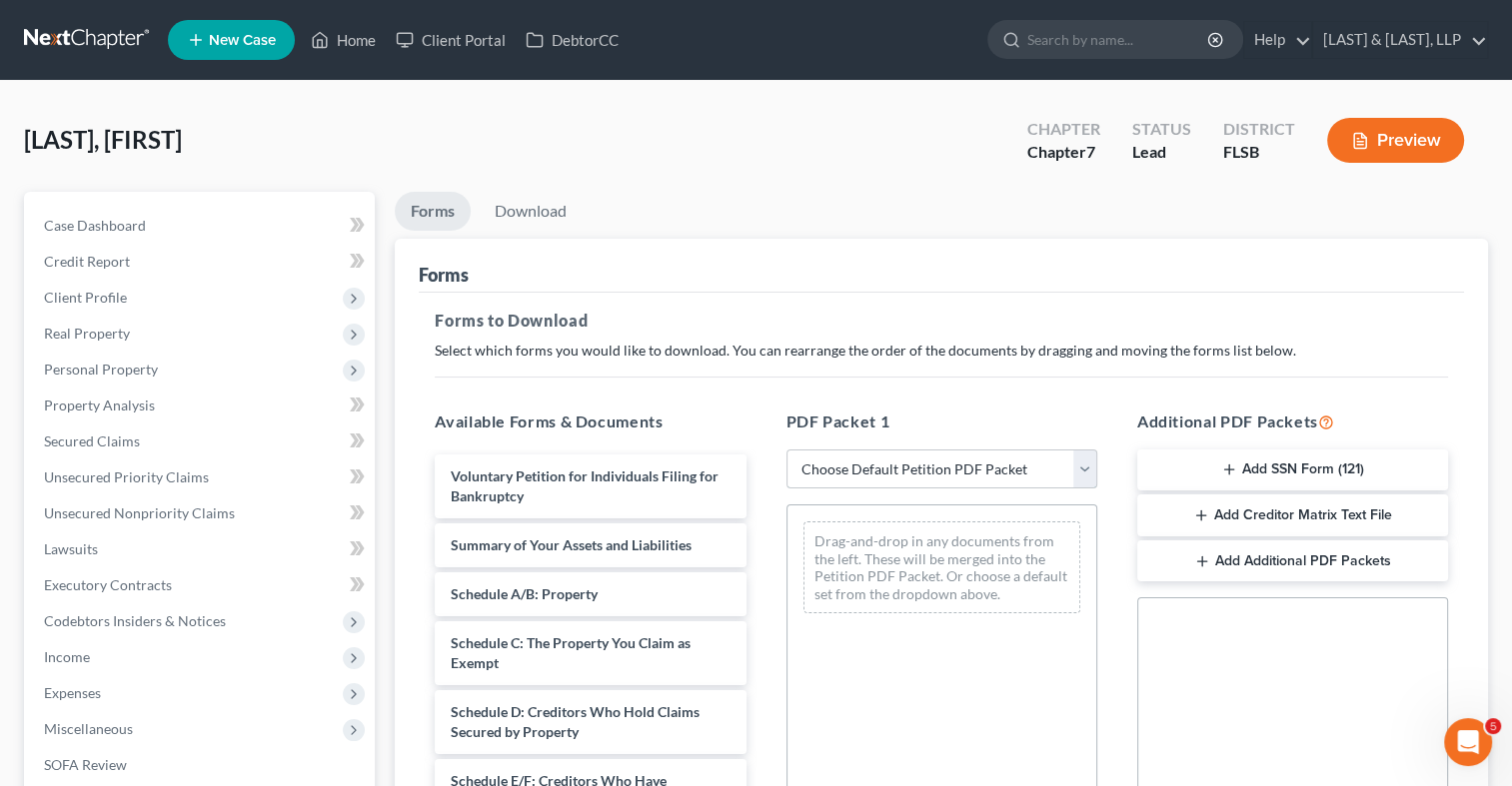 click on "Choose Default Petition PDF Packet Complete Bankruptcy Petition (all forms and schedules) Emergency Filing Forms (Petition and Creditor List Only) Amended Forms Signature Pages Only [LAST] Statement of Current Monthly Income Balance of Schedules Draft [LAST] Balance of Schedules Draft [LAST] Balance of Schedules to File [LAST] [FIRST], [FIRST], [FIRST], [LAST]" at bounding box center [941, 469] 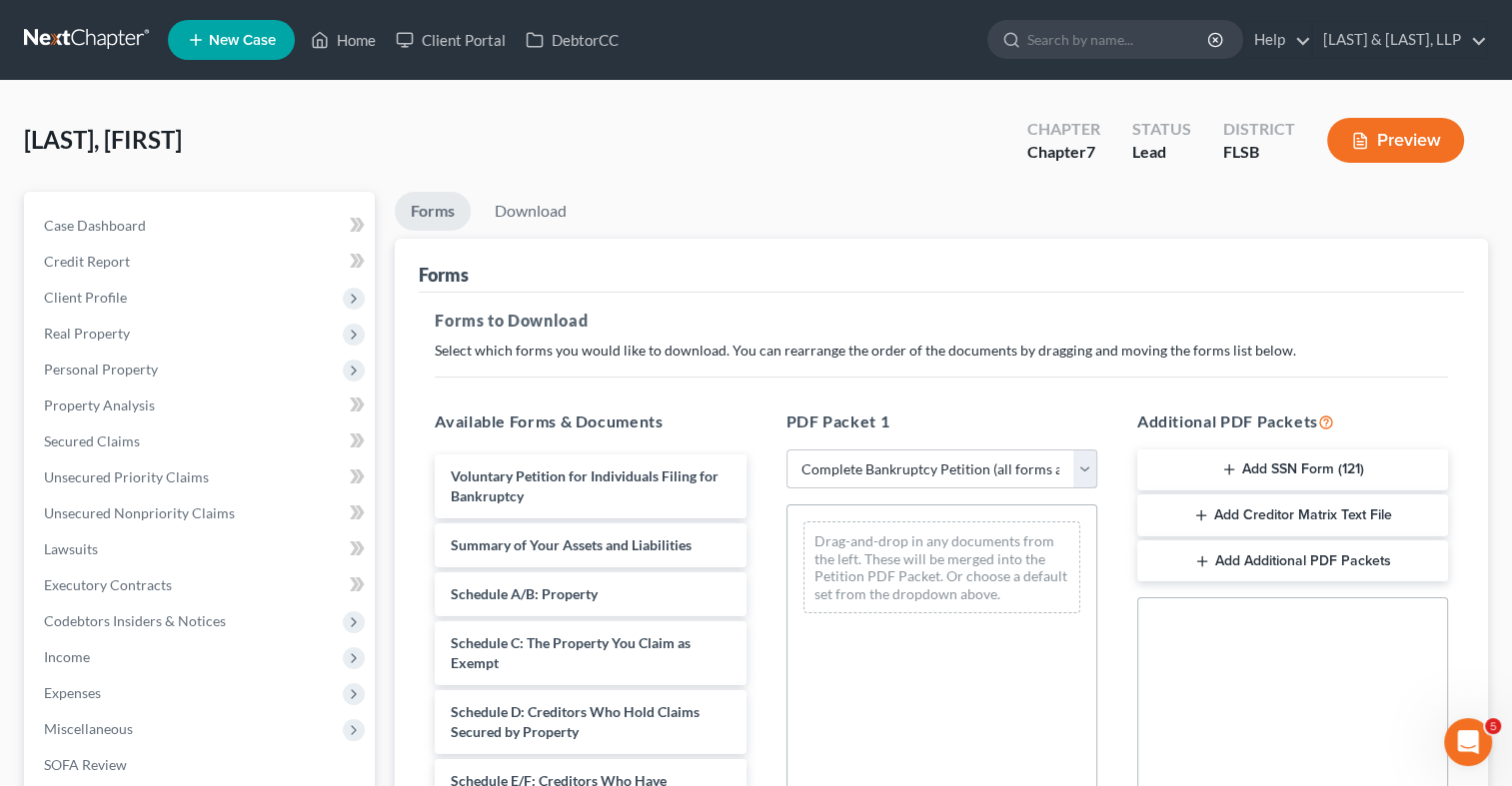 click on "Choose Default Petition PDF Packet Complete Bankruptcy Petition (all forms and schedules) Emergency Filing Forms (Petition and Creditor List Only) Amended Forms Signature Pages Only [LAST] Statement of Current Monthly Income Balance of Schedules Draft [LAST] Balance of Schedules Draft [LAST] Balance of Schedules to File [LAST] [FIRST], [FIRST], [FIRST], [LAST]" at bounding box center [941, 469] 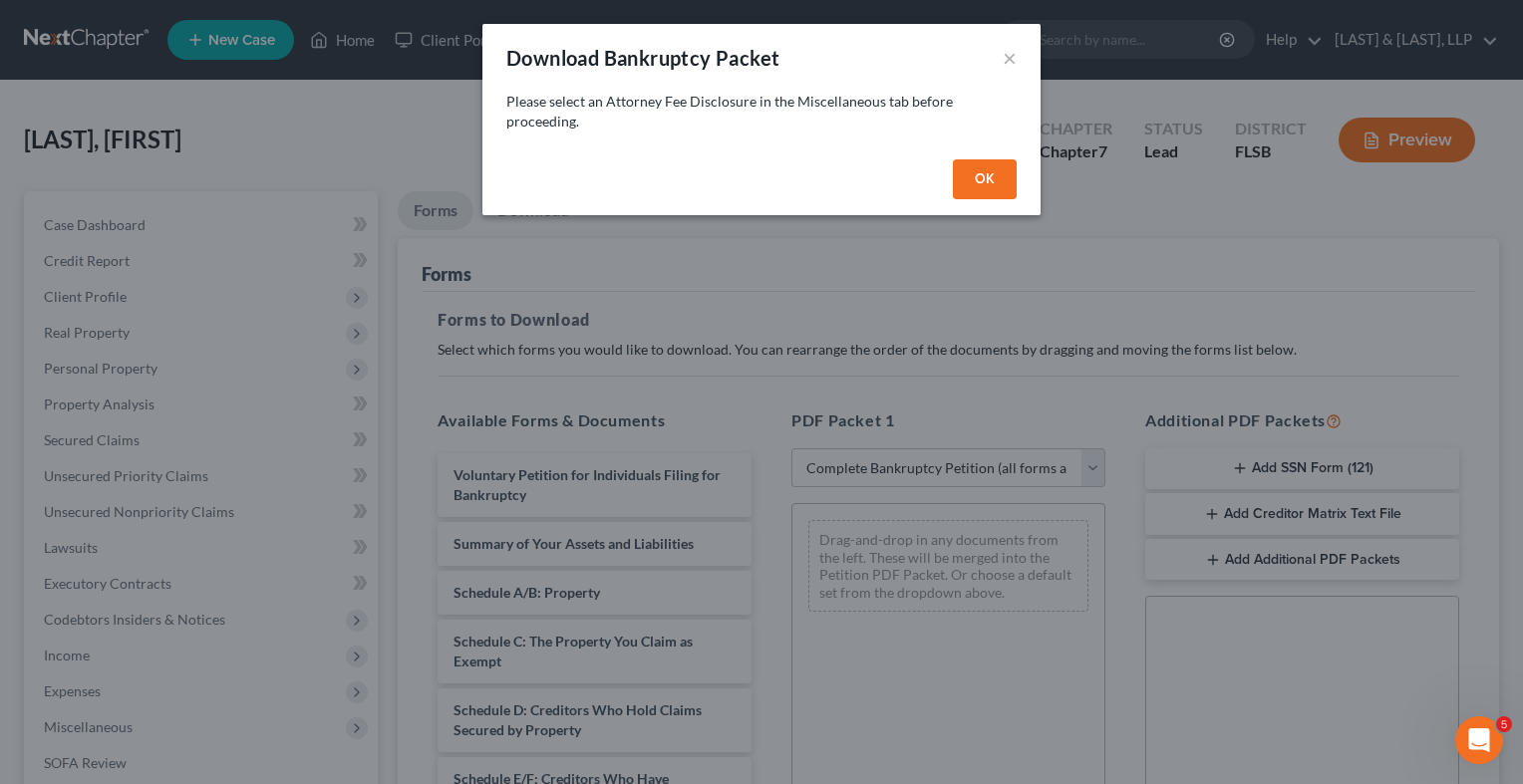 click on "OK" at bounding box center [985, 179] 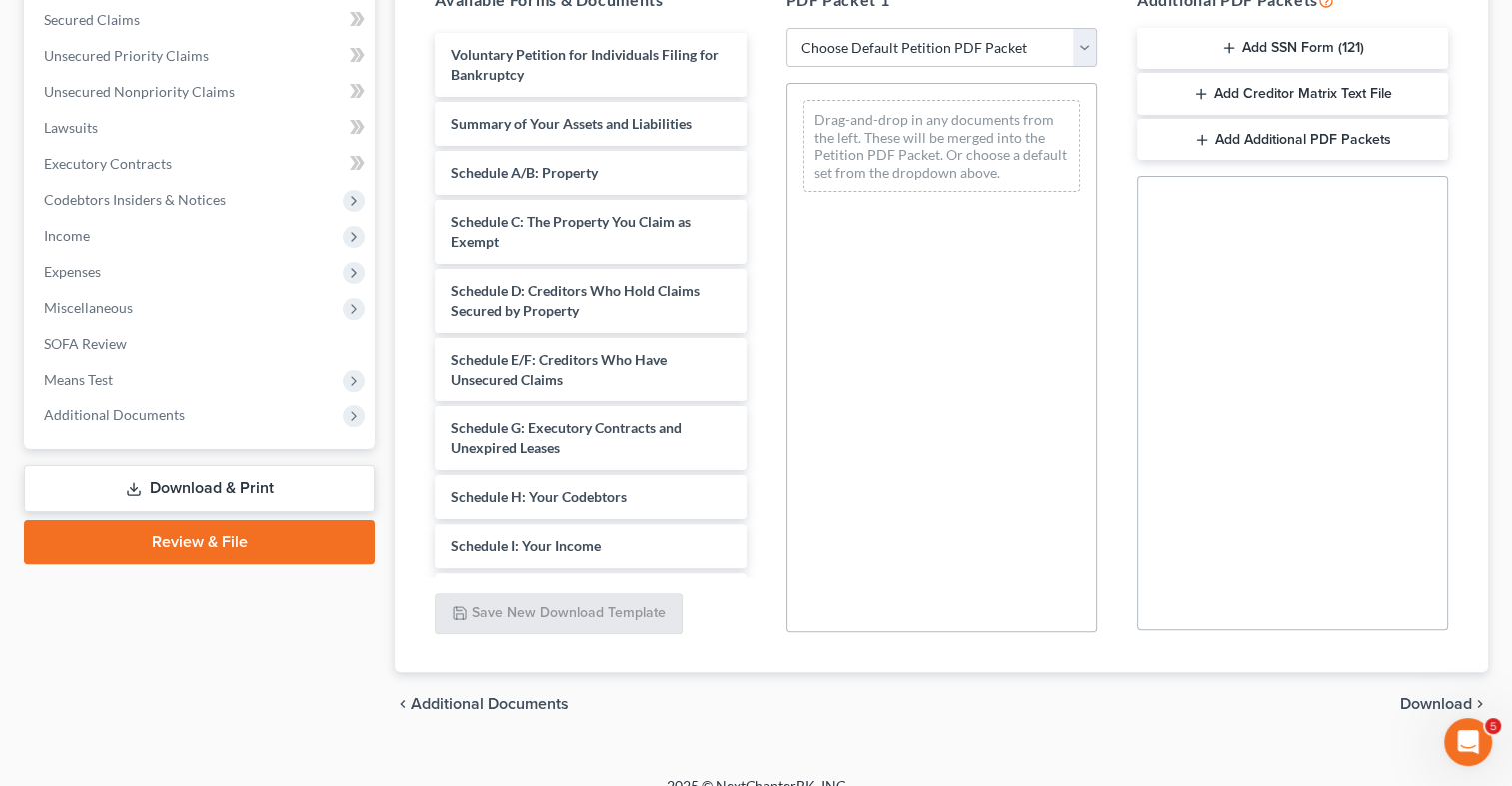scroll, scrollTop: 433, scrollLeft: 0, axis: vertical 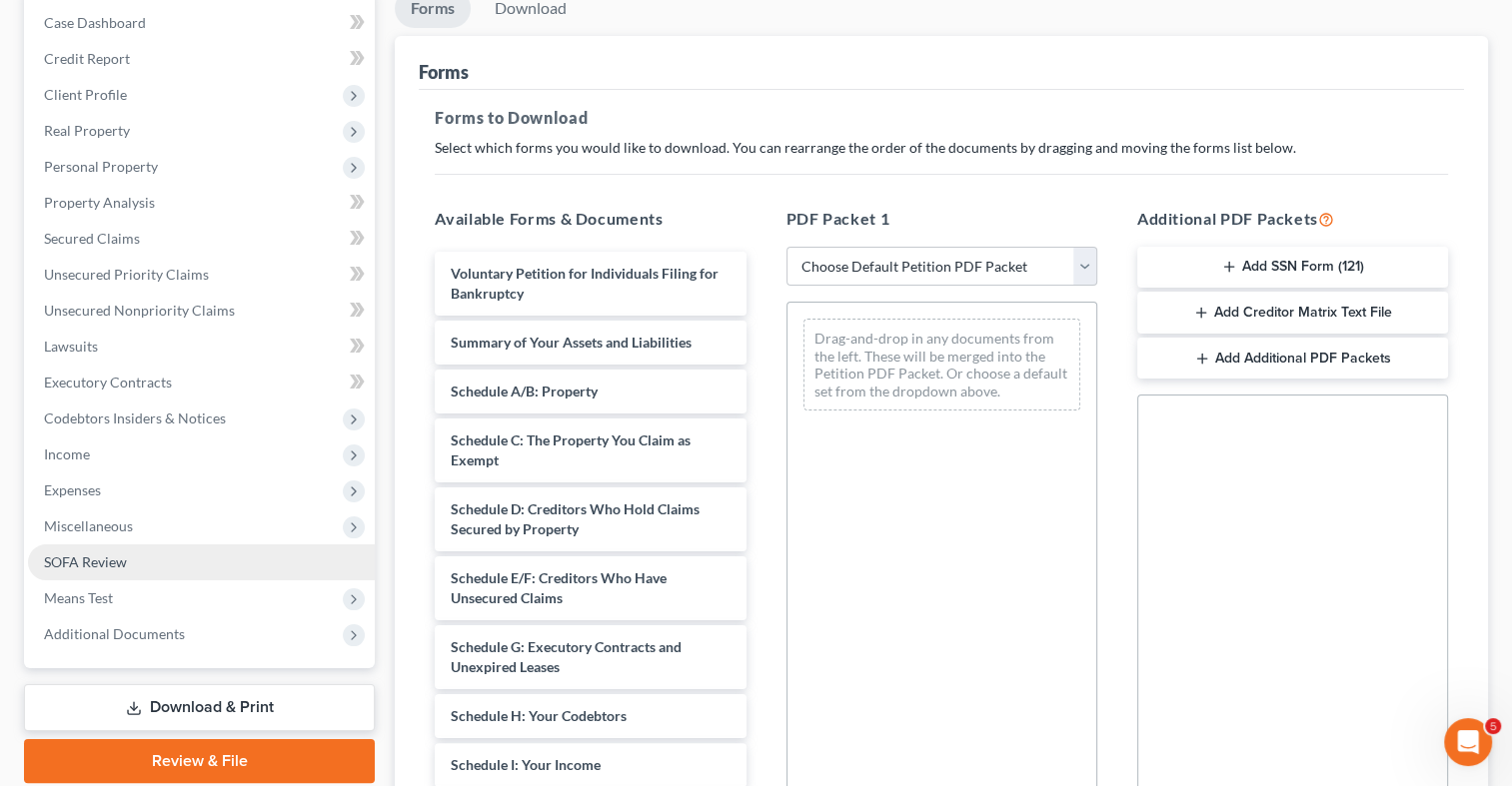 click on "SOFA Review" at bounding box center [201, 562] 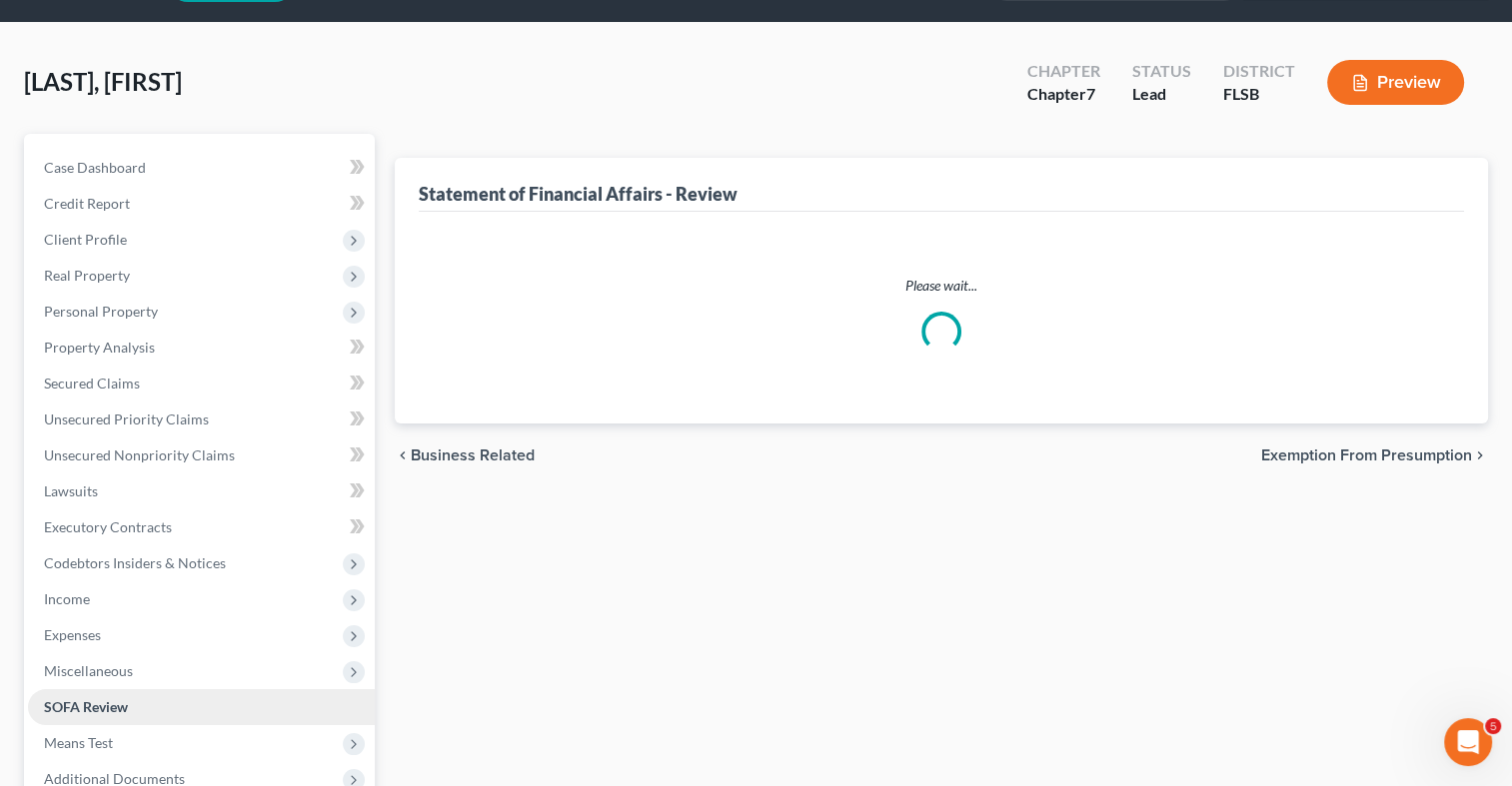 scroll, scrollTop: 0, scrollLeft: 0, axis: both 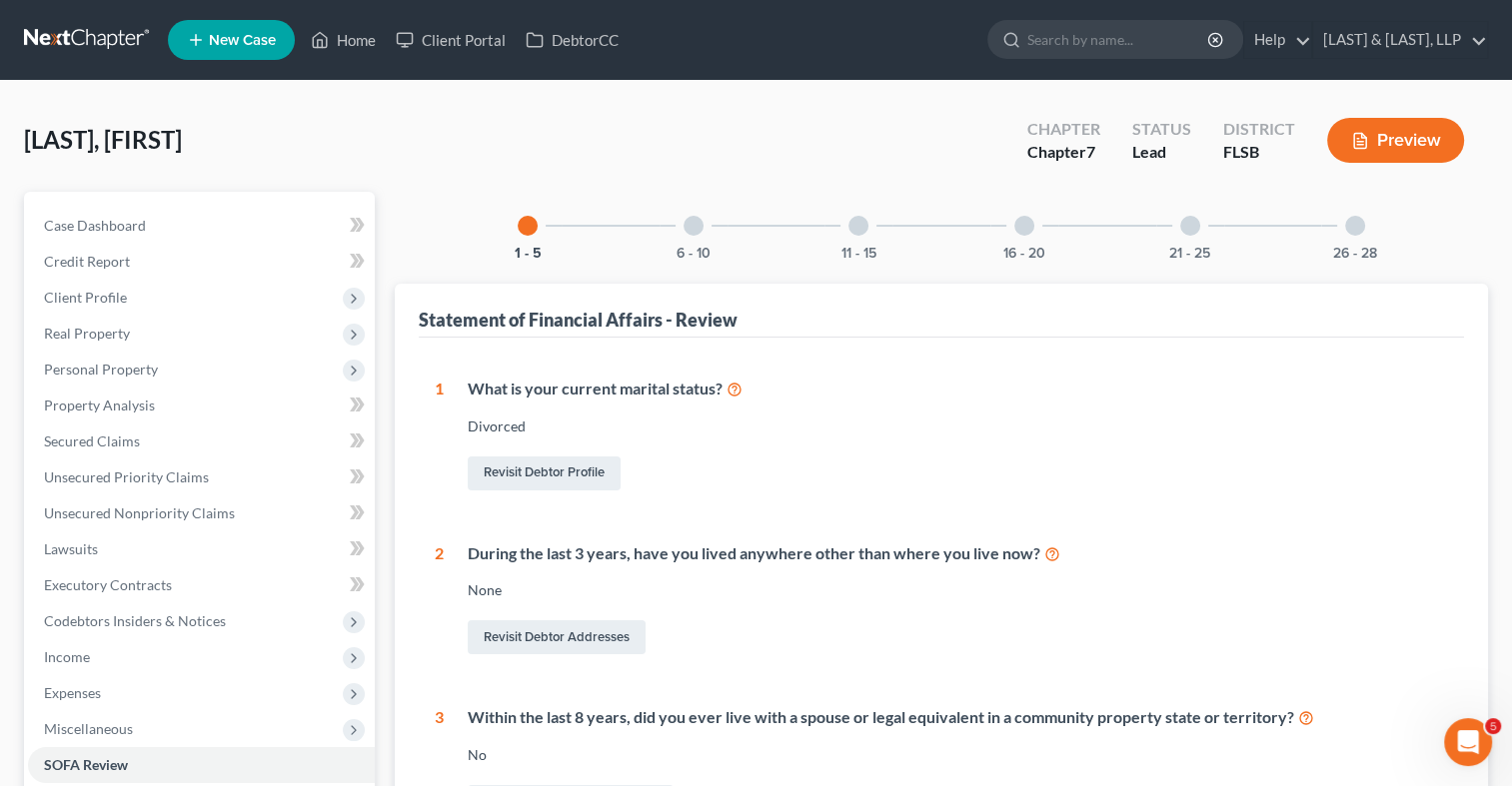 click at bounding box center [694, 226] 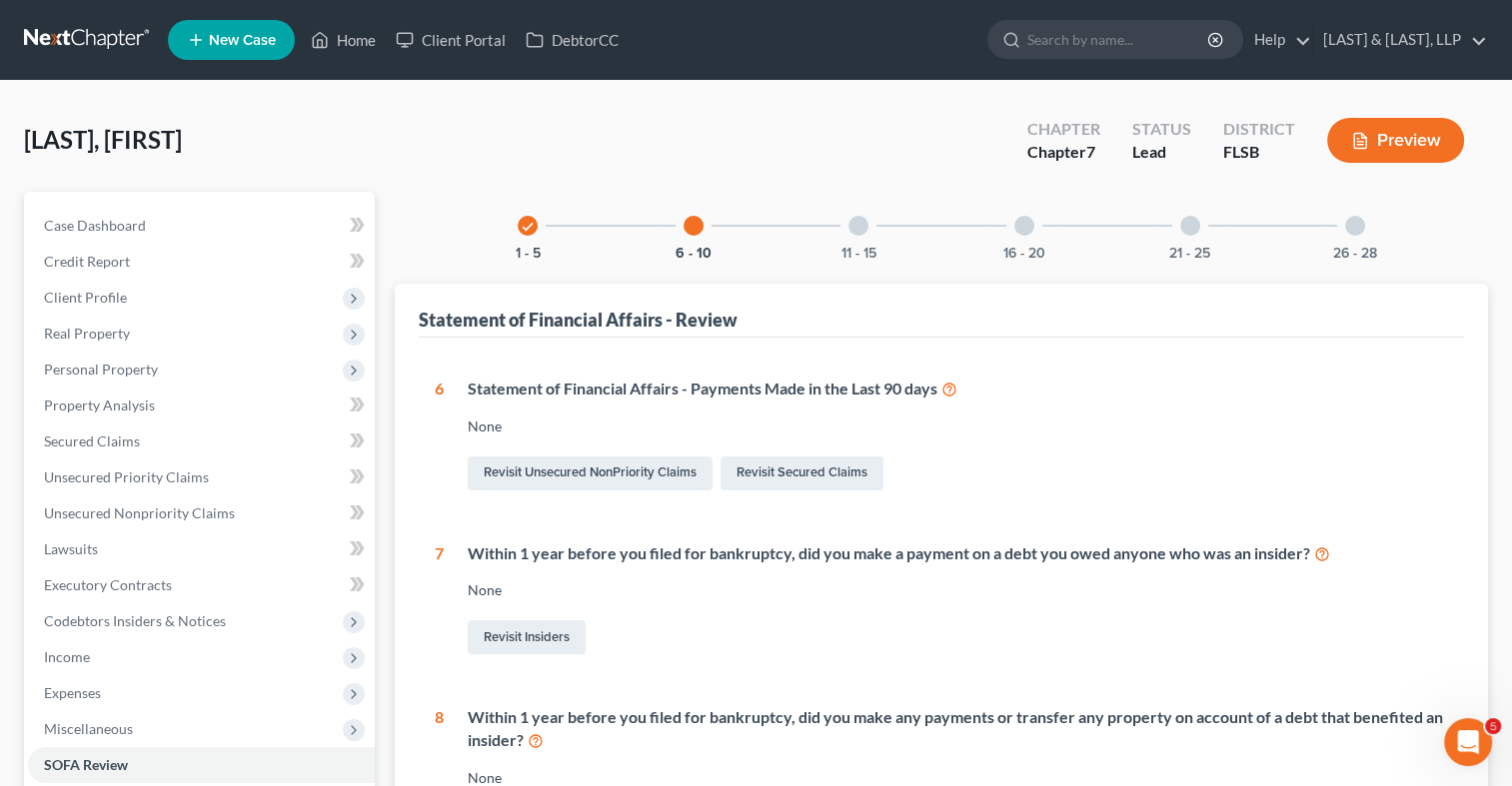 click at bounding box center [1024, 226] 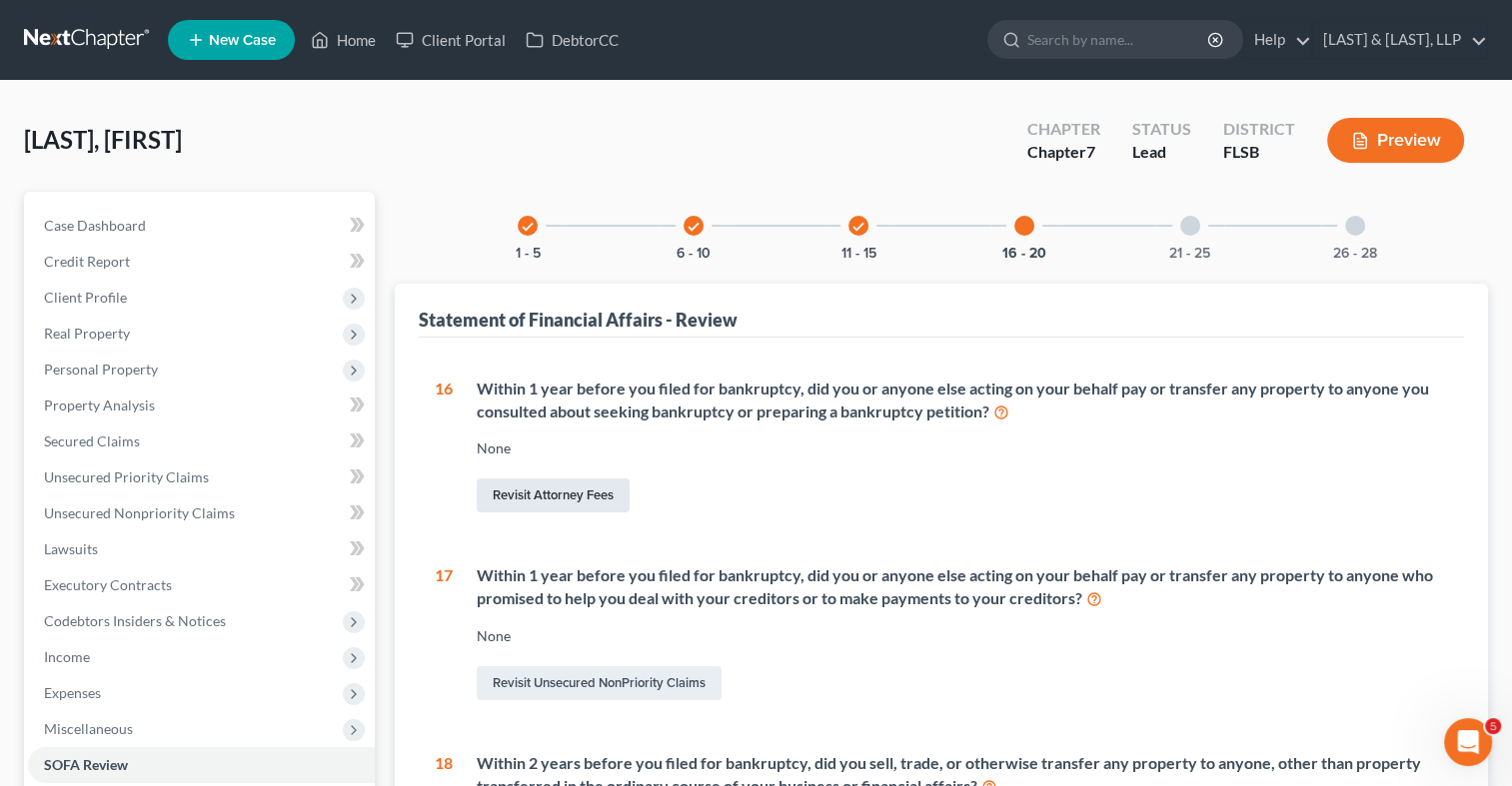 click on "Revisit Attorney Fees" at bounding box center (553, 495) 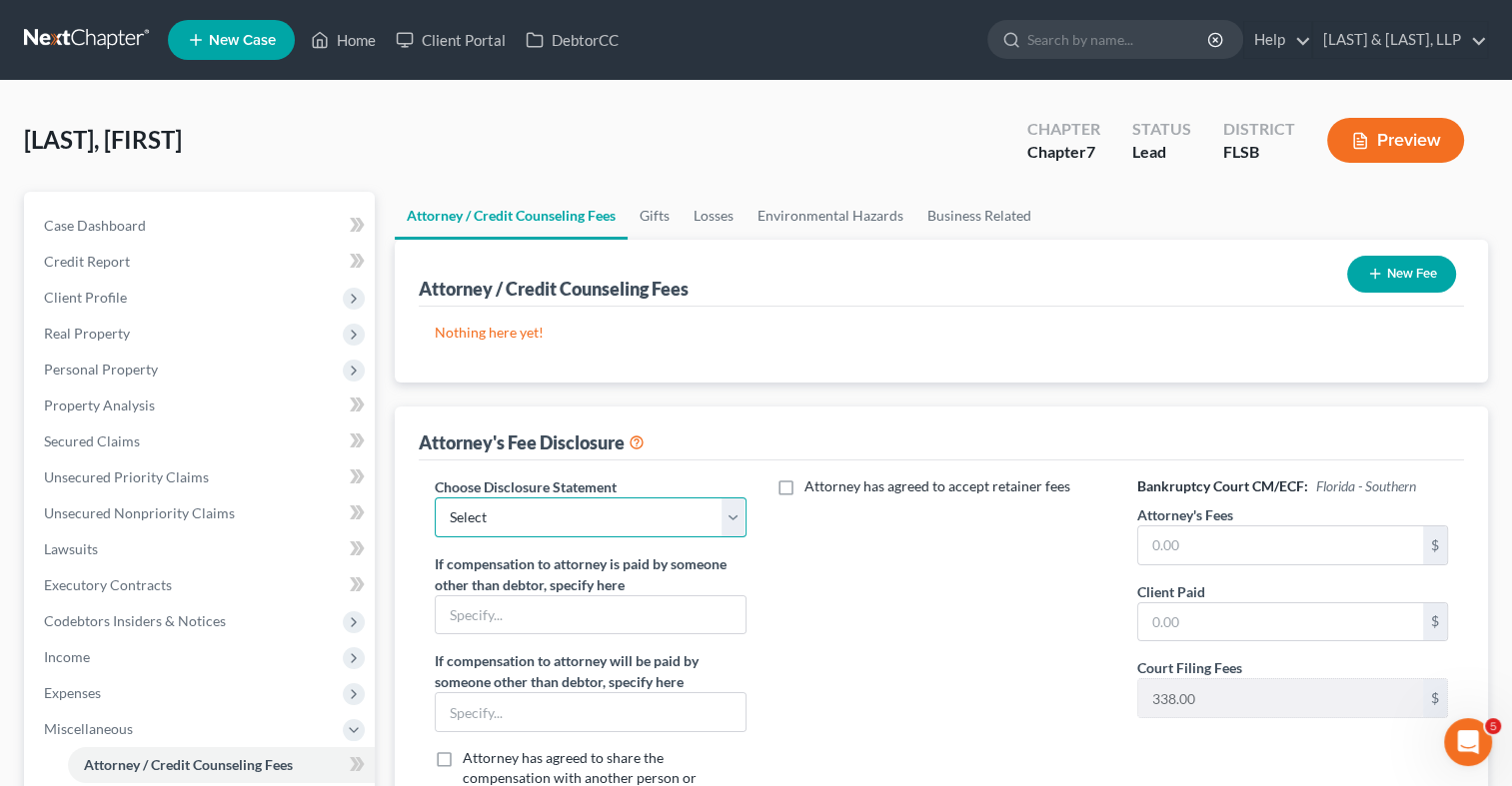 click on "Select Chapter 13 Chapter 7" at bounding box center (590, 517) 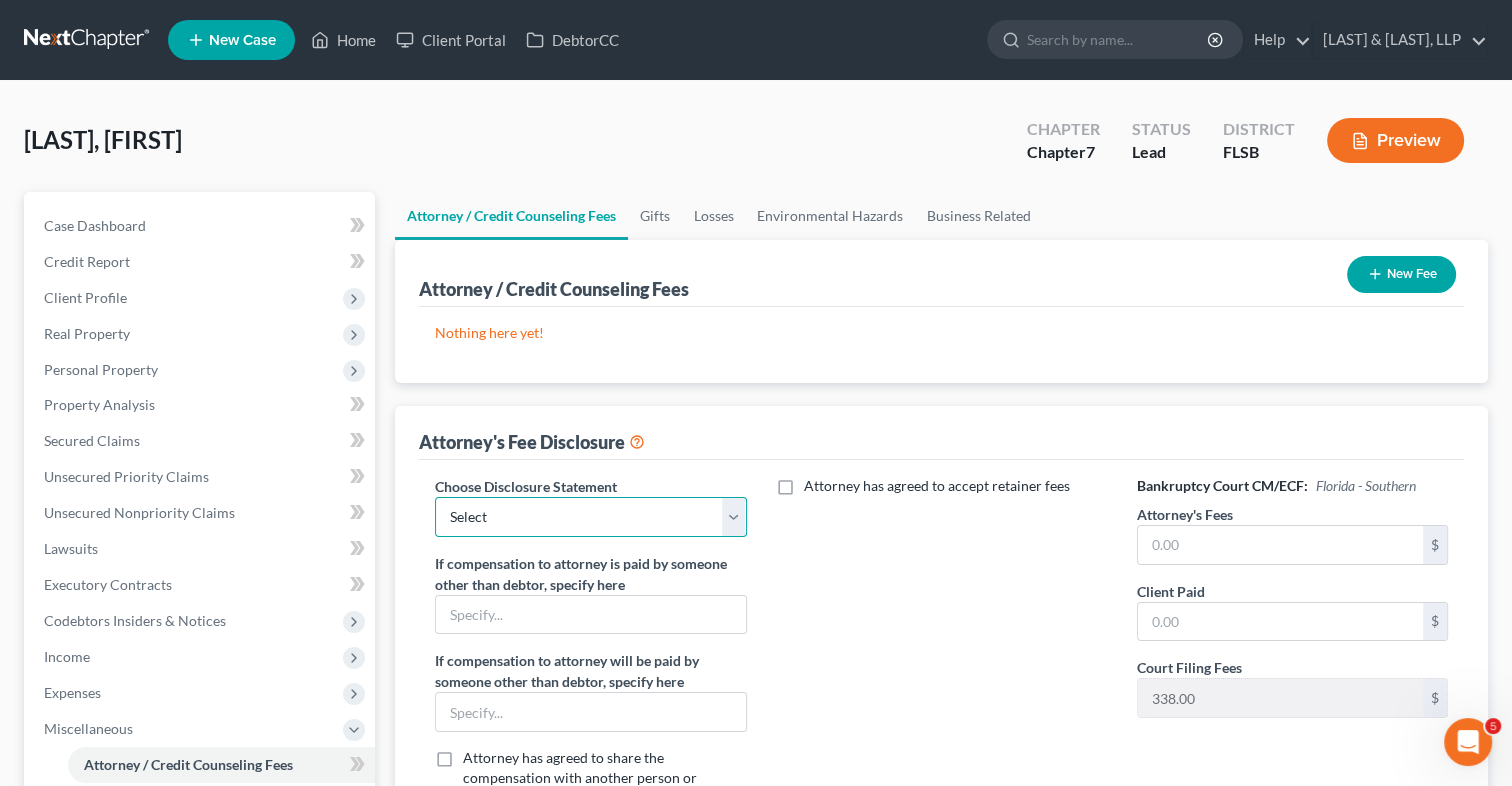 select on "1" 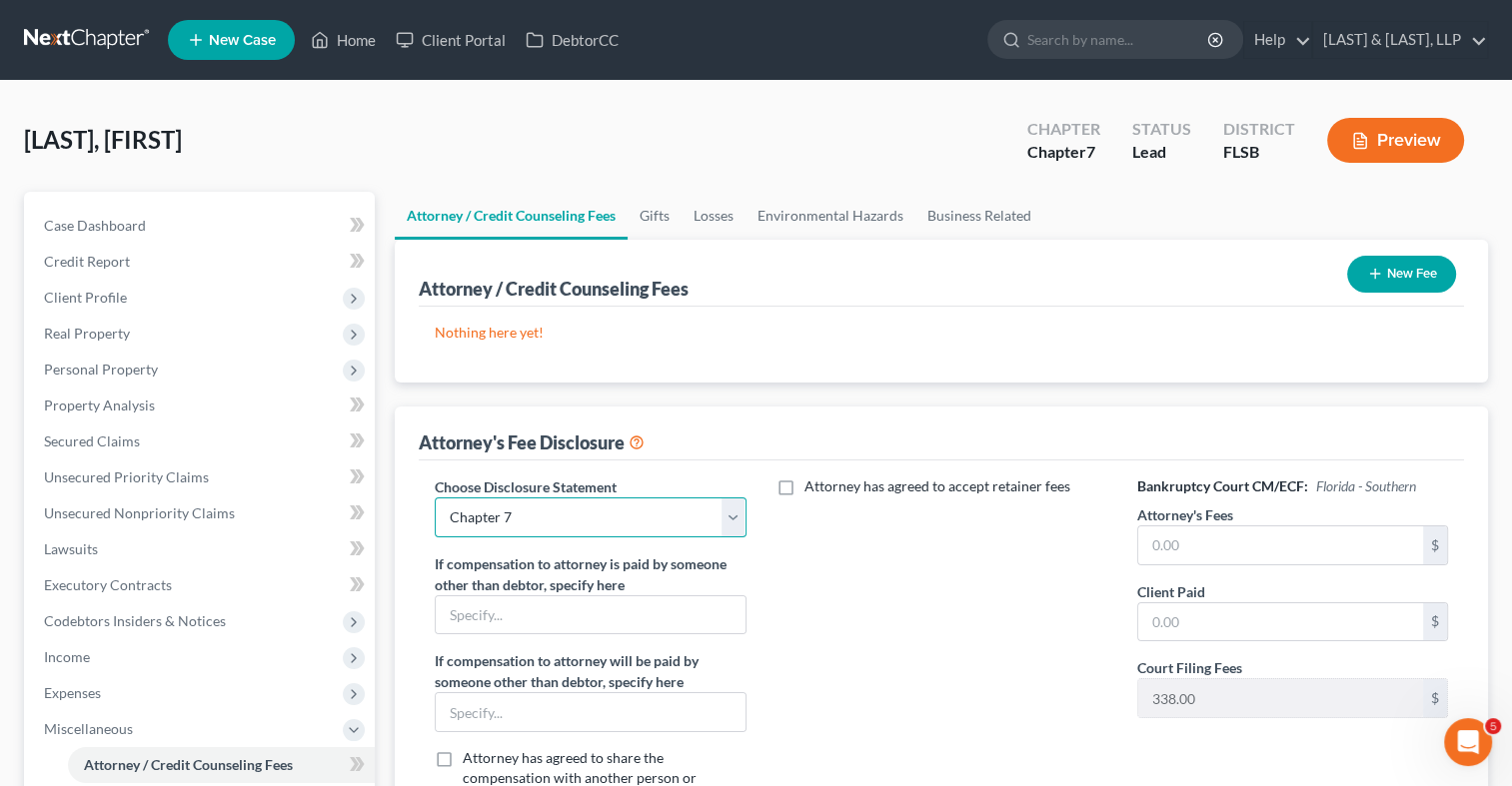 click on "Select Chapter 13 Chapter 7" at bounding box center [590, 517] 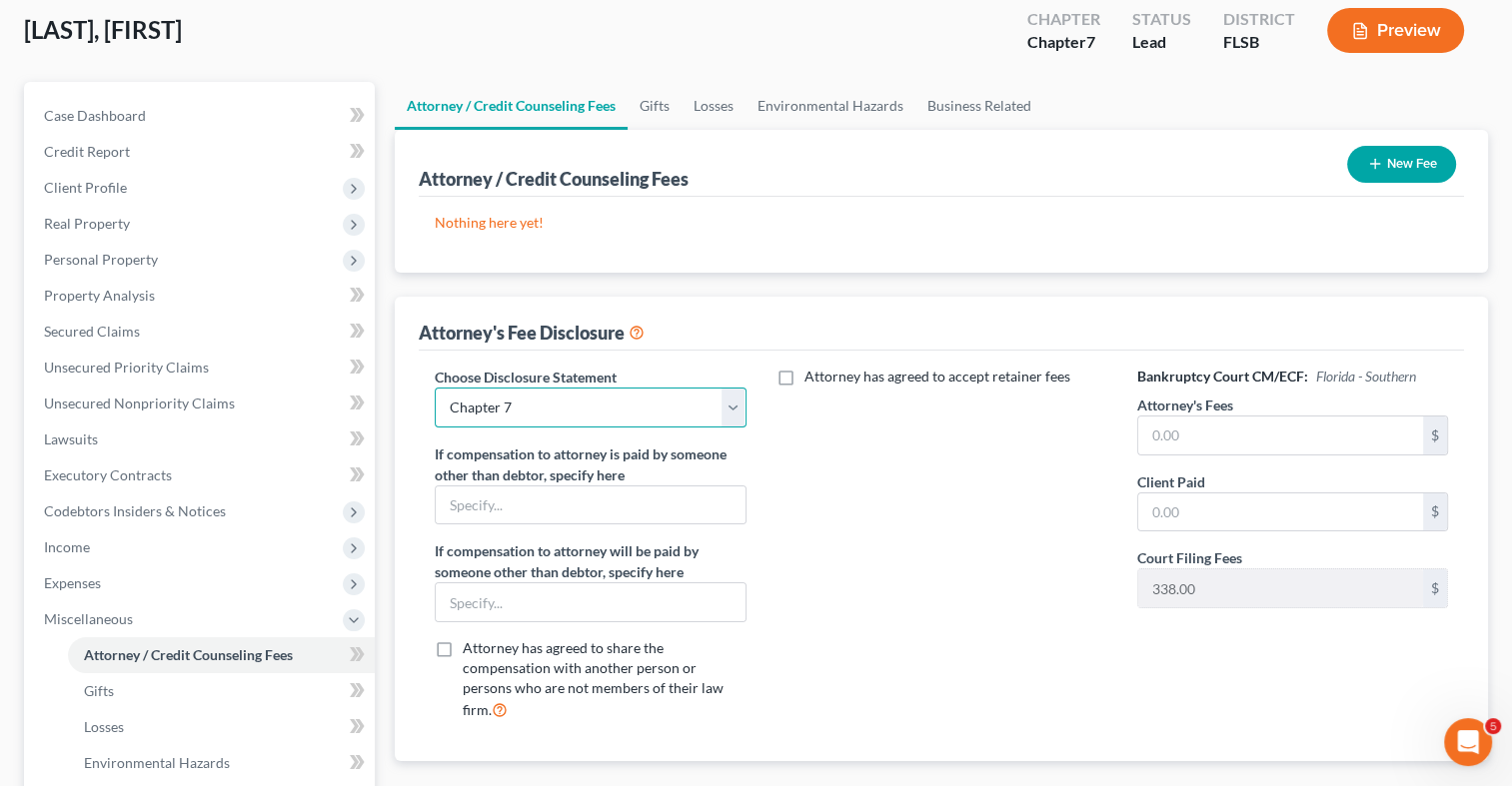 scroll, scrollTop: 99, scrollLeft: 0, axis: vertical 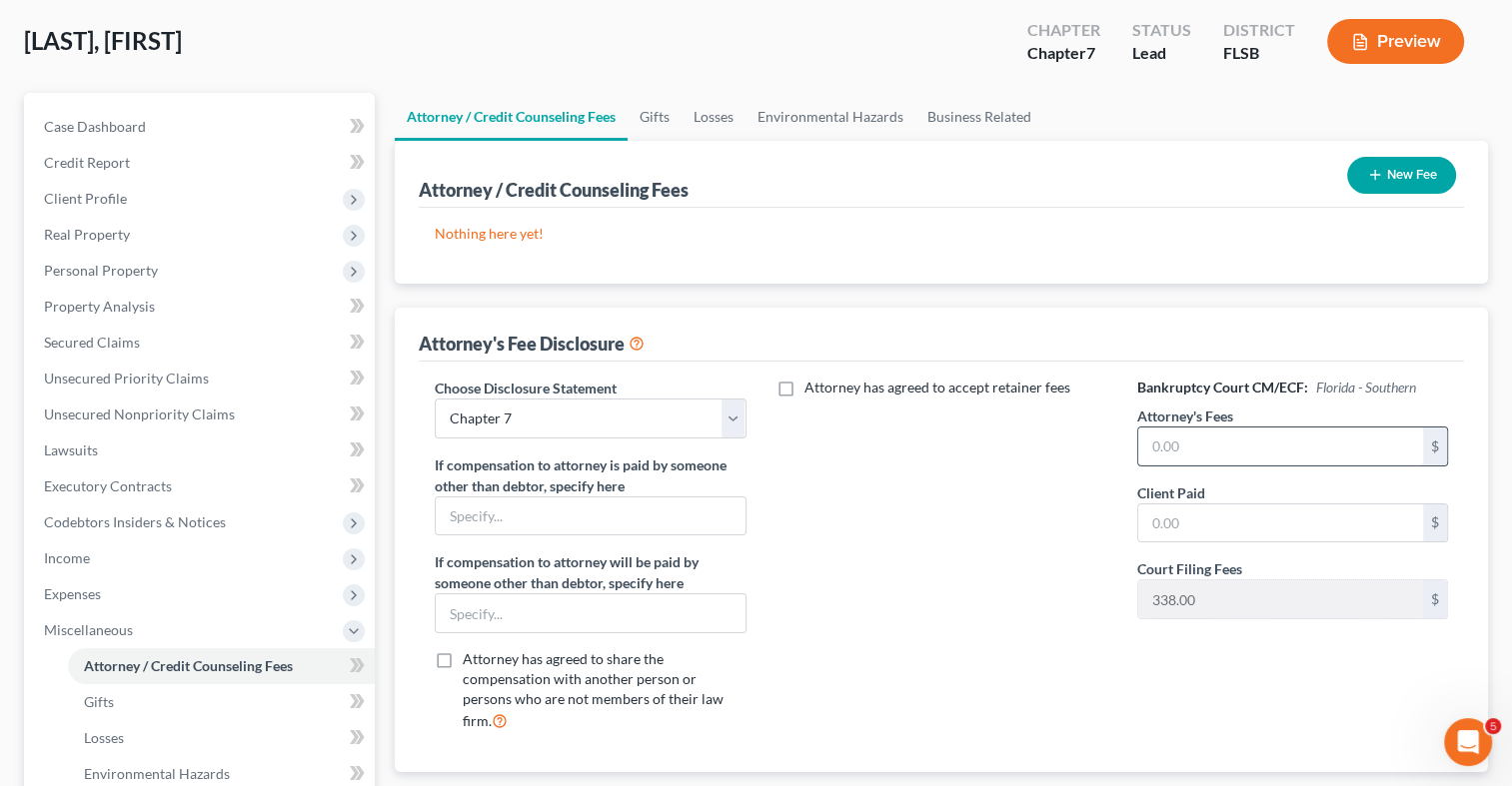 click at bounding box center (1280, 446) 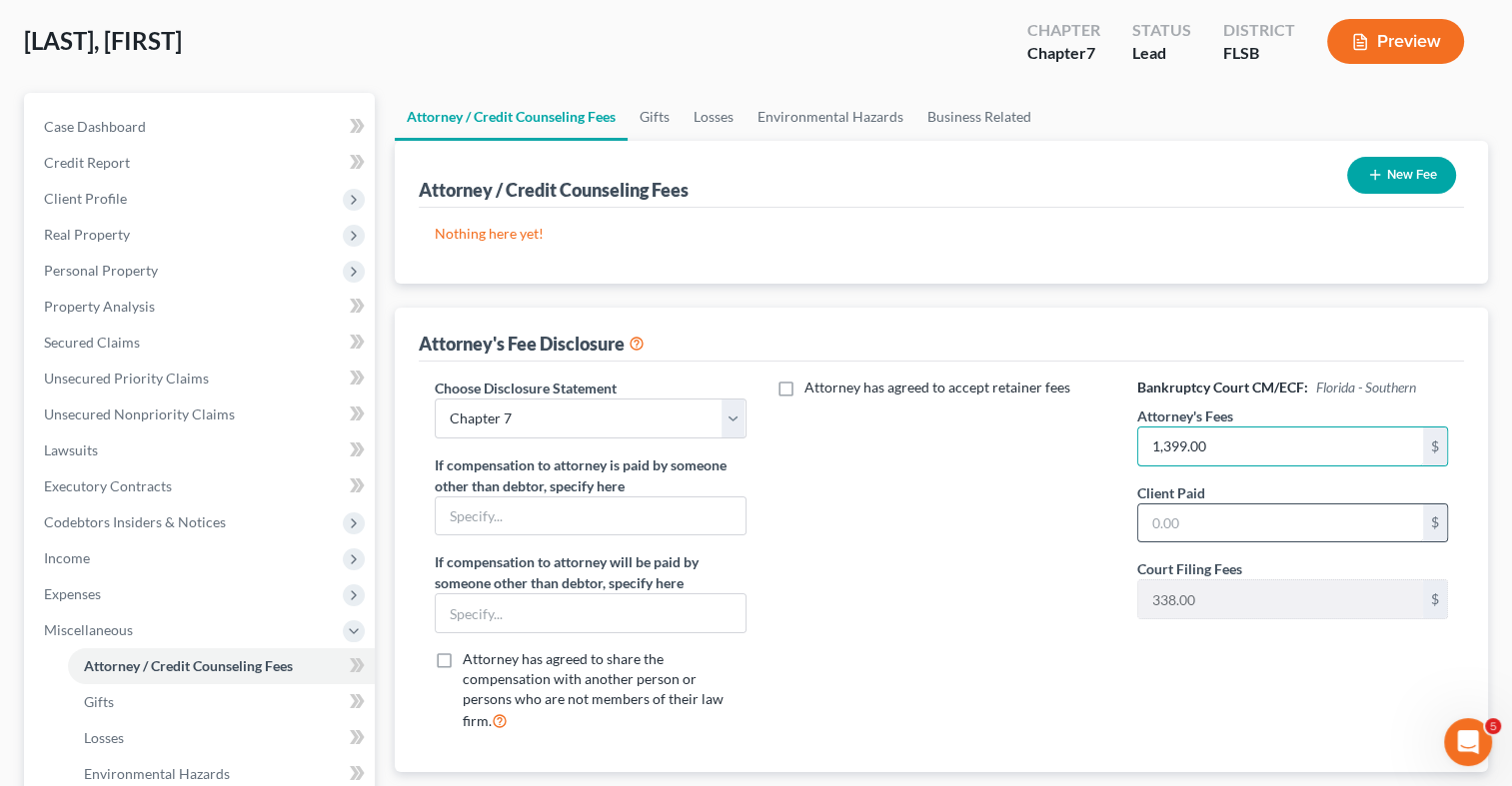 type on "1,399.00" 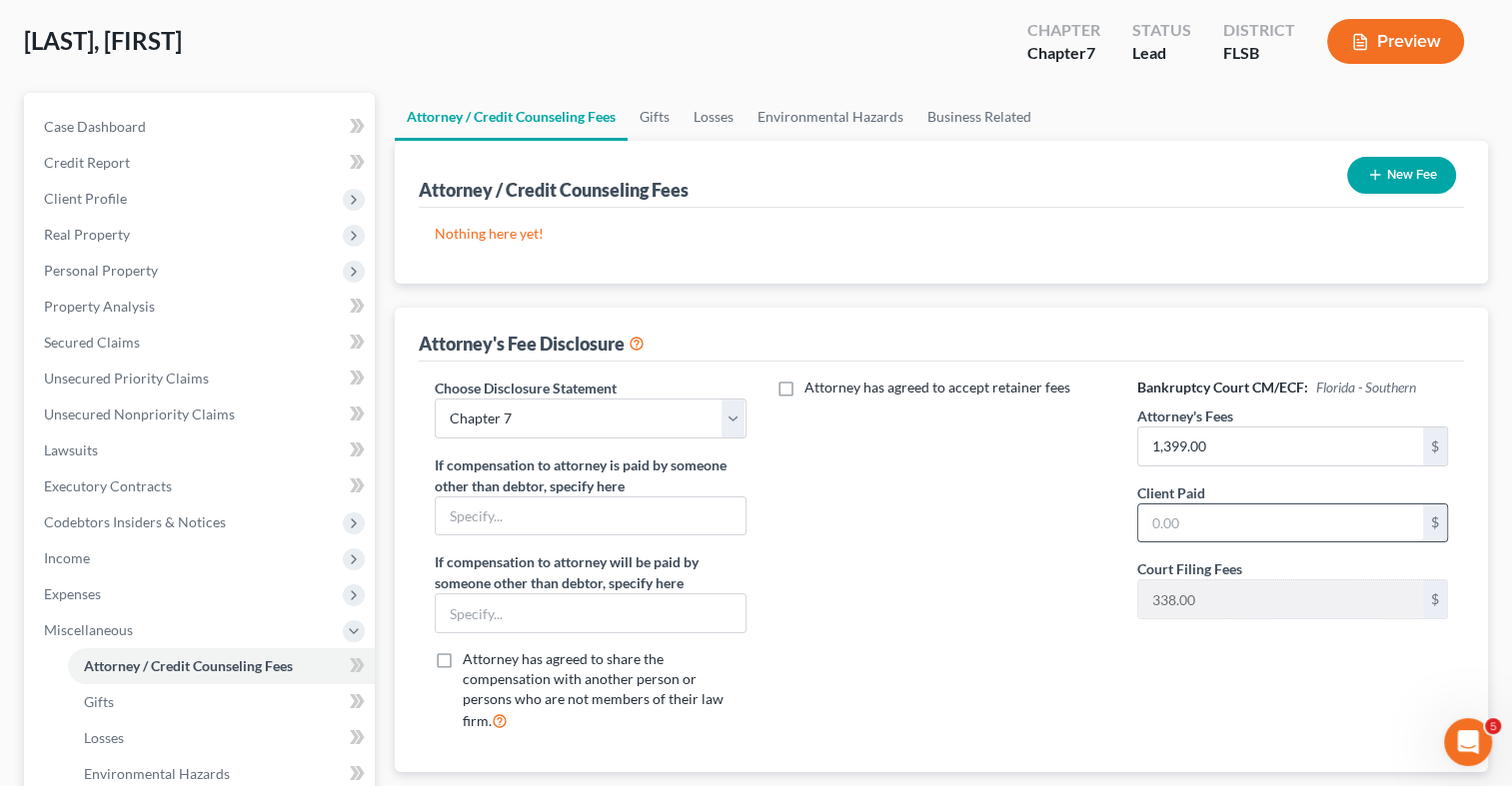 click at bounding box center (1280, 523) 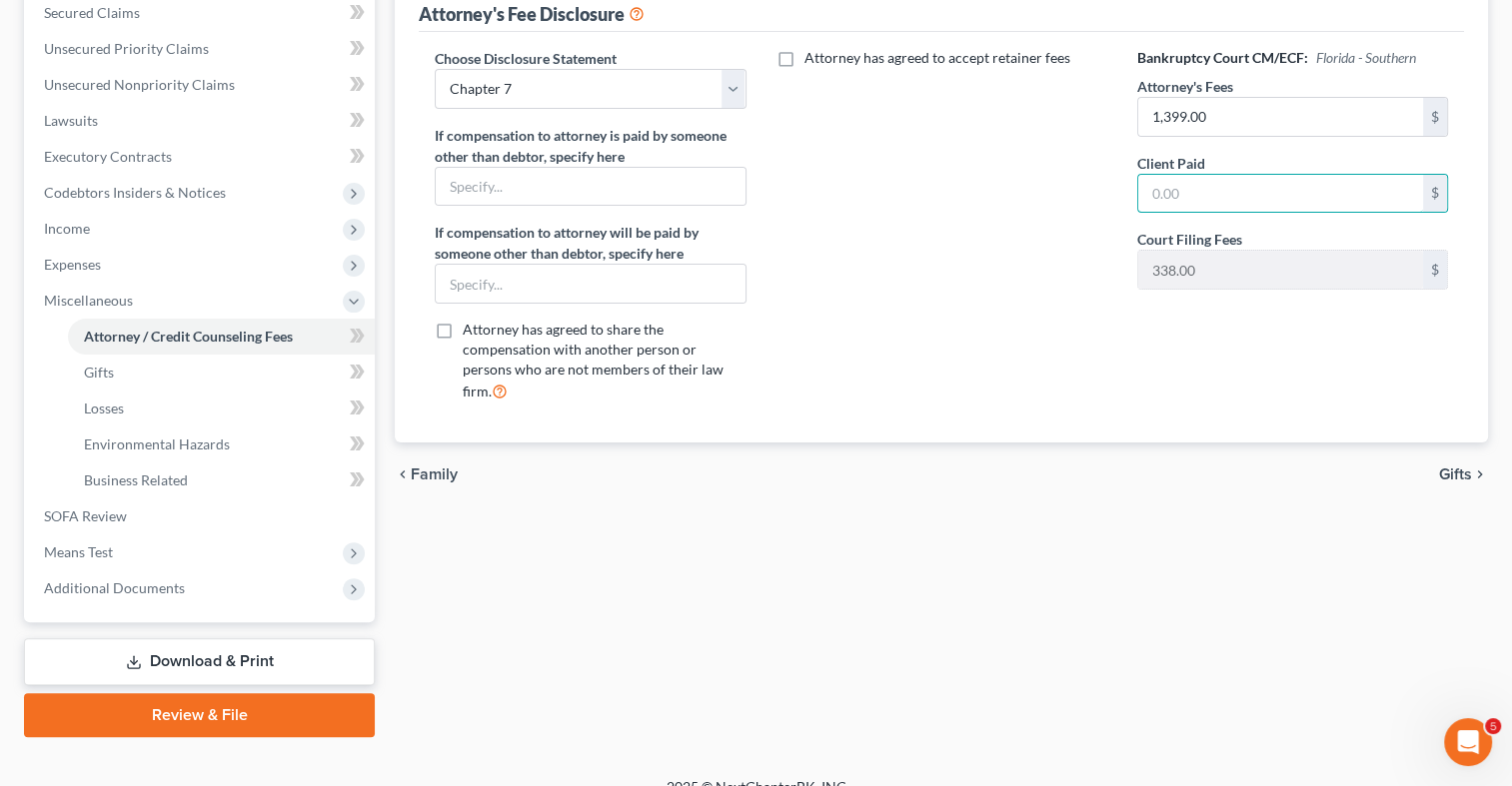 scroll, scrollTop: 430, scrollLeft: 0, axis: vertical 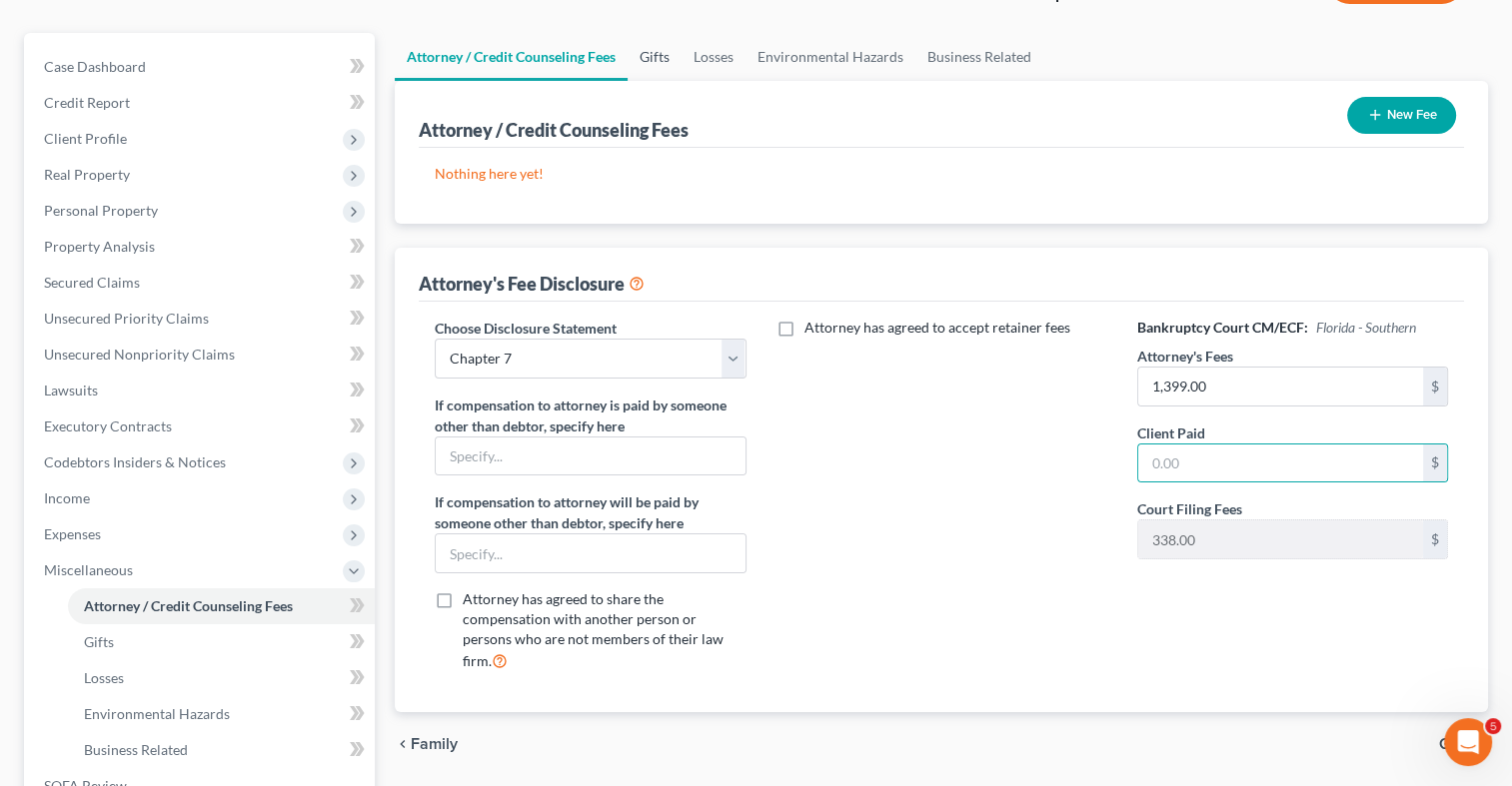 click on "Gifts" at bounding box center (655, 57) 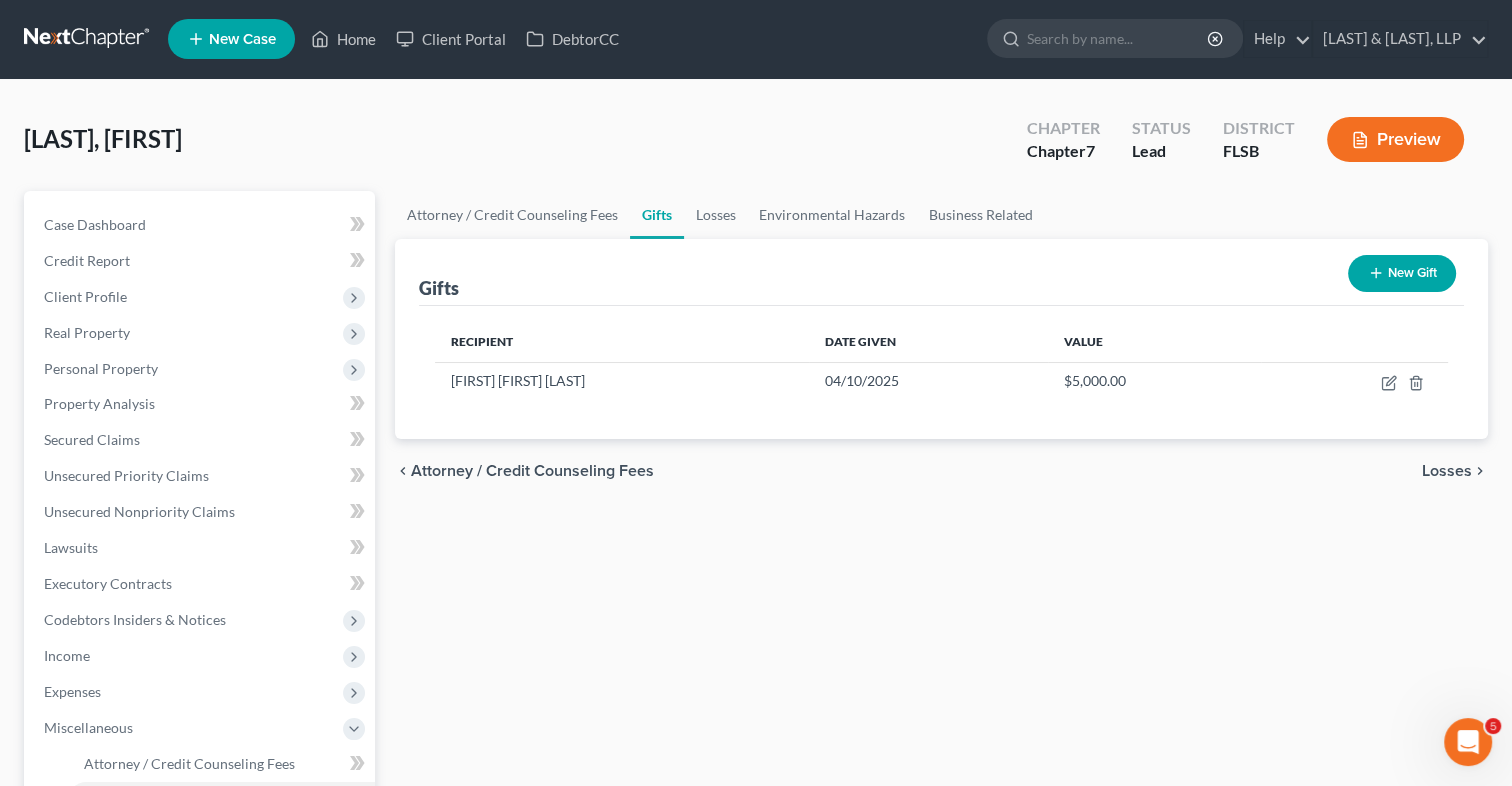 scroll, scrollTop: 0, scrollLeft: 0, axis: both 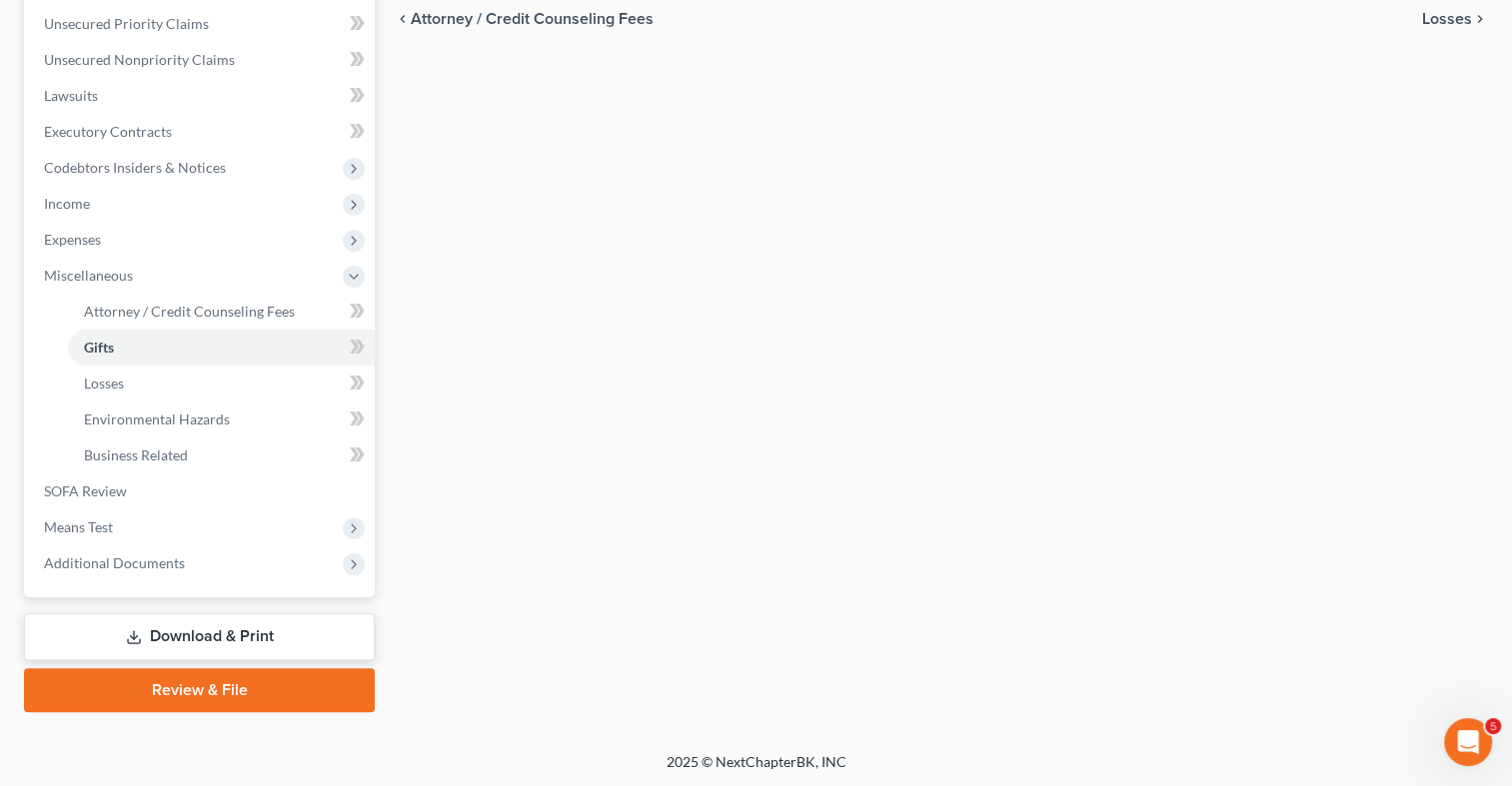 click on "Download & Print" at bounding box center (199, 636) 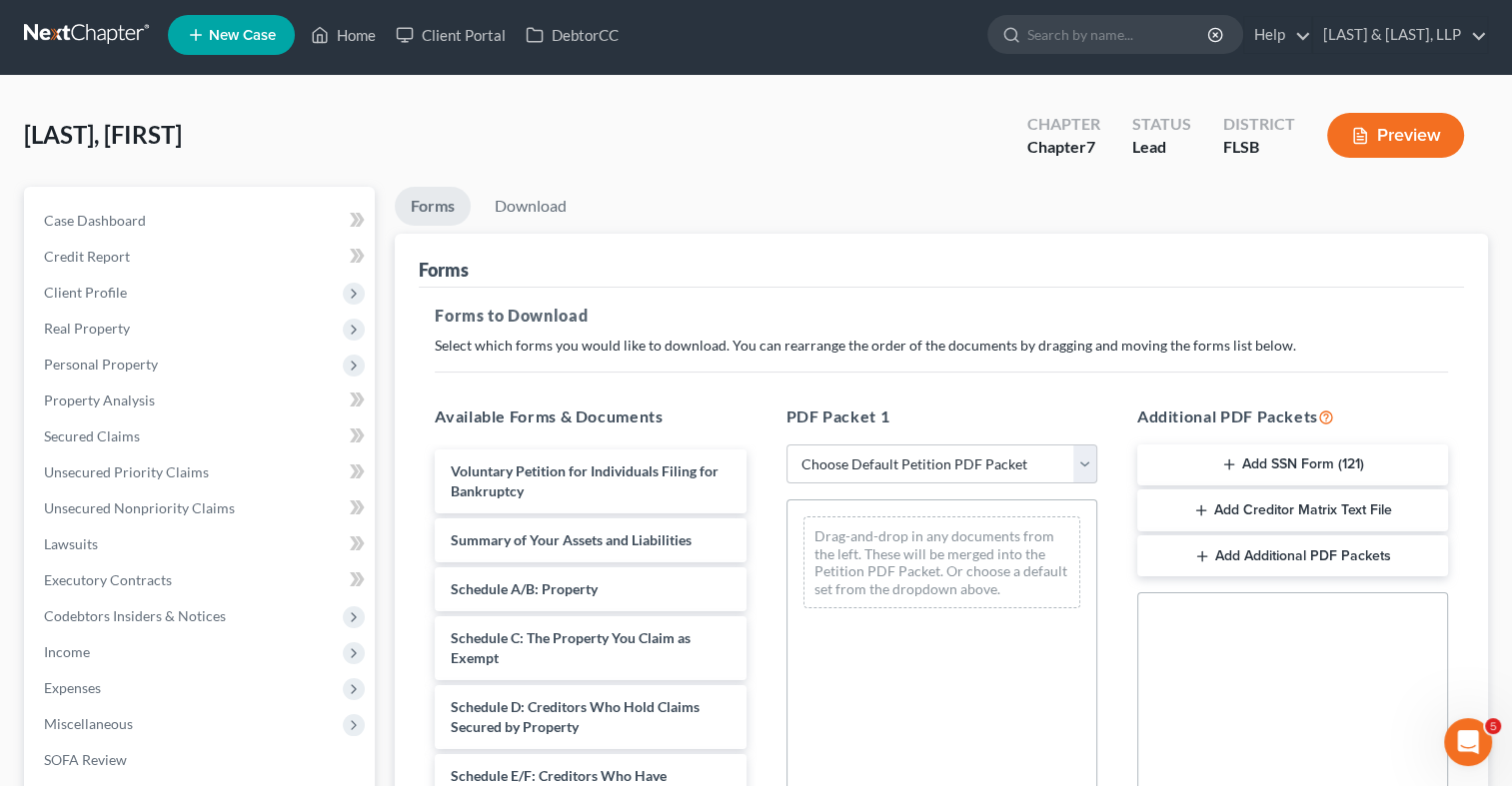 scroll, scrollTop: 0, scrollLeft: 0, axis: both 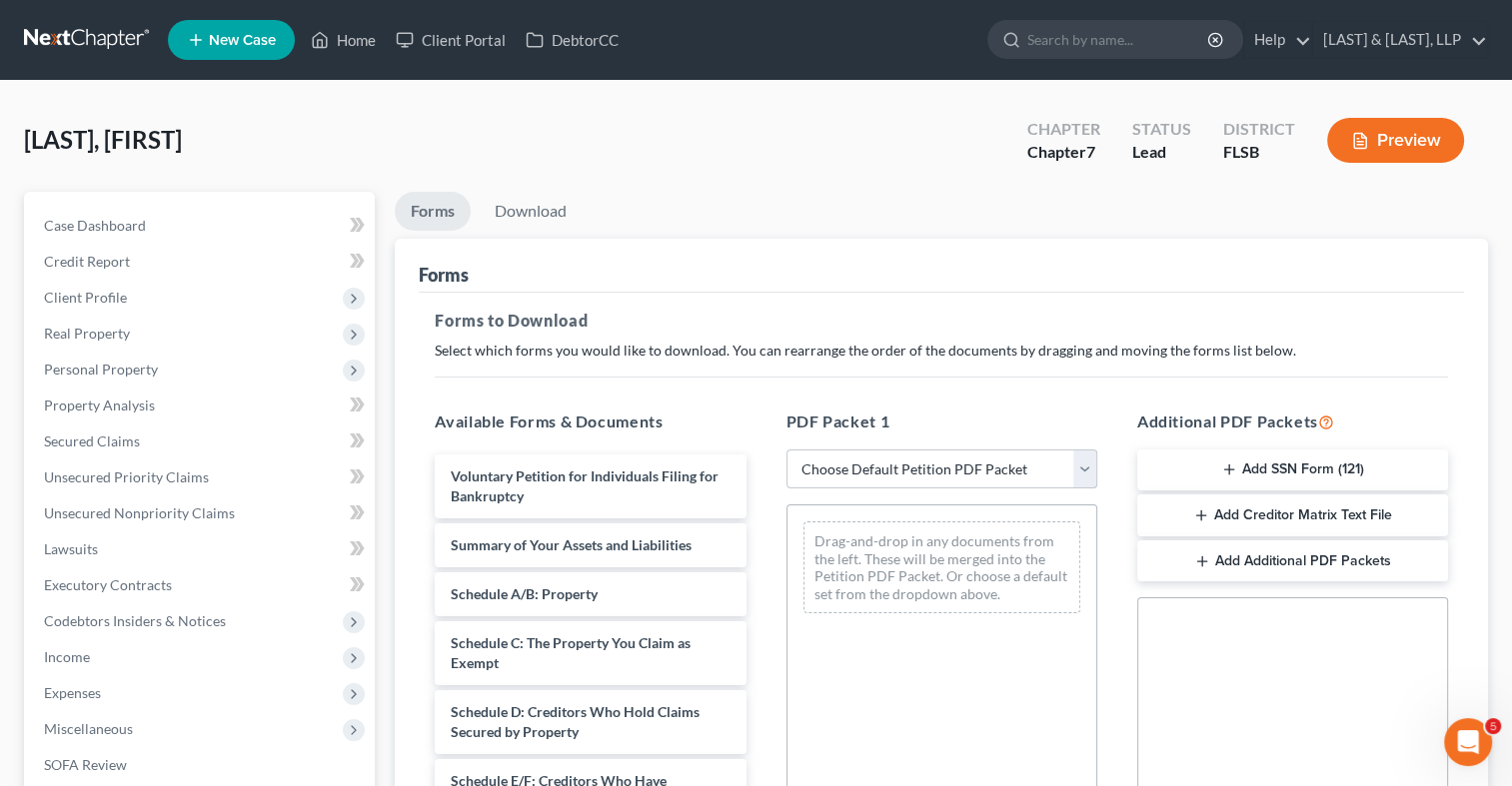 click on "Choose Default Petition PDF Packet Complete Bankruptcy Petition (all forms and schedules) Emergency Filing Forms (Petition and Creditor List Only) Amended Forms Signature Pages Only Wilky Tilme Statement of Current Monthly Income Balance of Schedules Draft Nophada Von Sinner Balance of Schedules Draft Nophada Von Sinner Balance of Schedules to File Nophada Von Sinner Summ, A-J, SOFA, Decl Hazel Chin" at bounding box center (941, 469) 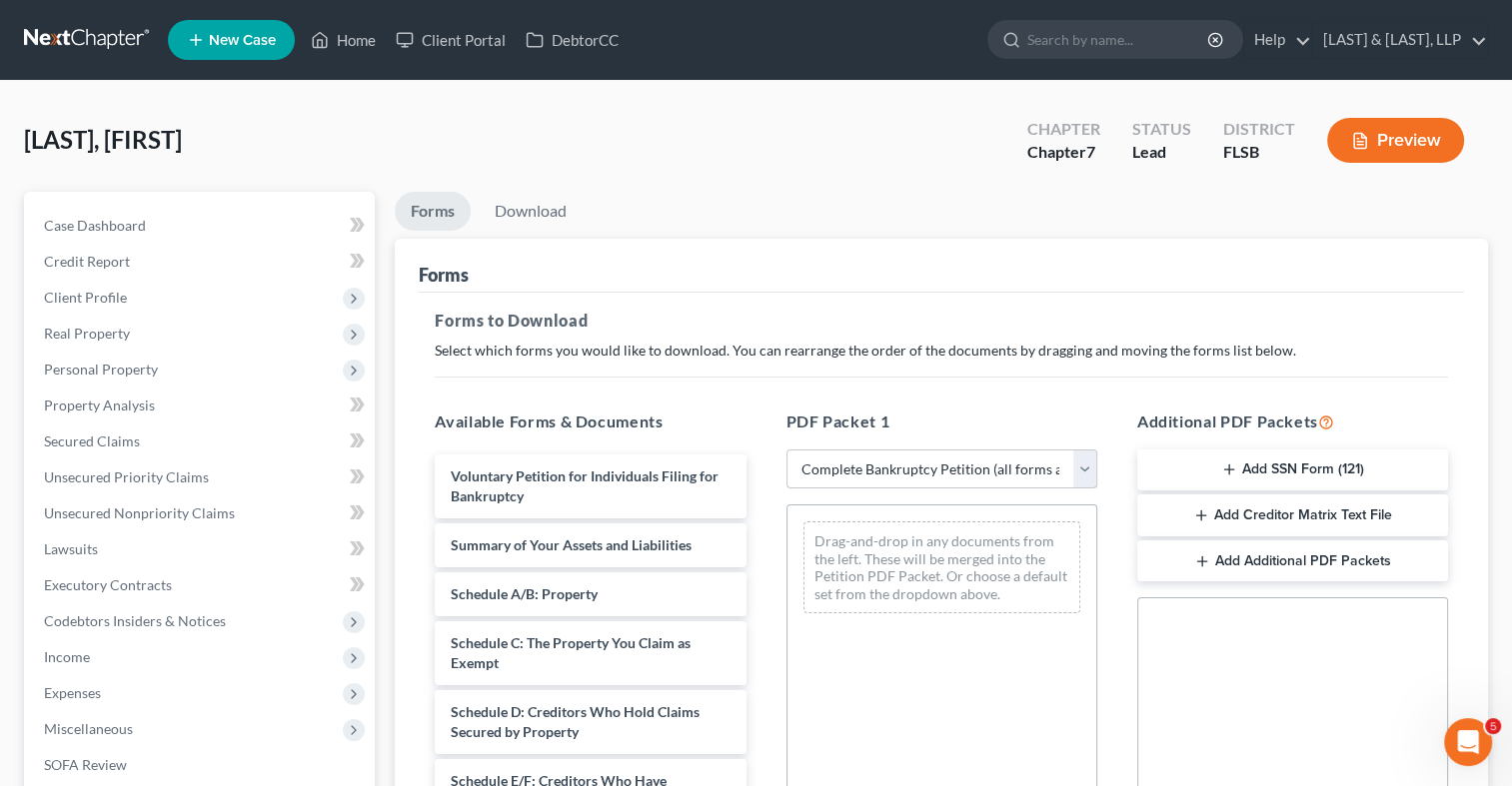 click on "Choose Default Petition PDF Packet Complete Bankruptcy Petition (all forms and schedules) Emergency Filing Forms (Petition and Creditor List Only) Amended Forms Signature Pages Only Wilky Tilme Statement of Current Monthly Income Balance of Schedules Draft Nophada Von Sinner Balance of Schedules Draft Nophada Von Sinner Balance of Schedules to File Nophada Von Sinner Summ, A-J, SOFA, Decl Hazel Chin" at bounding box center (941, 469) 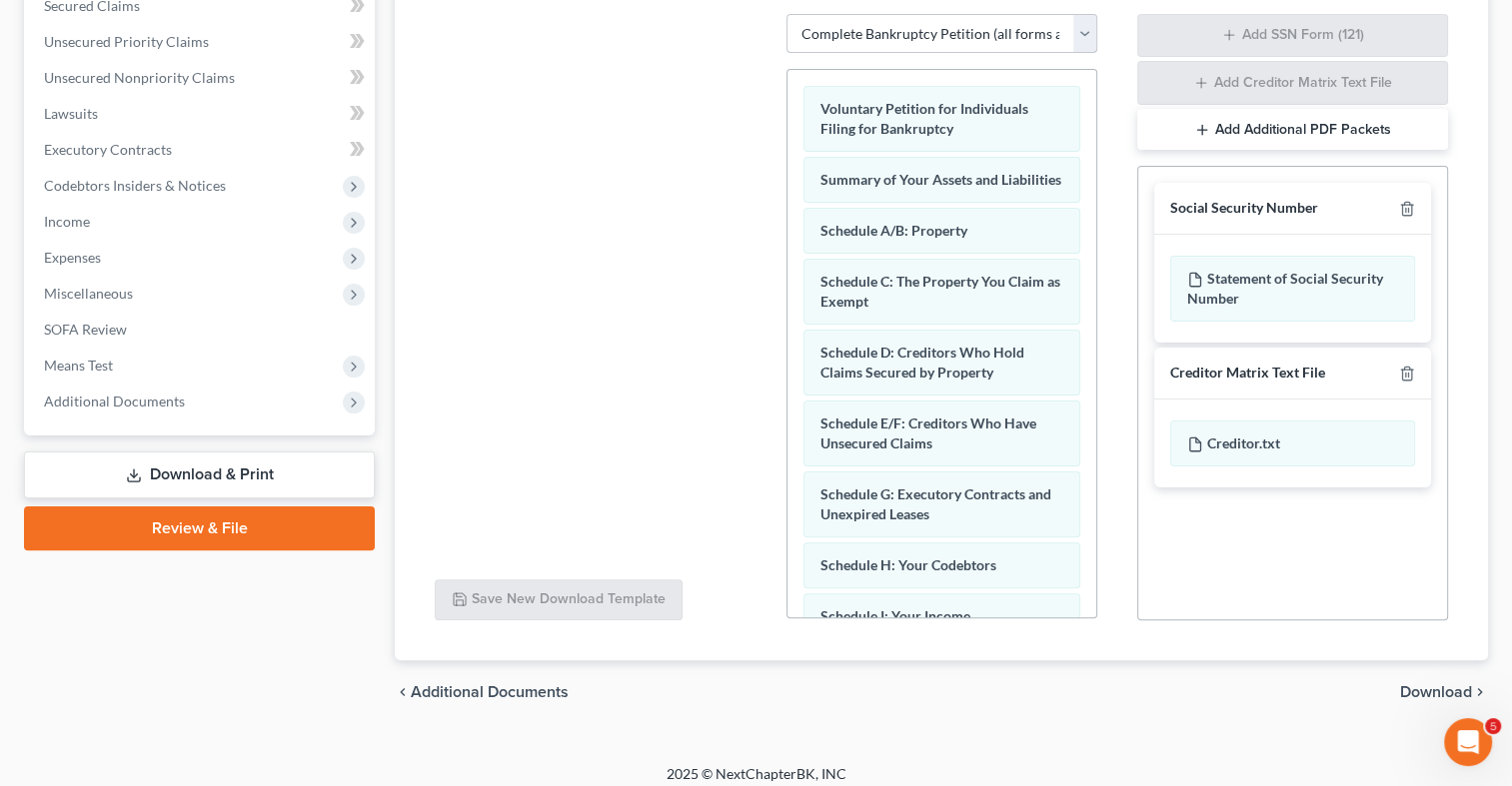 scroll, scrollTop: 447, scrollLeft: 0, axis: vertical 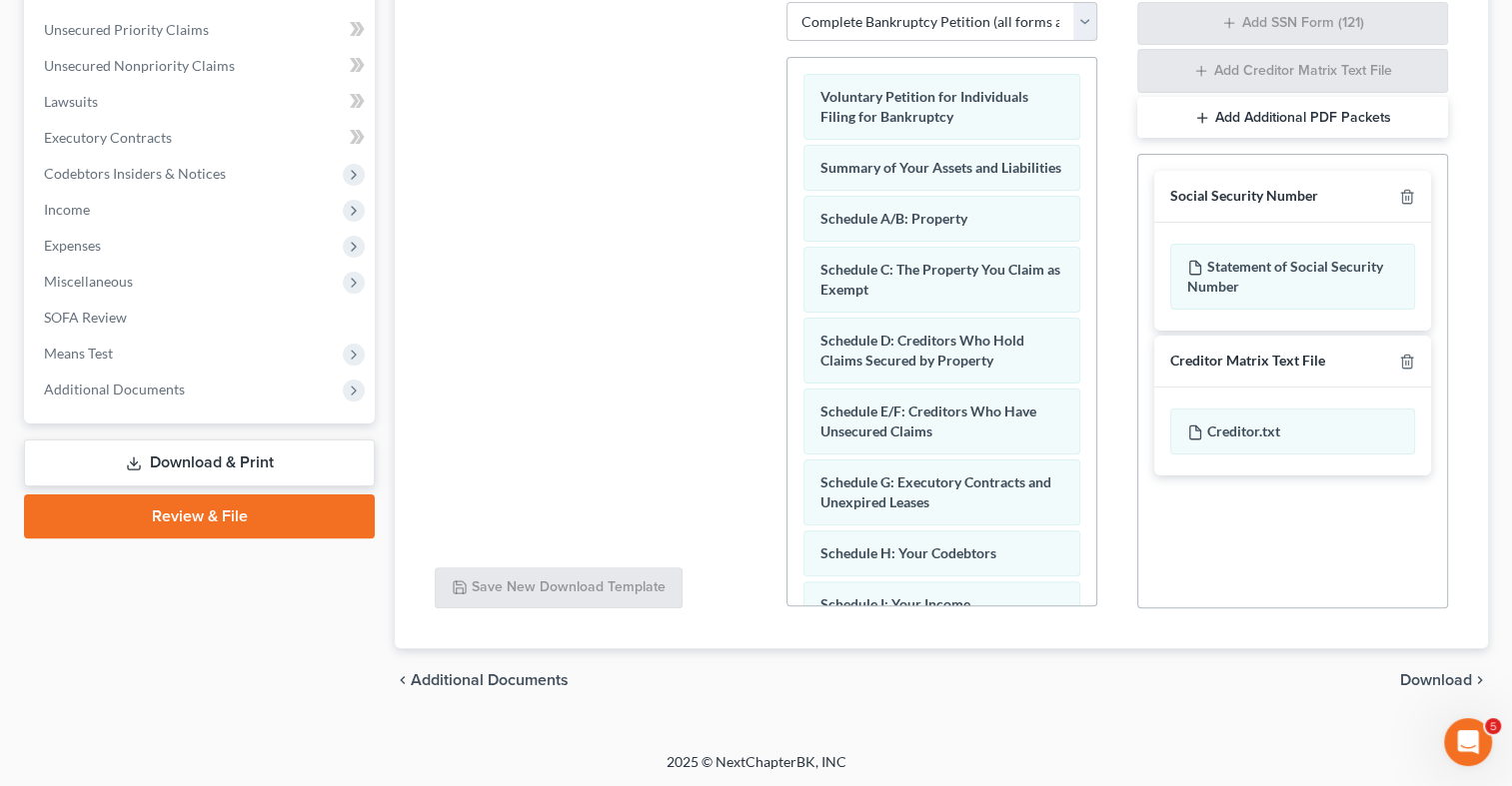 click on "Download" at bounding box center [1436, 680] 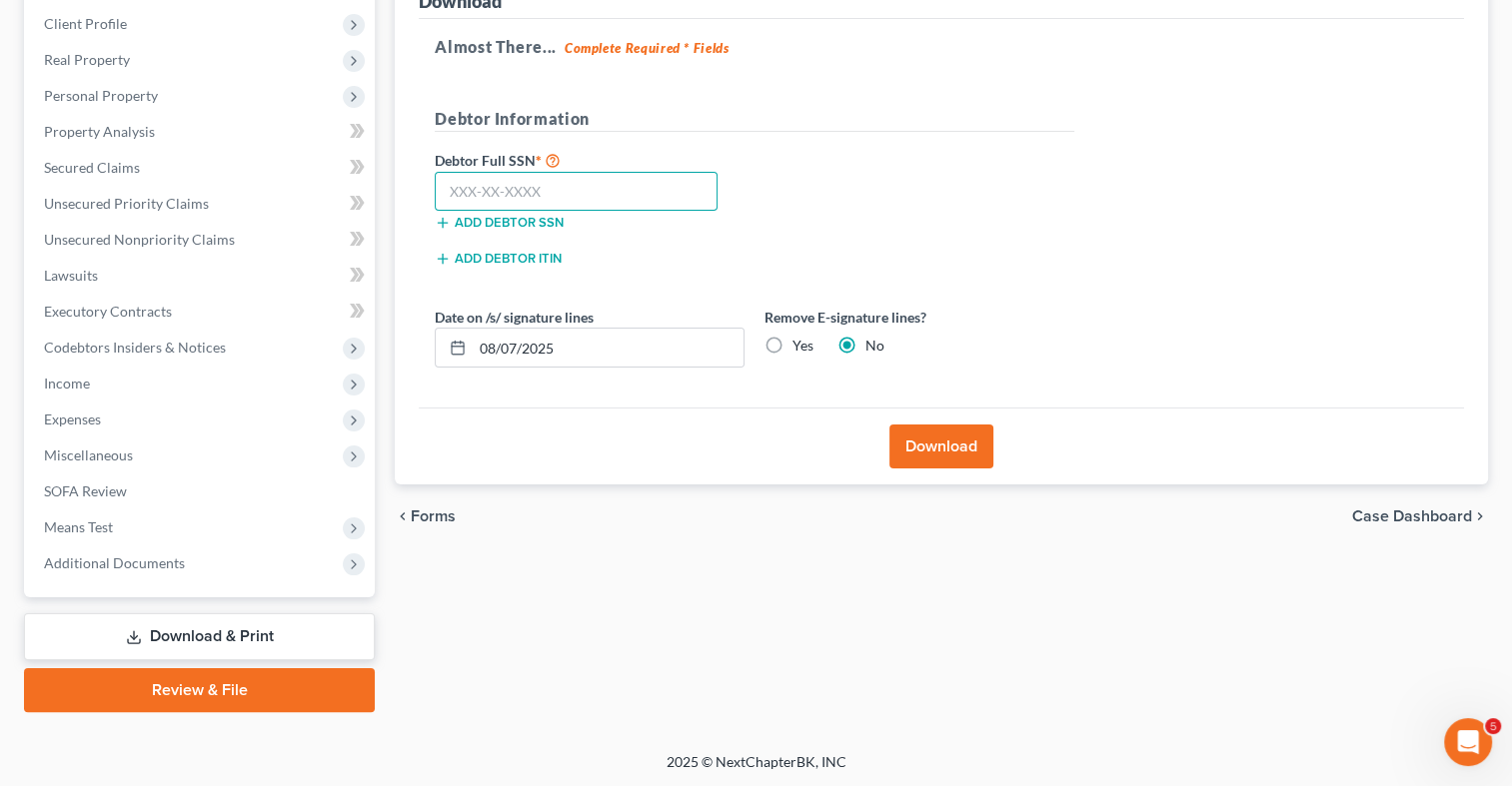 click at bounding box center [576, 192] 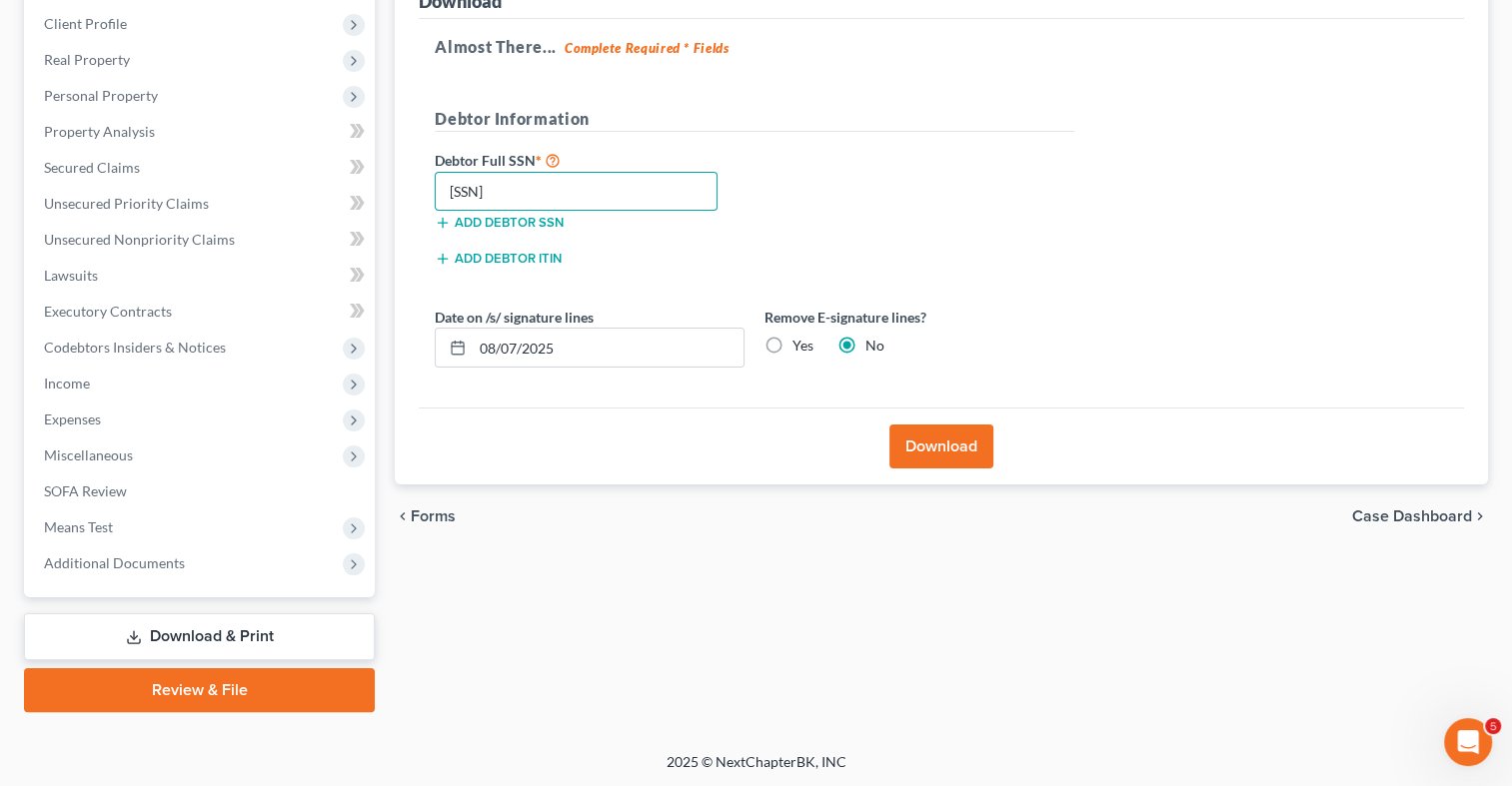 type on "594-25-2017" 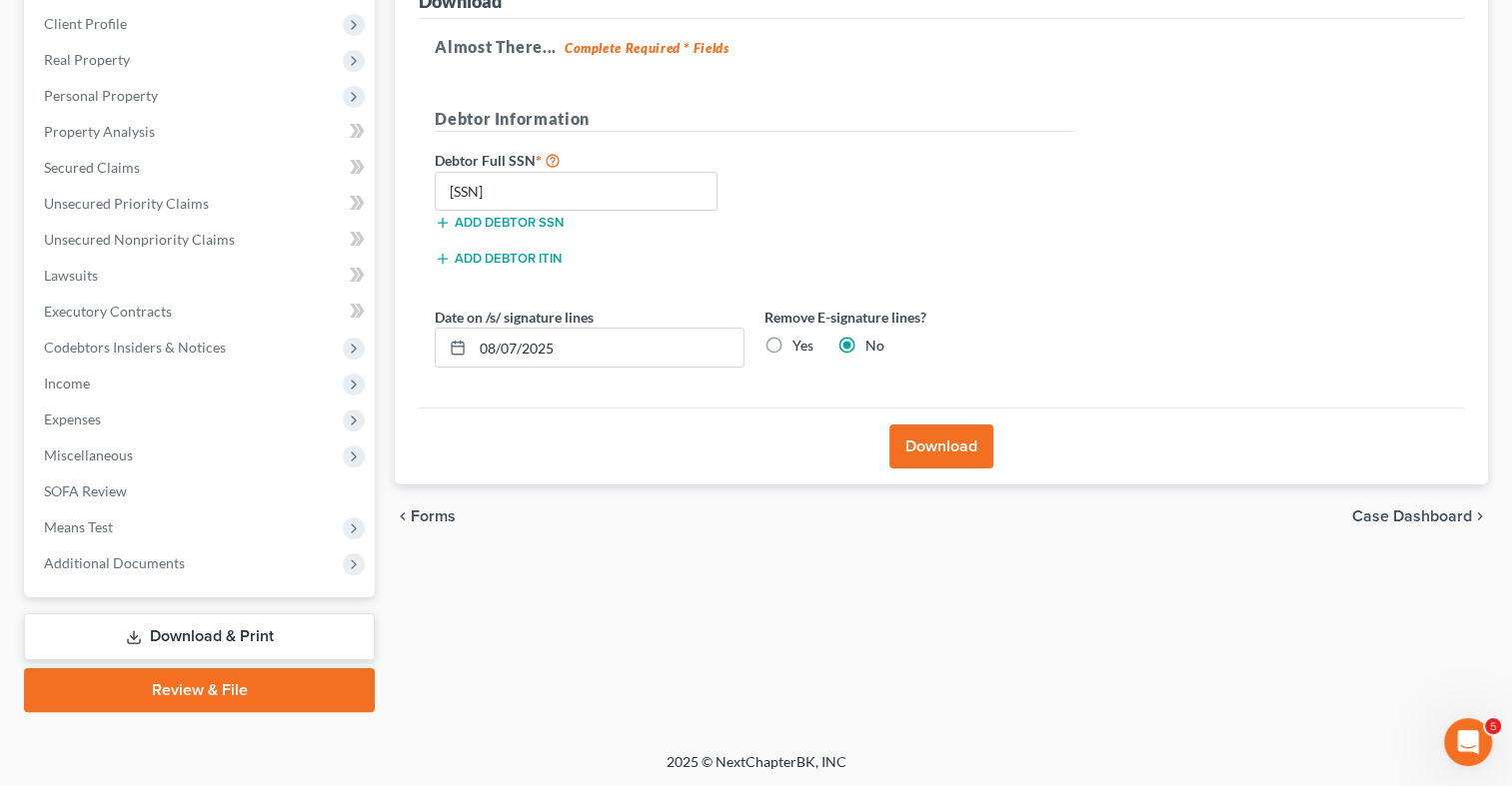 click on "Download" at bounding box center [941, 446] 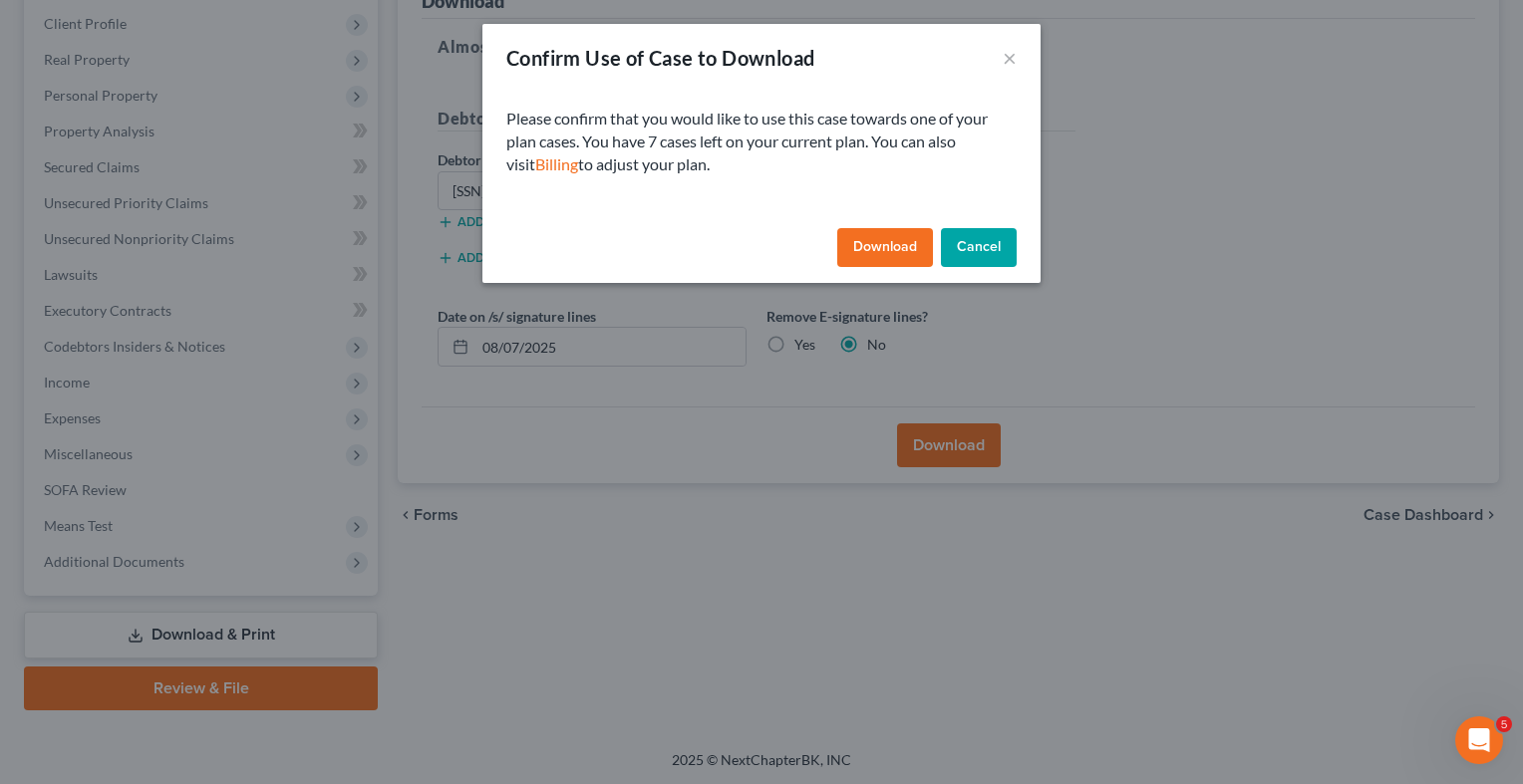 click on "Download" at bounding box center [885, 248] 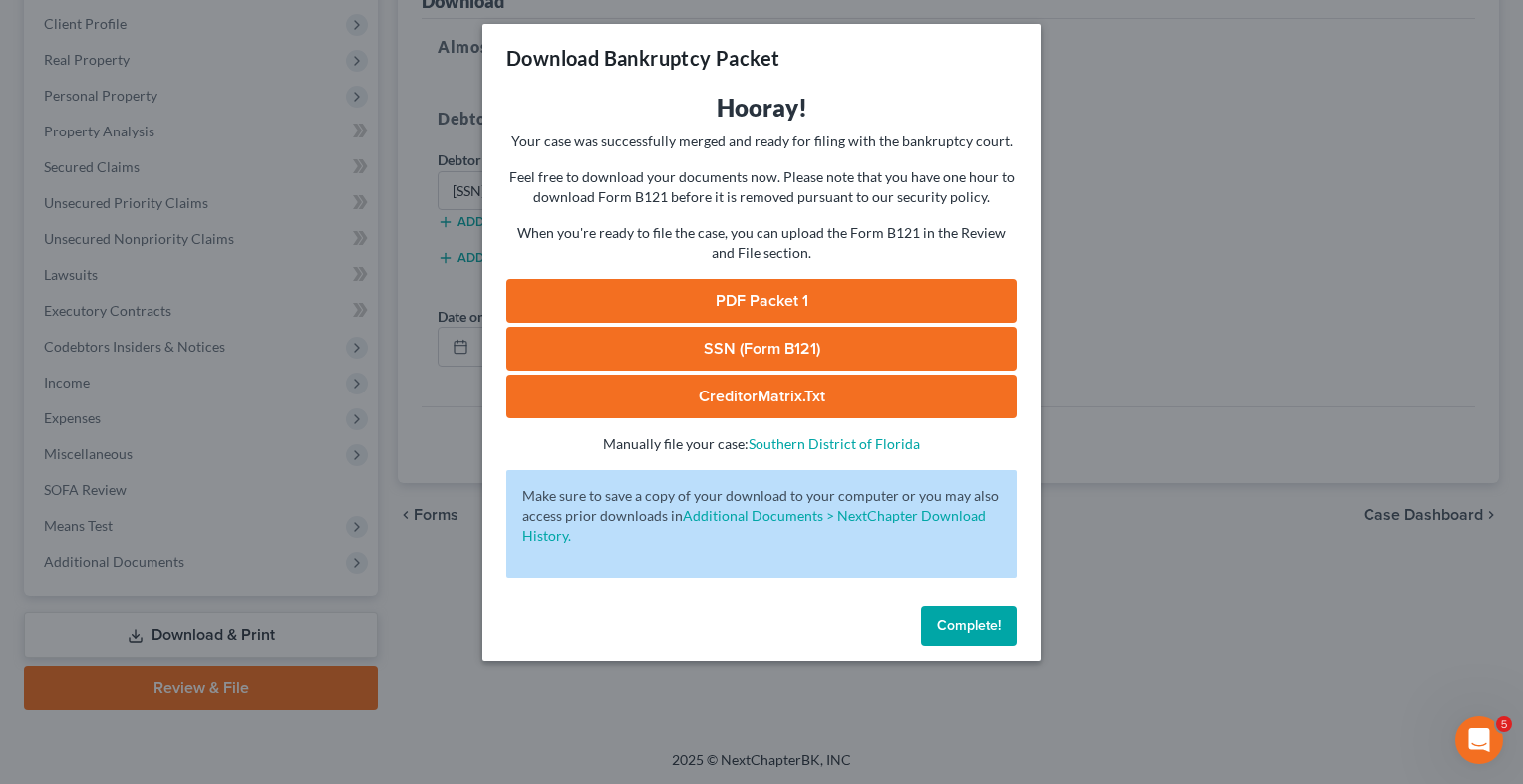 click on "PDF Packet 1" at bounding box center (762, 301) 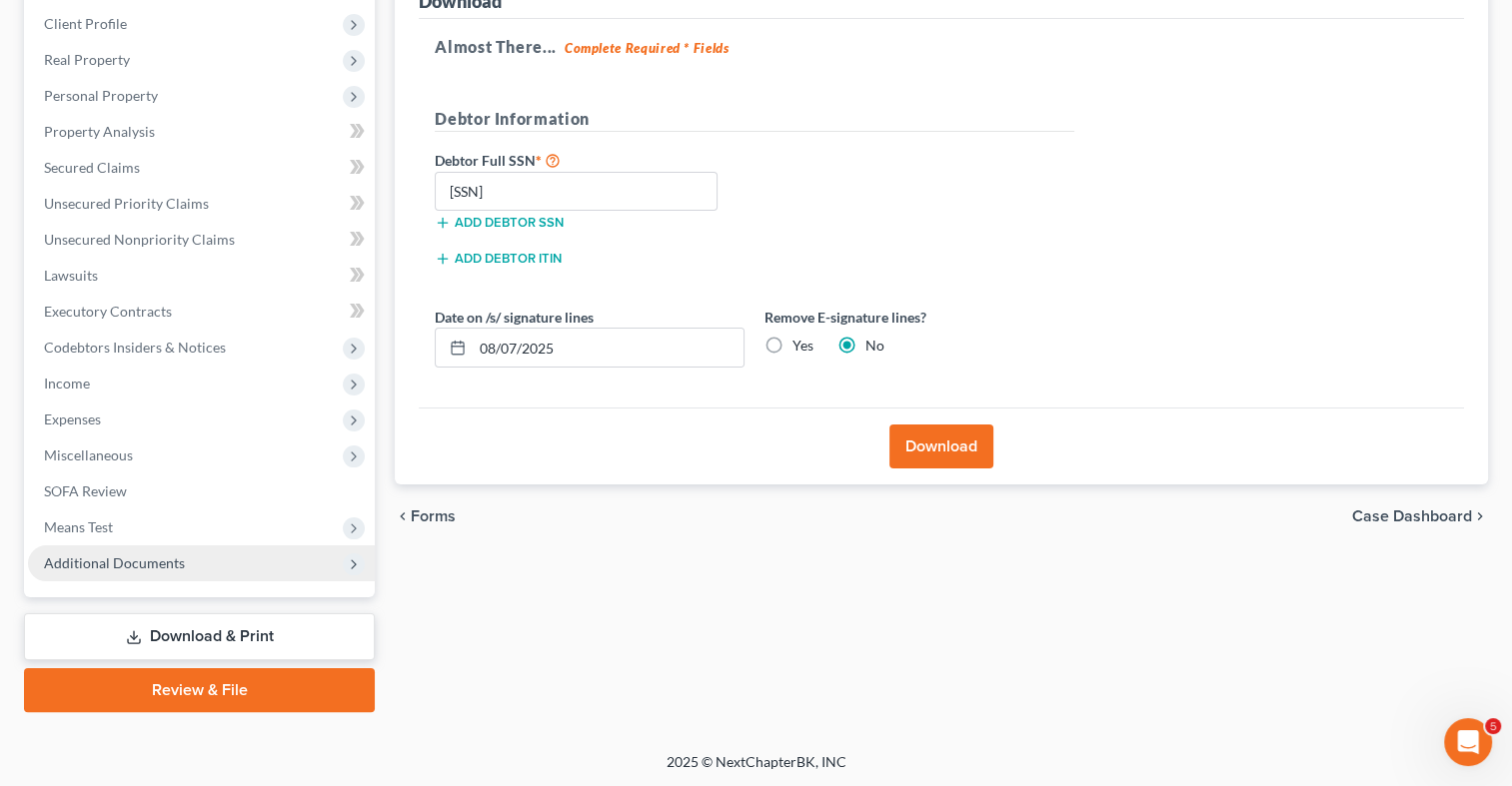 click on "Additional Documents" at bounding box center [201, 563] 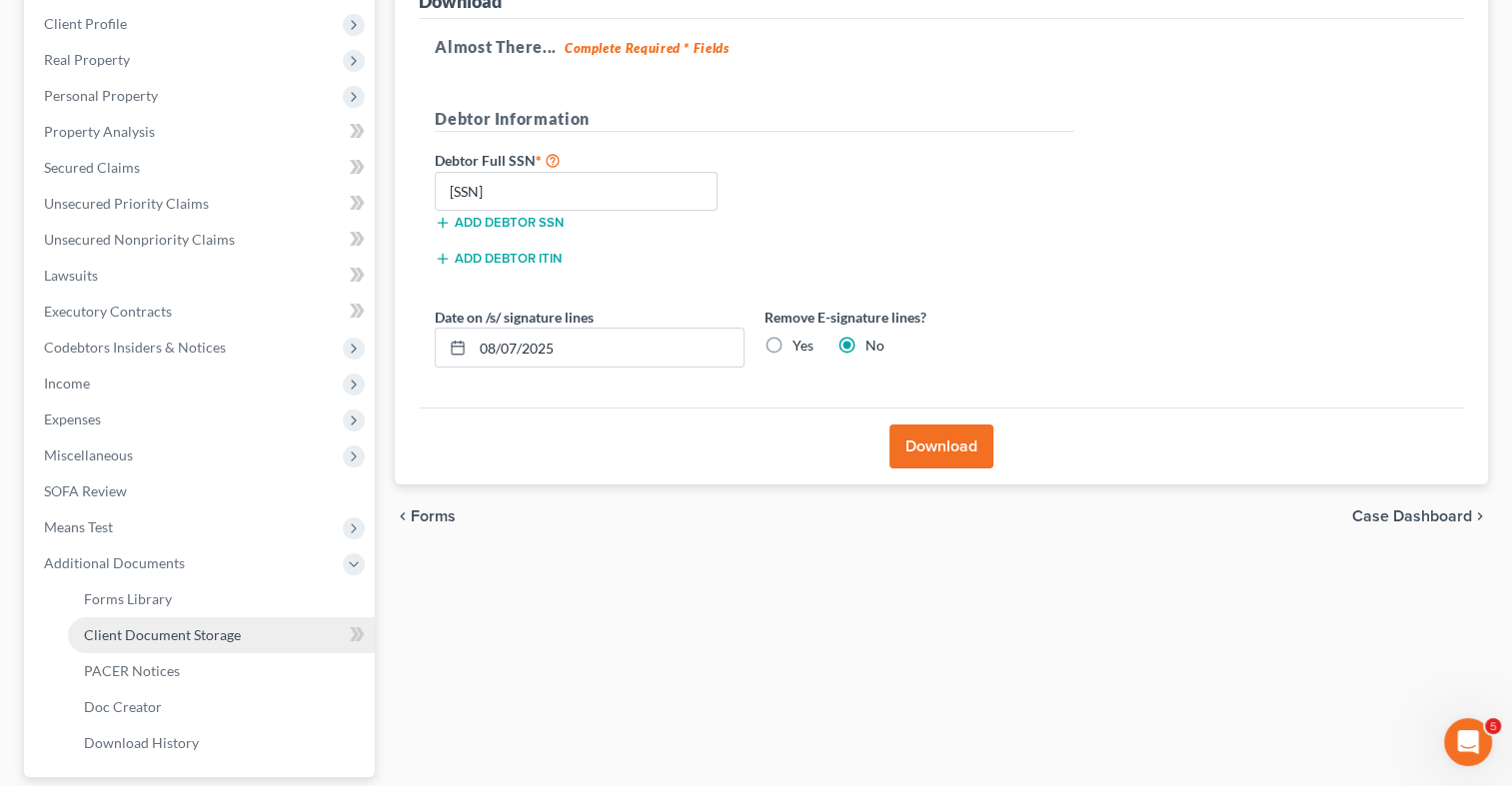 click on "Client Document Storage" at bounding box center [221, 635] 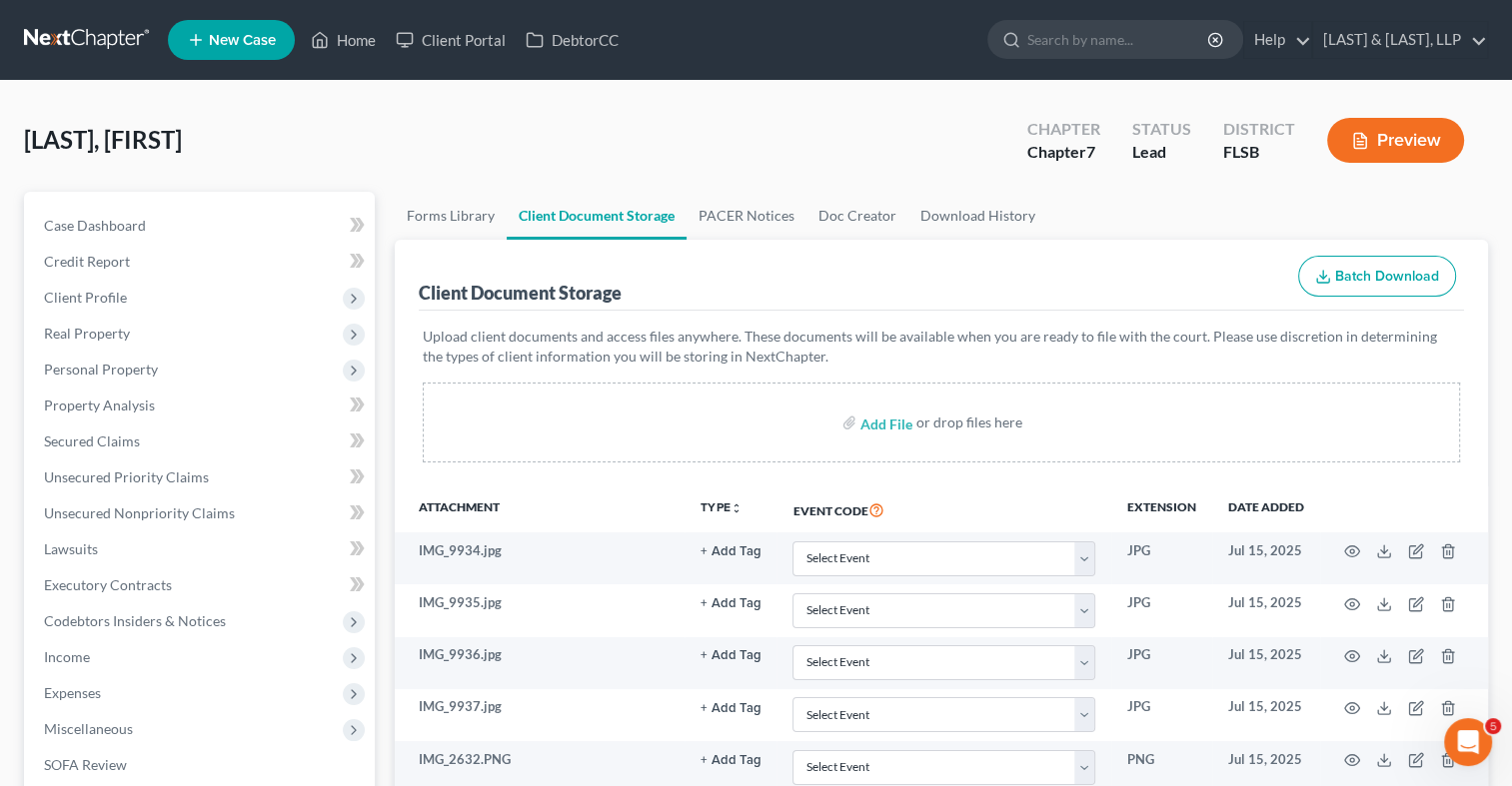 scroll, scrollTop: 0, scrollLeft: 0, axis: both 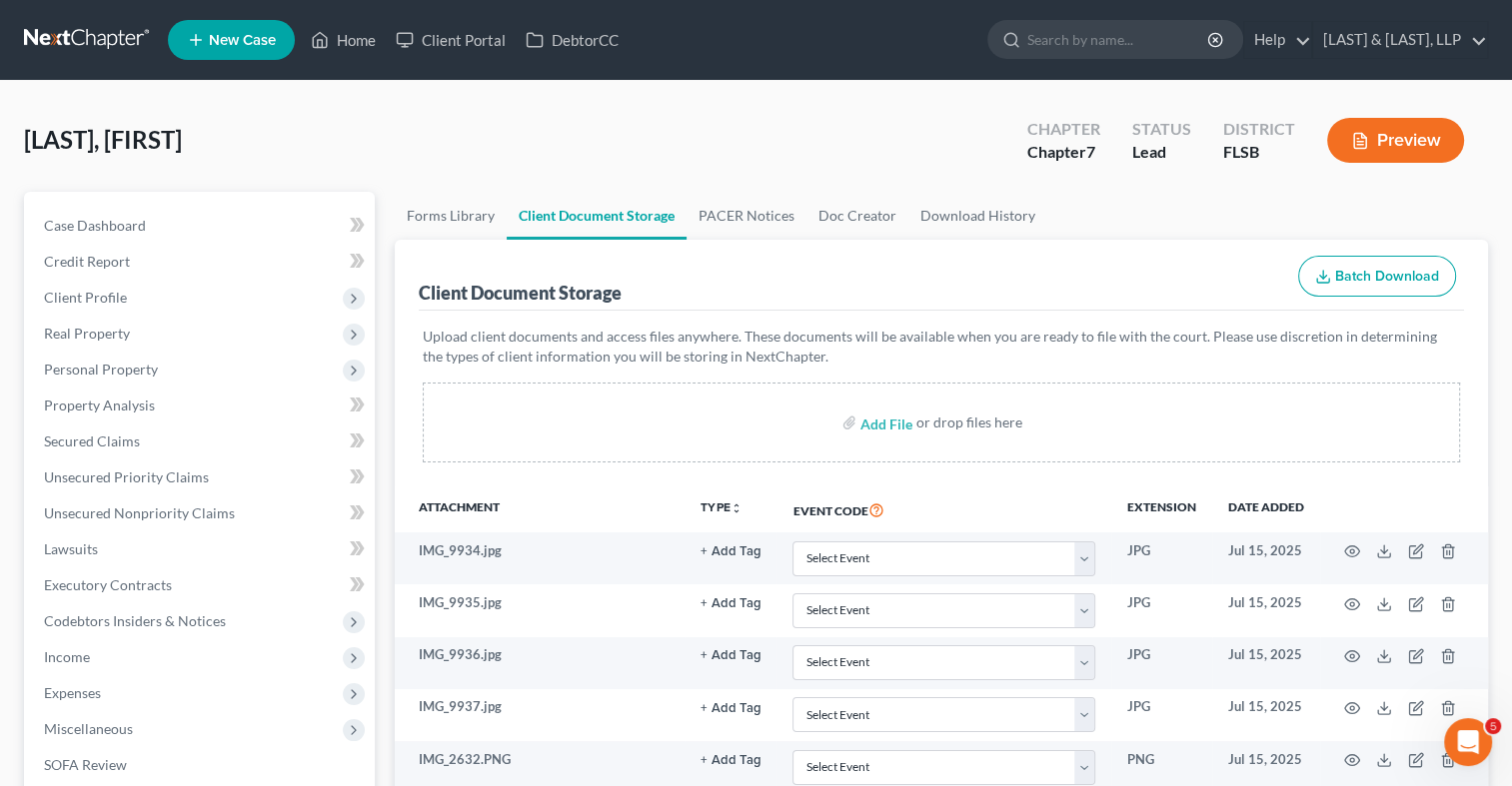 click on "Income" at bounding box center [201, 657] 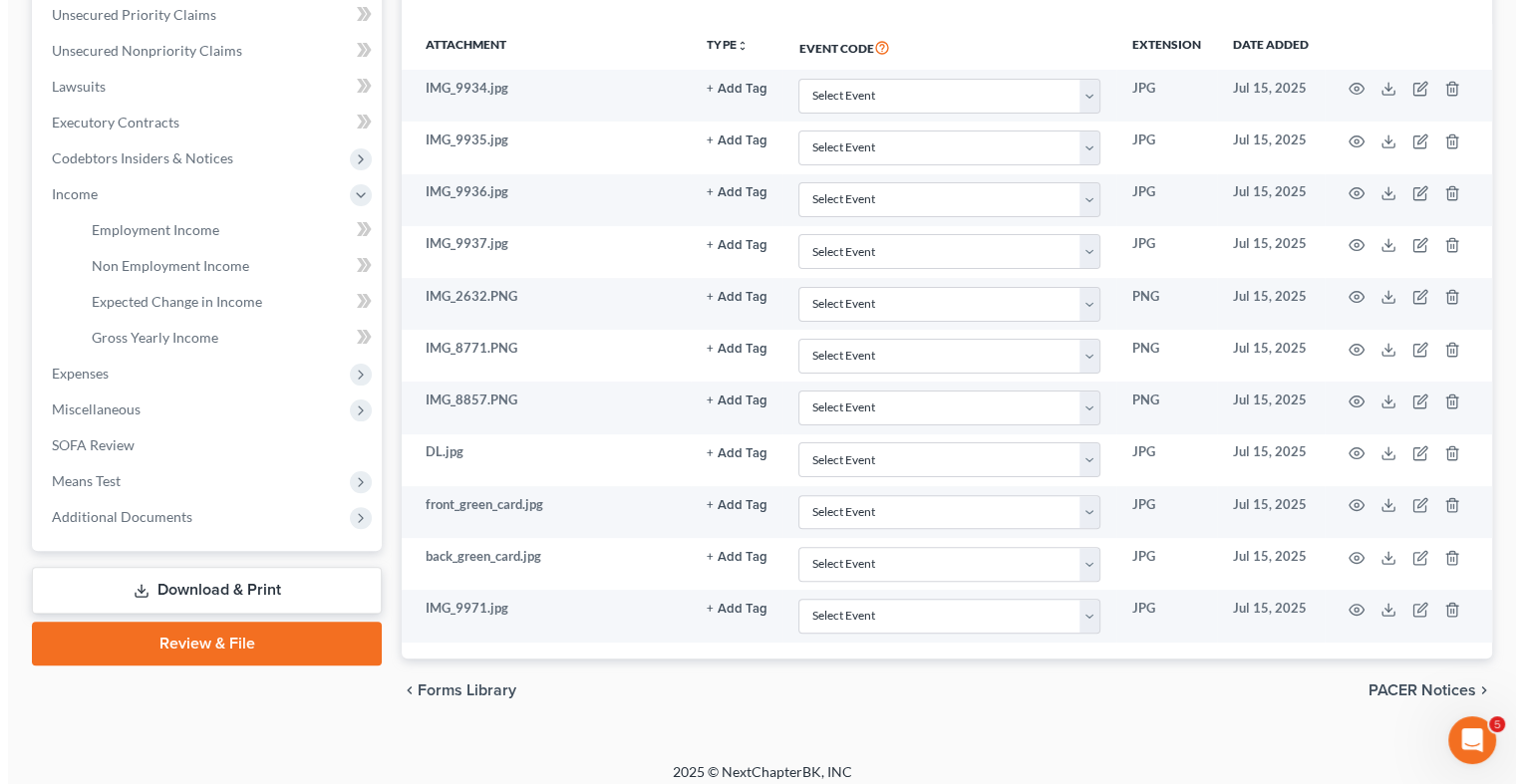 scroll, scrollTop: 469, scrollLeft: 0, axis: vertical 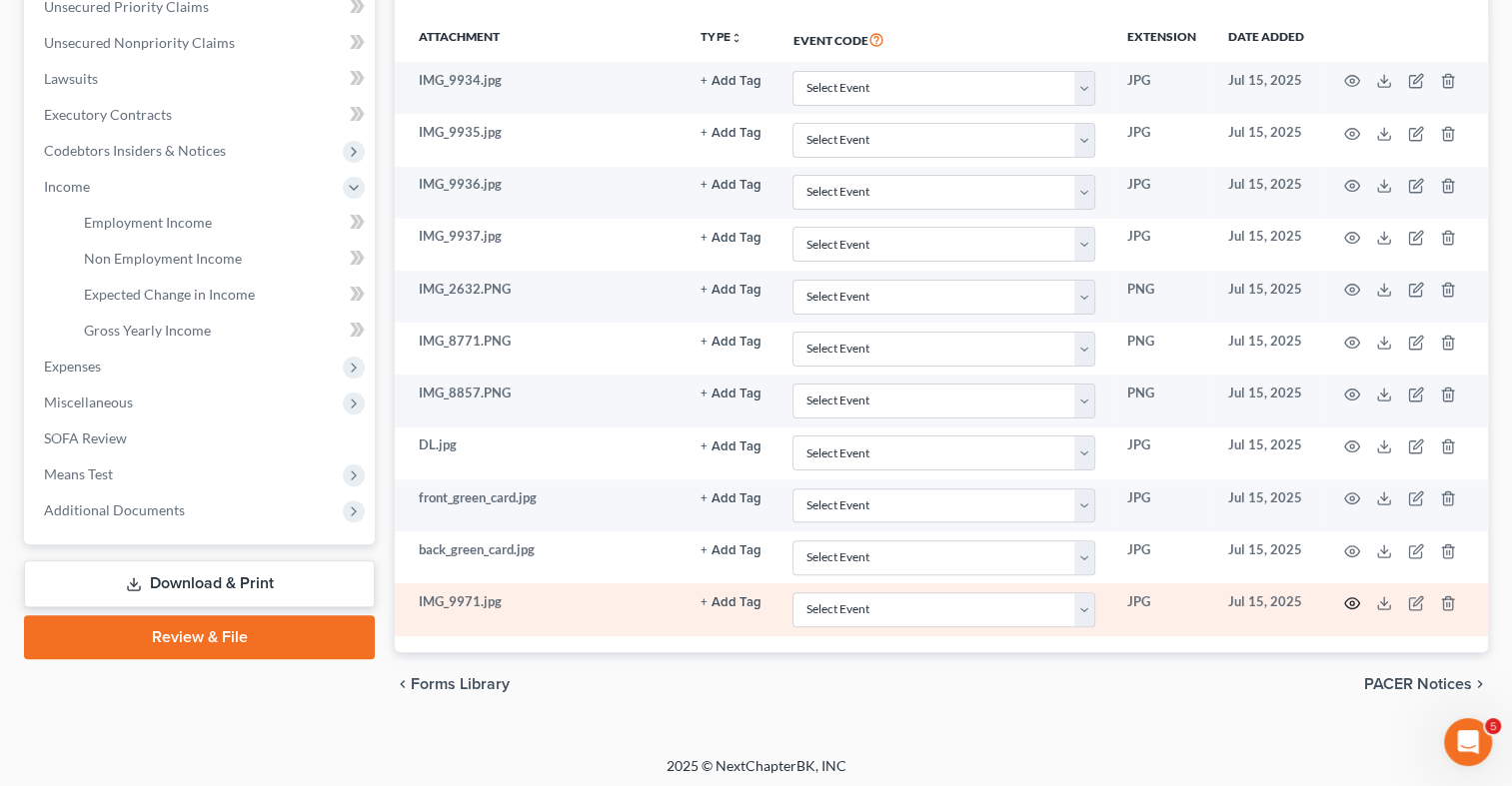 click 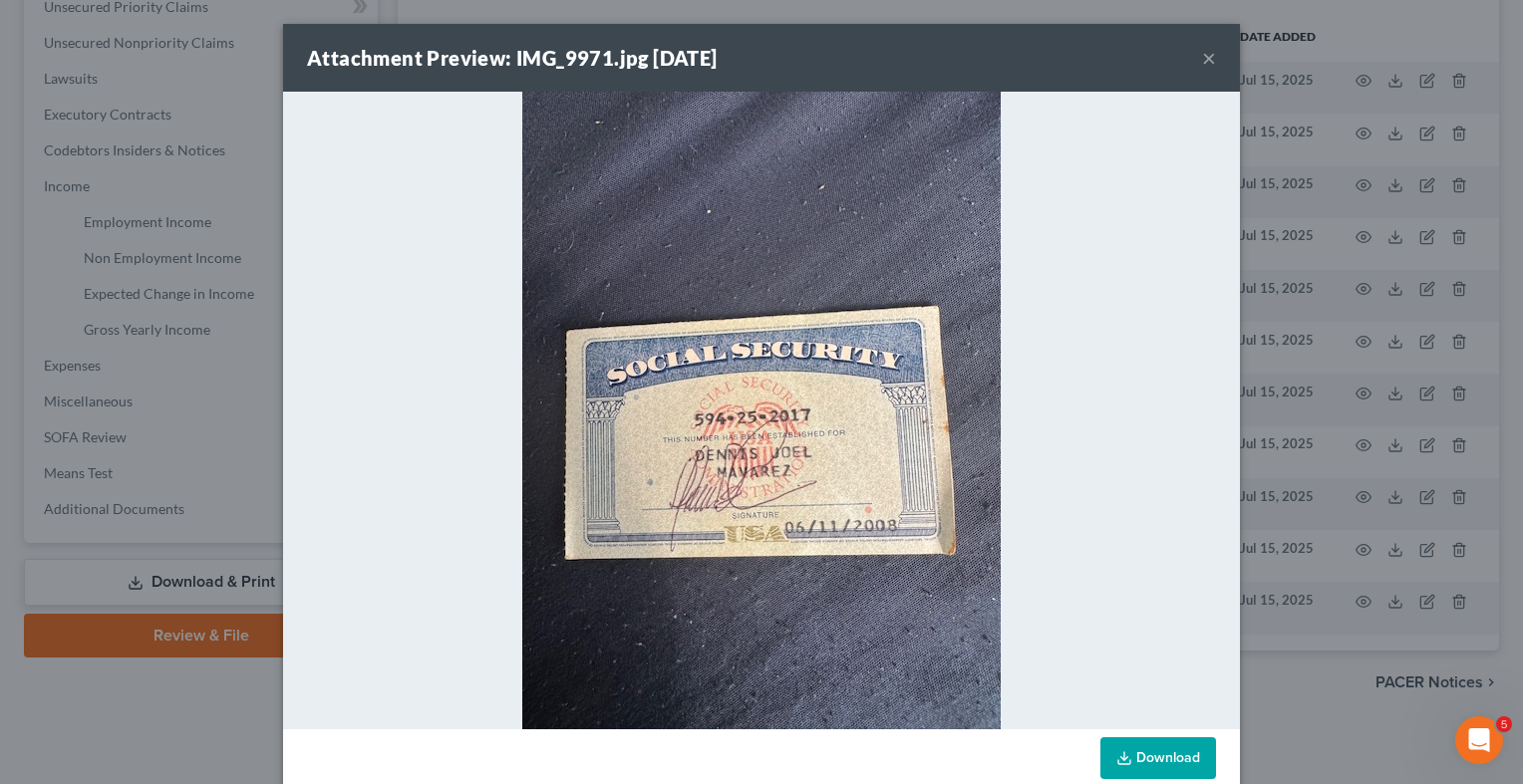 click on "×" at bounding box center (1209, 58) 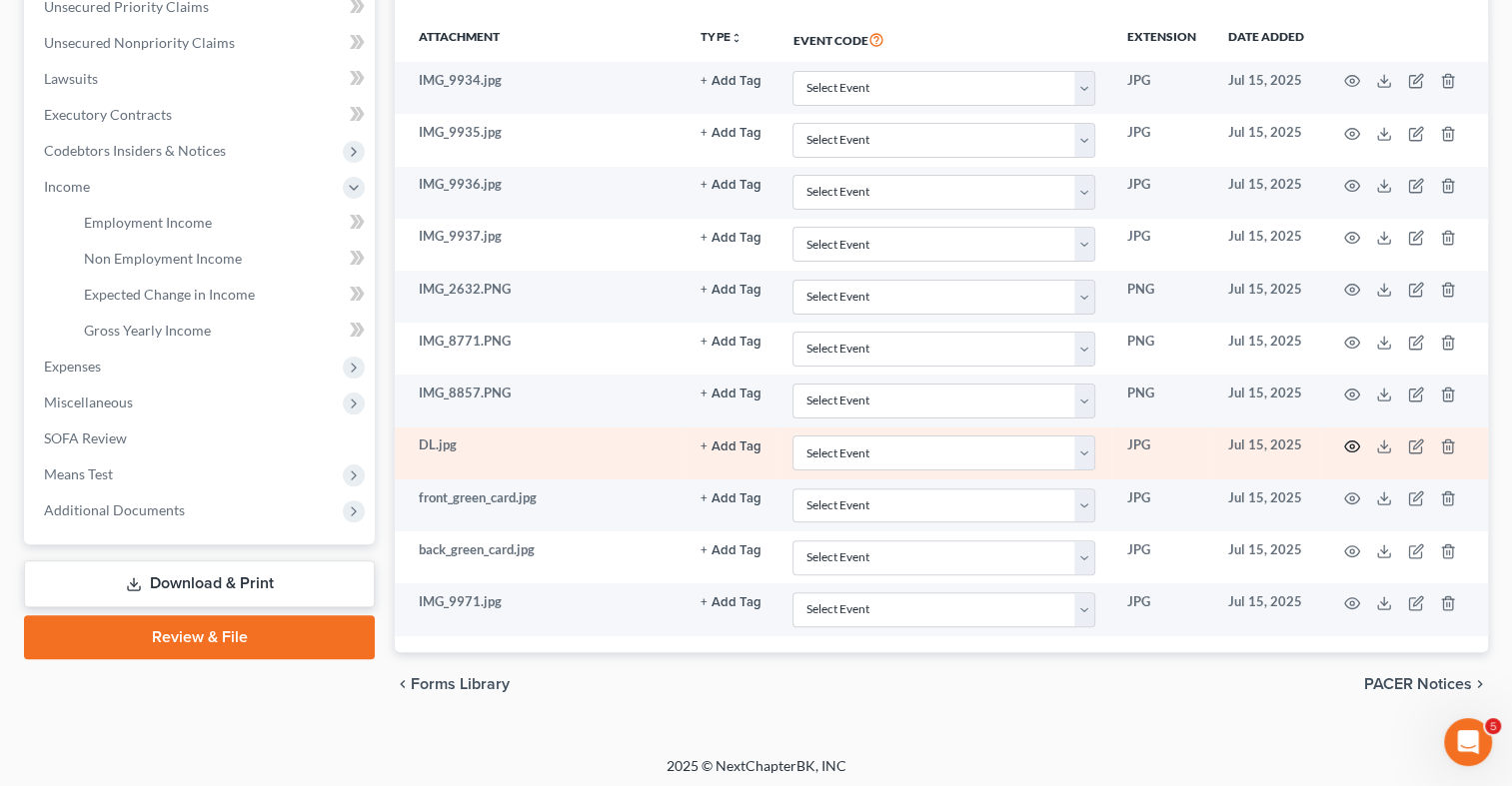 click 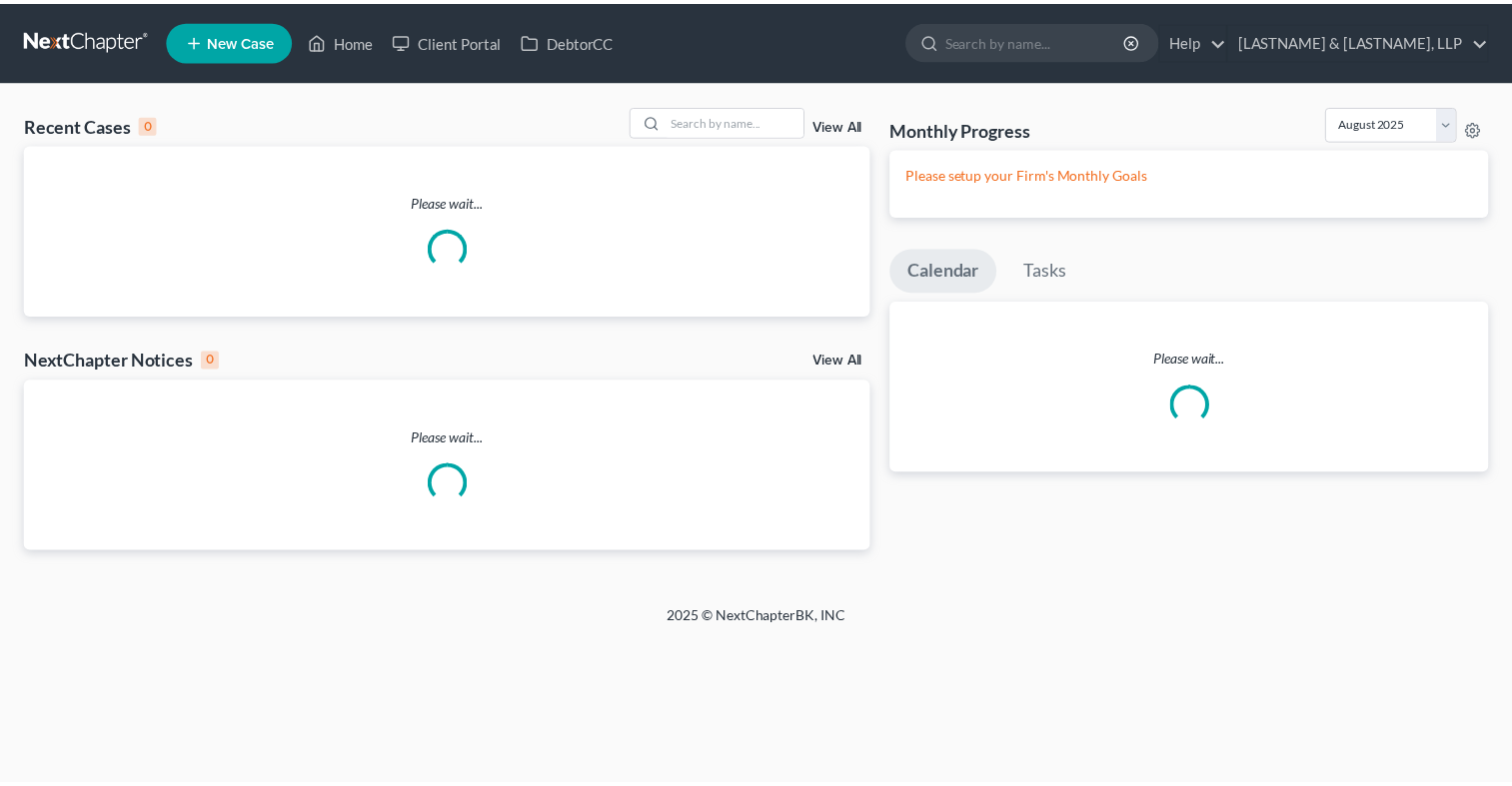 scroll, scrollTop: 0, scrollLeft: 0, axis: both 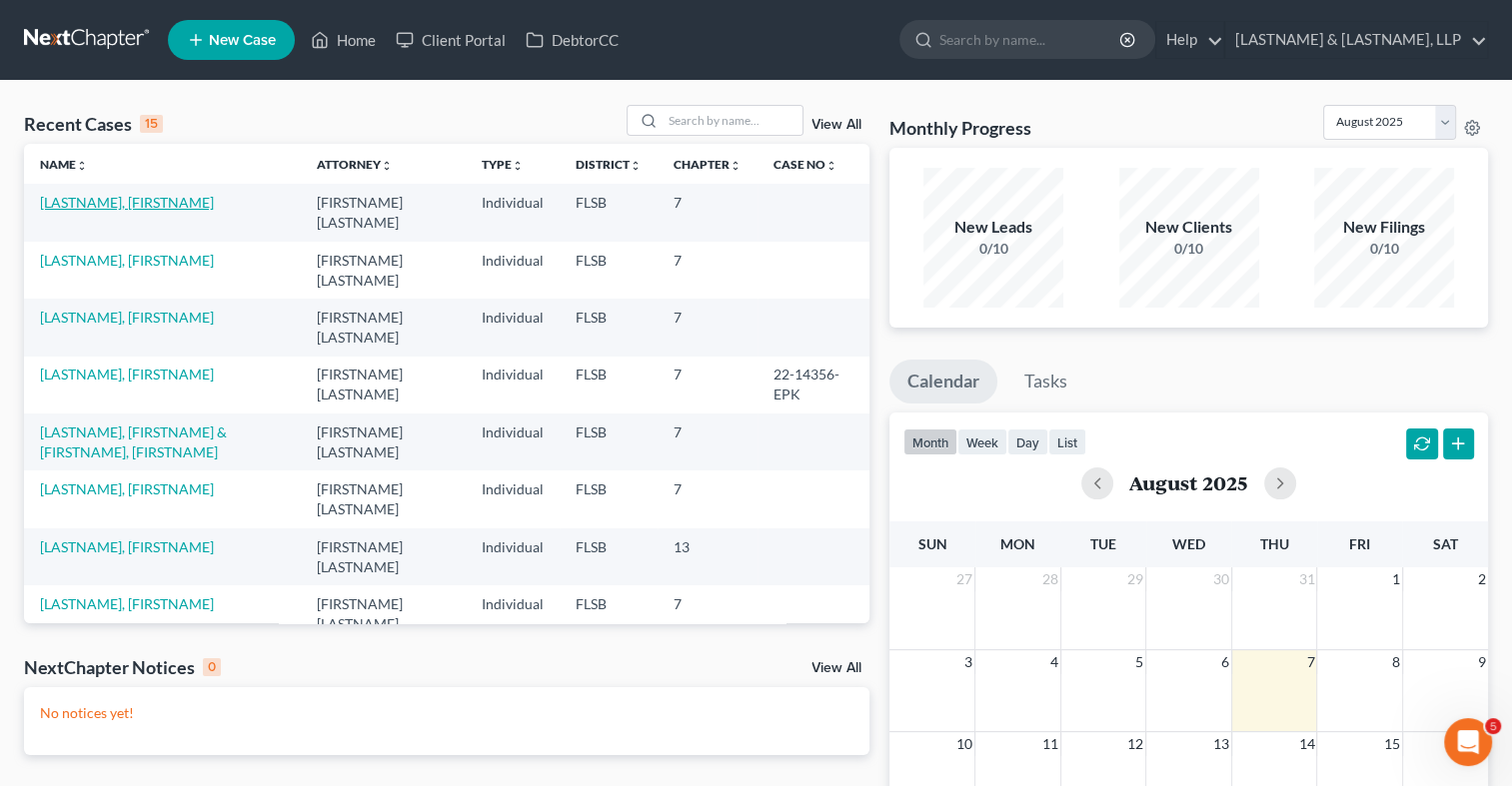 click on "[LASTNAME], [FIRSTNAME]" at bounding box center [127, 202] 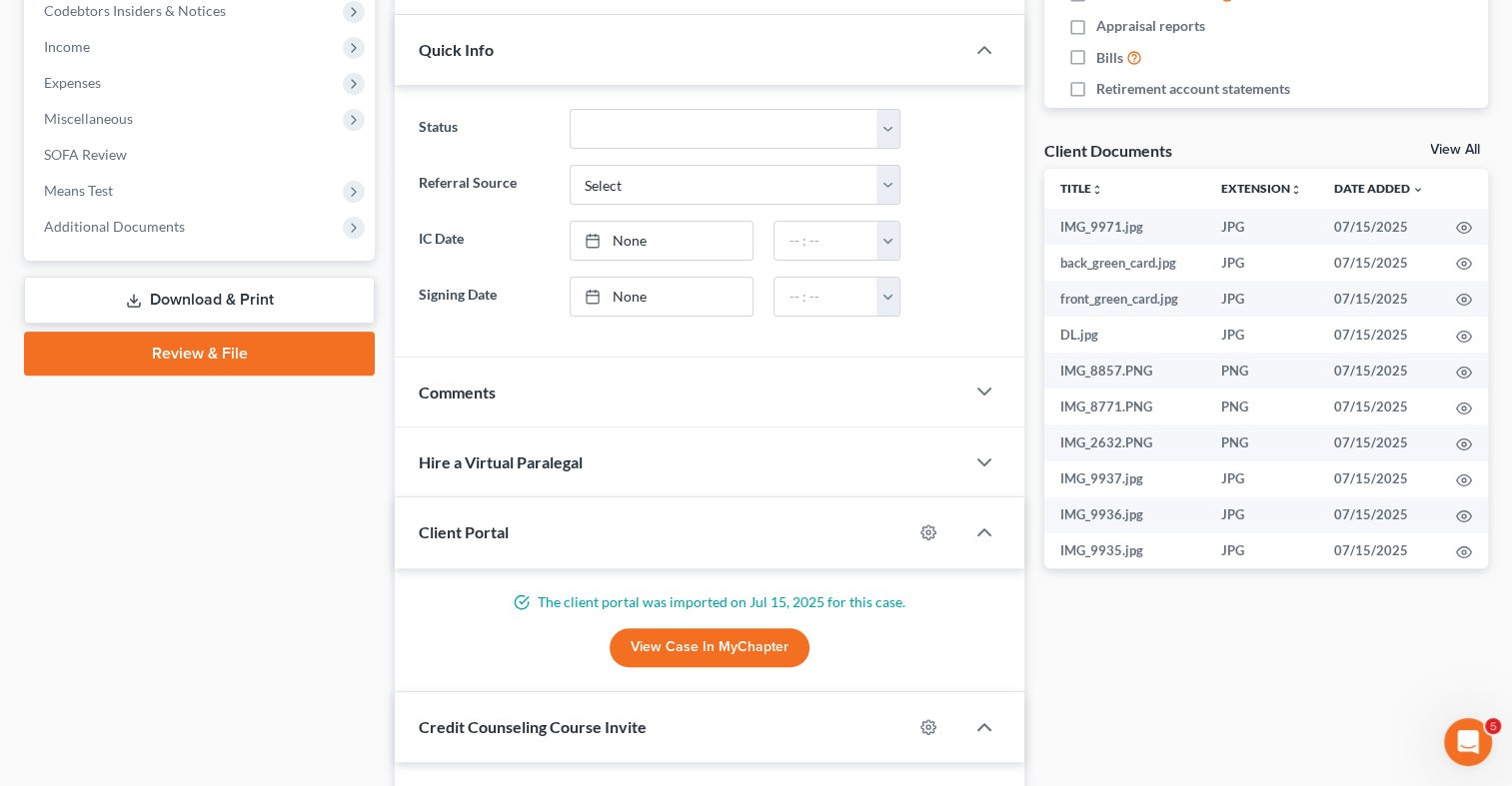 scroll, scrollTop: 663, scrollLeft: 0, axis: vertical 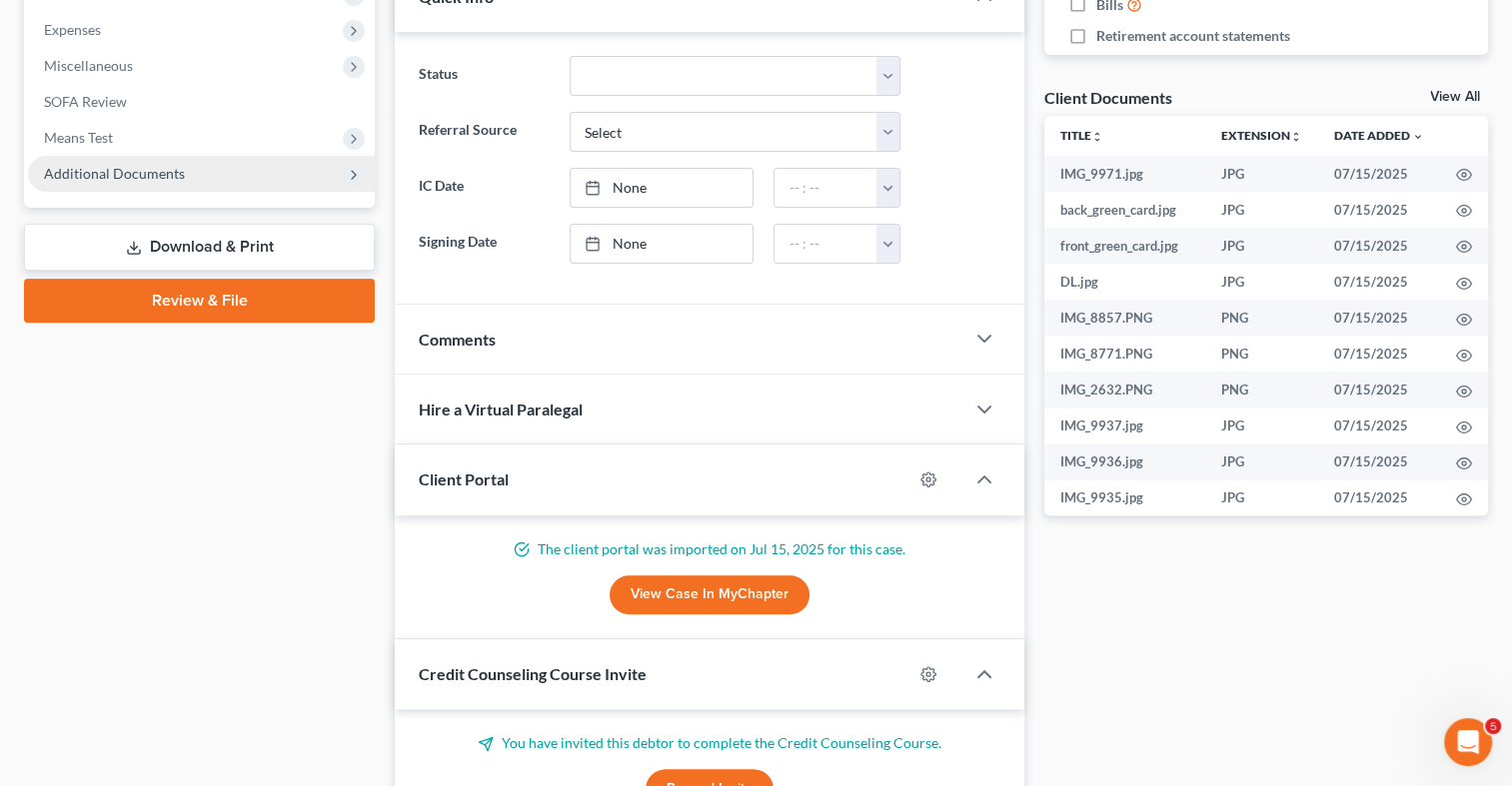 click on "Additional Documents" at bounding box center (201, 174) 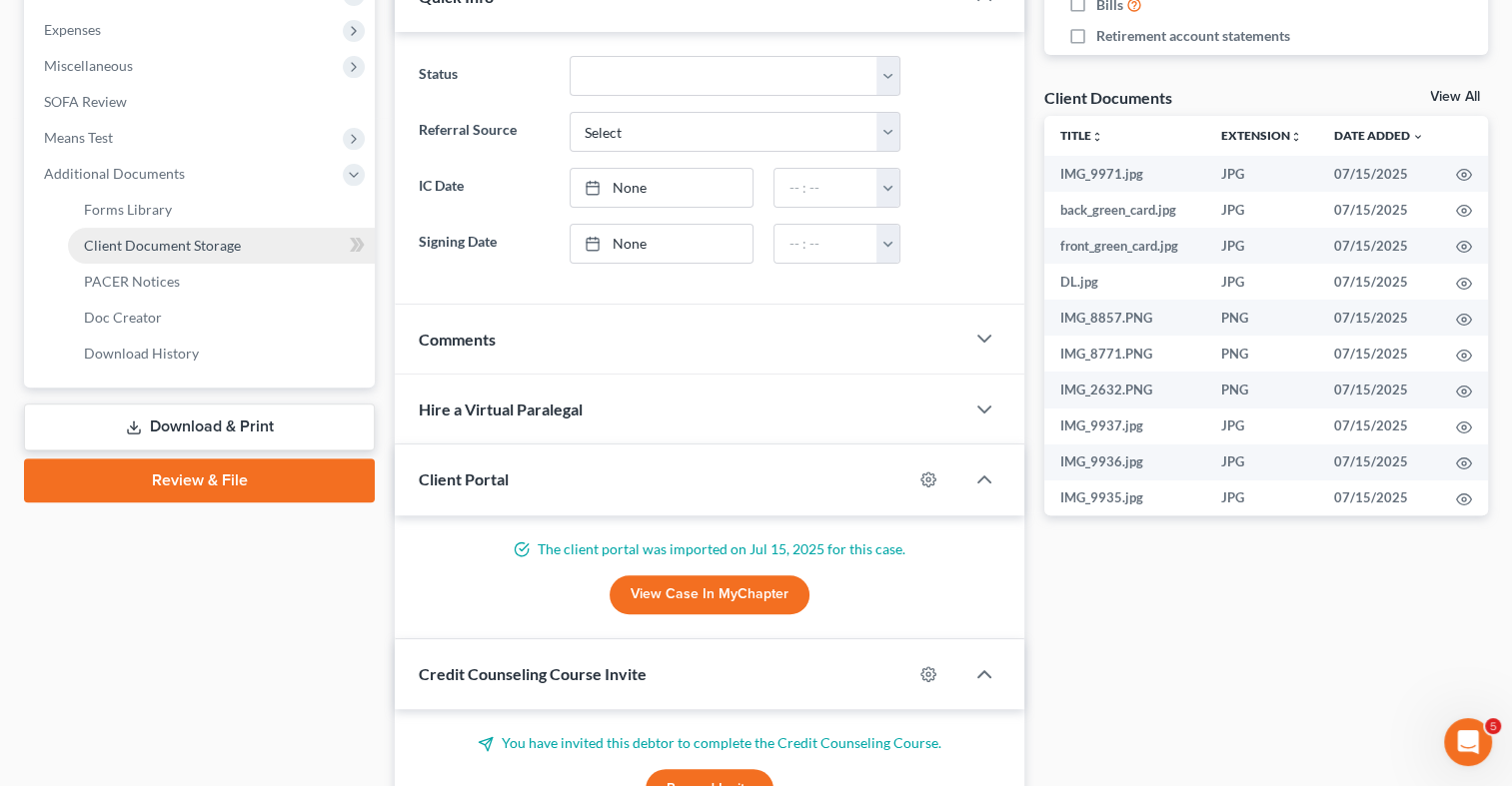 click on "Client Document Storage" at bounding box center [221, 246] 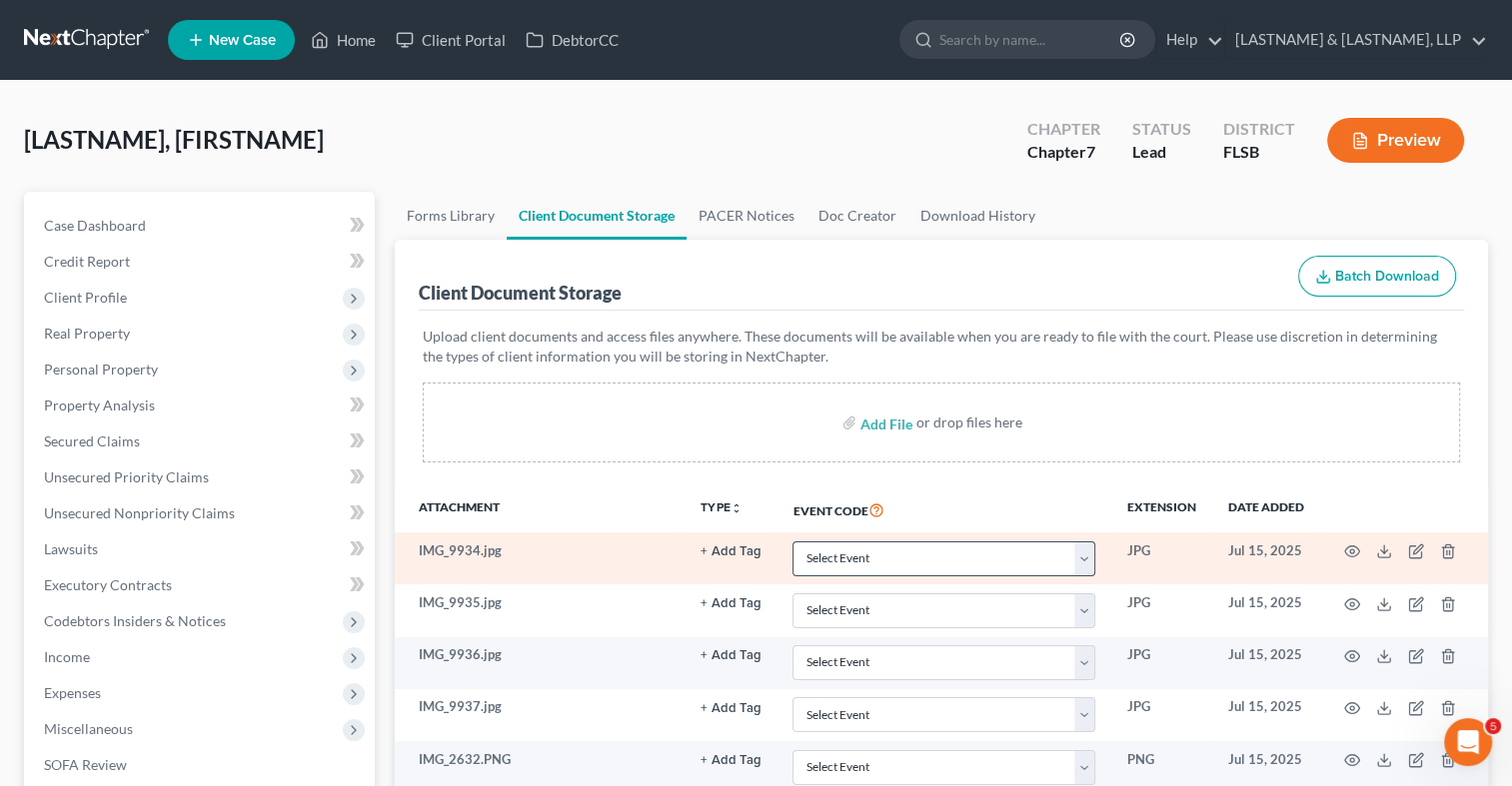 scroll, scrollTop: 0, scrollLeft: 0, axis: both 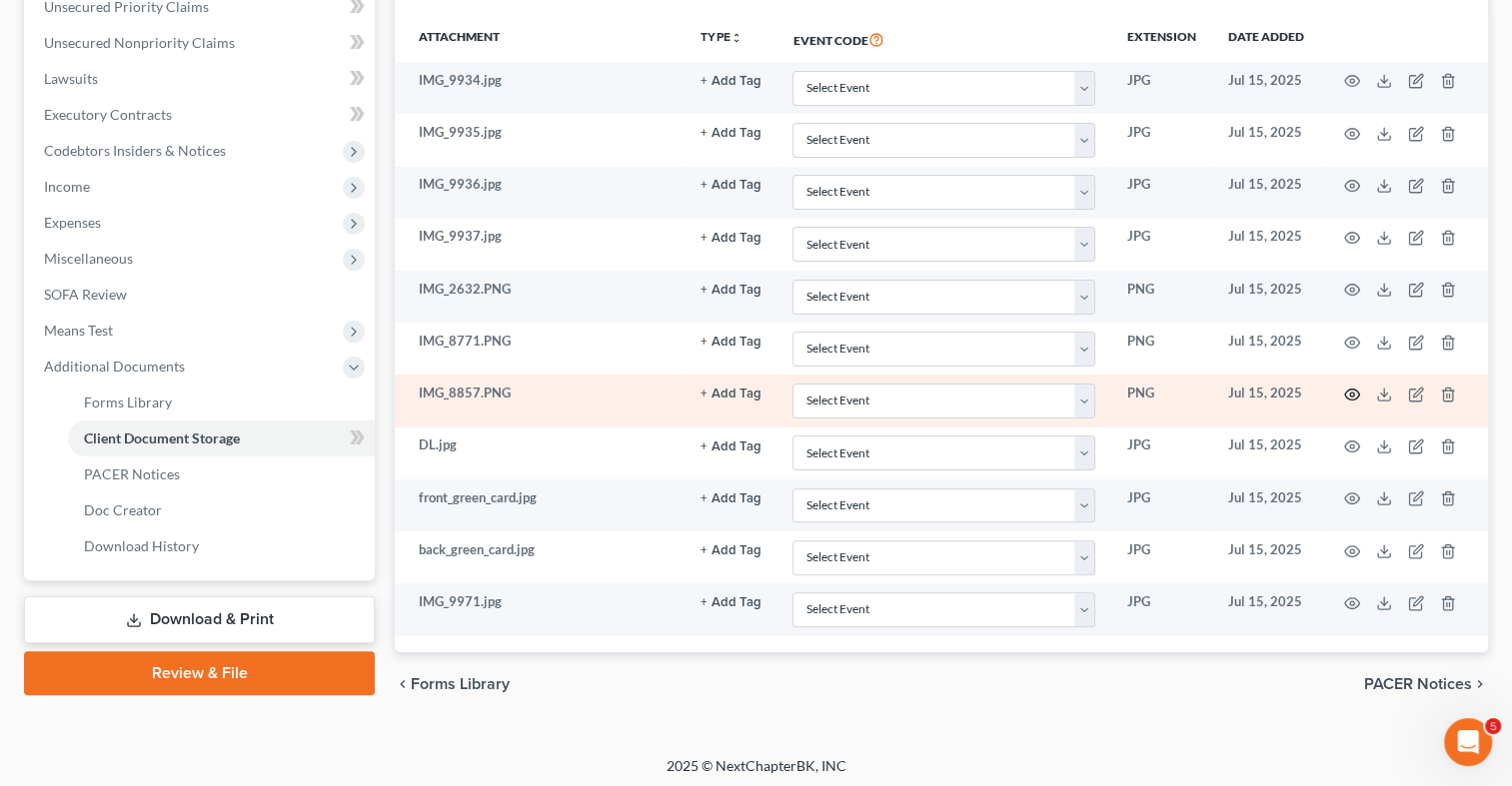 click 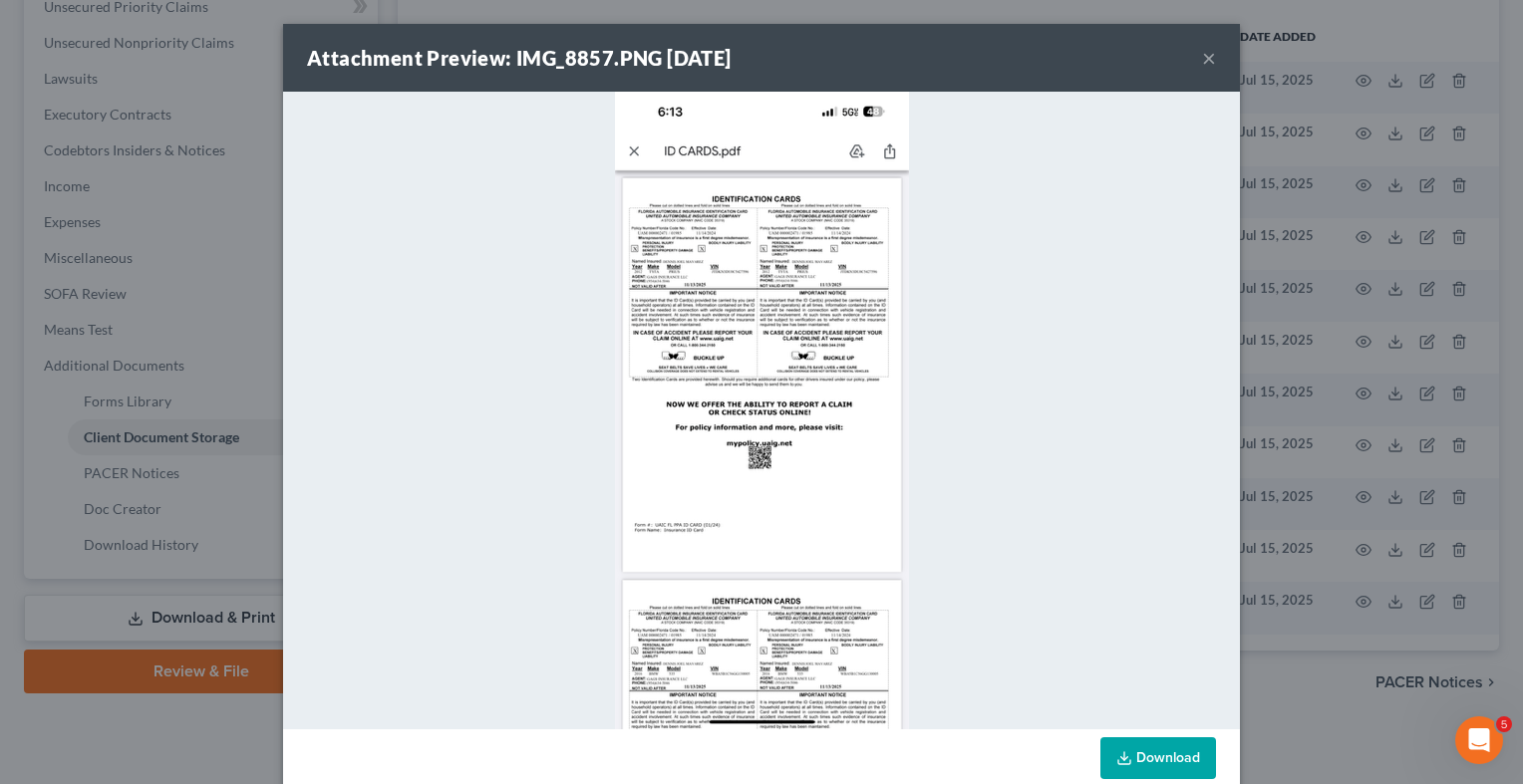 click on "×" at bounding box center (1209, 58) 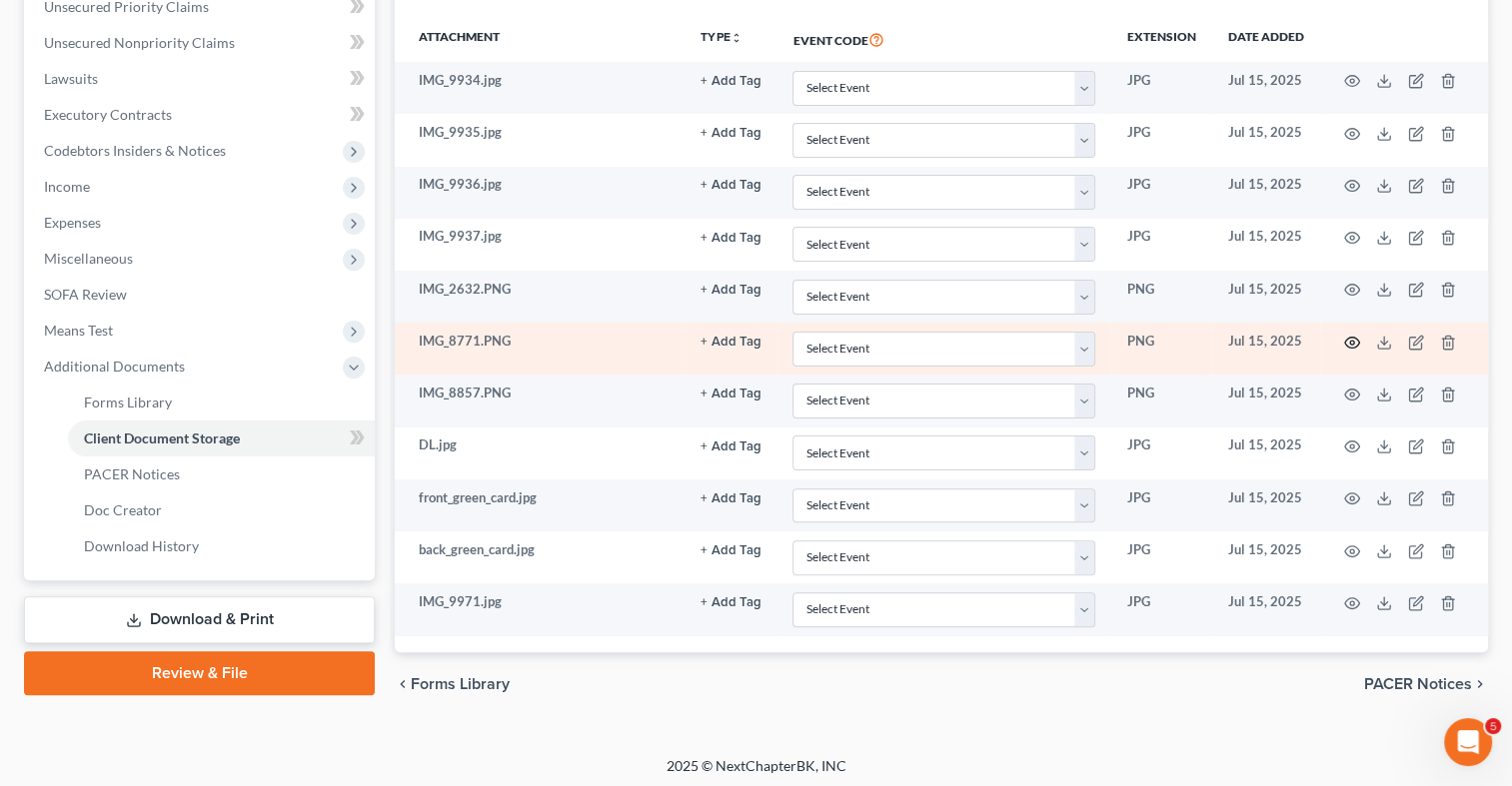 click 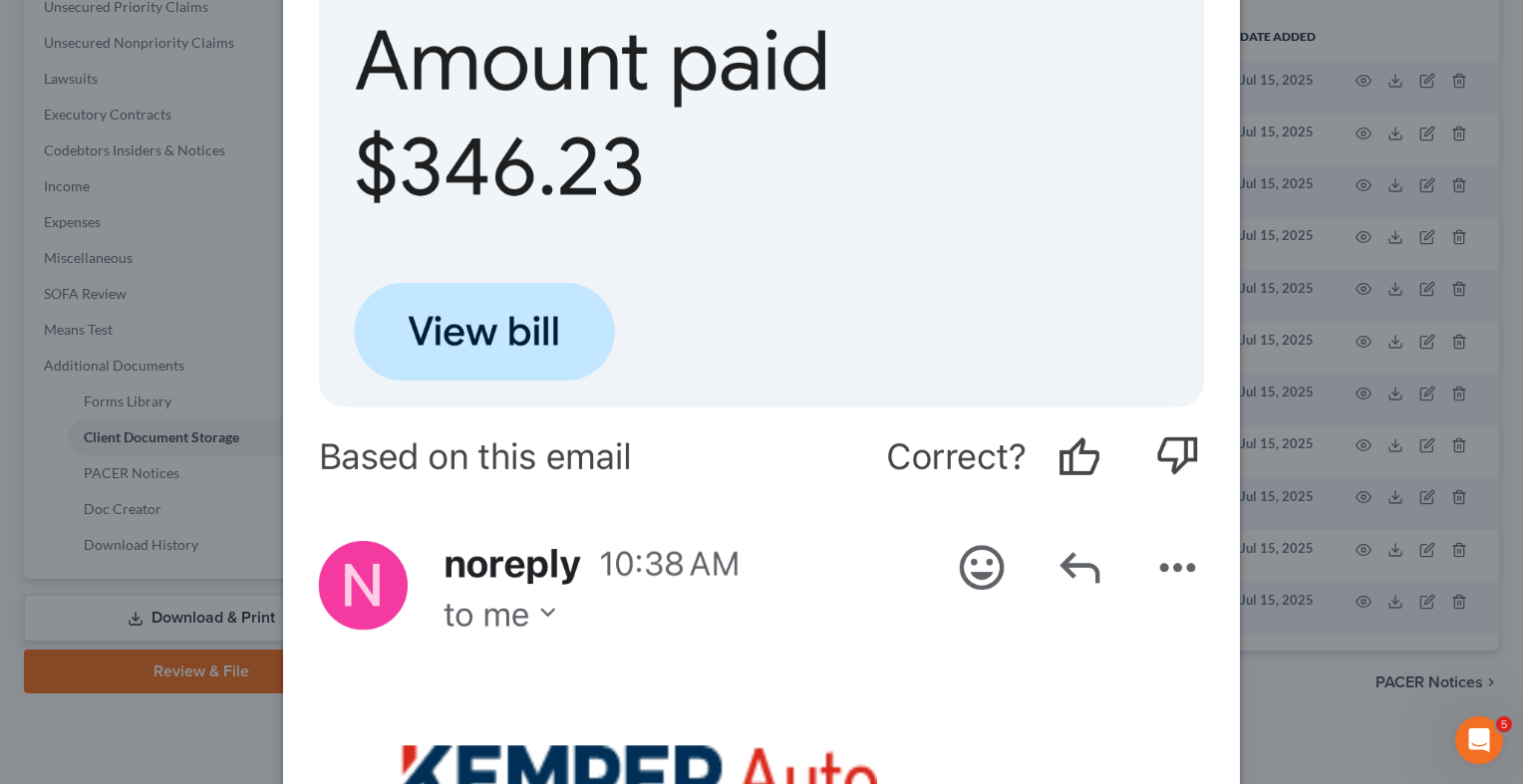scroll, scrollTop: 733, scrollLeft: 0, axis: vertical 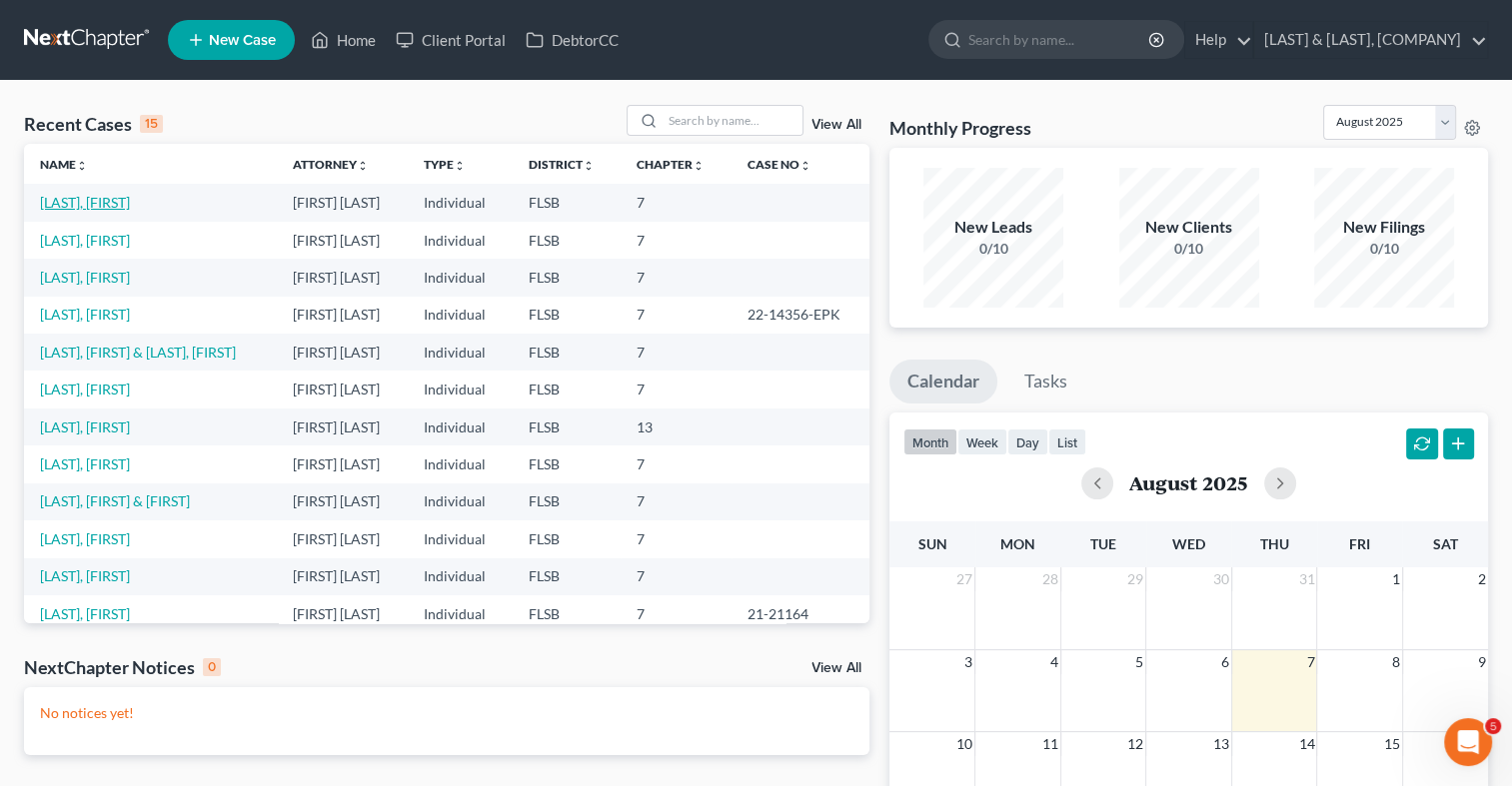 click on "[LAST], [FIRST]" at bounding box center [85, 202] 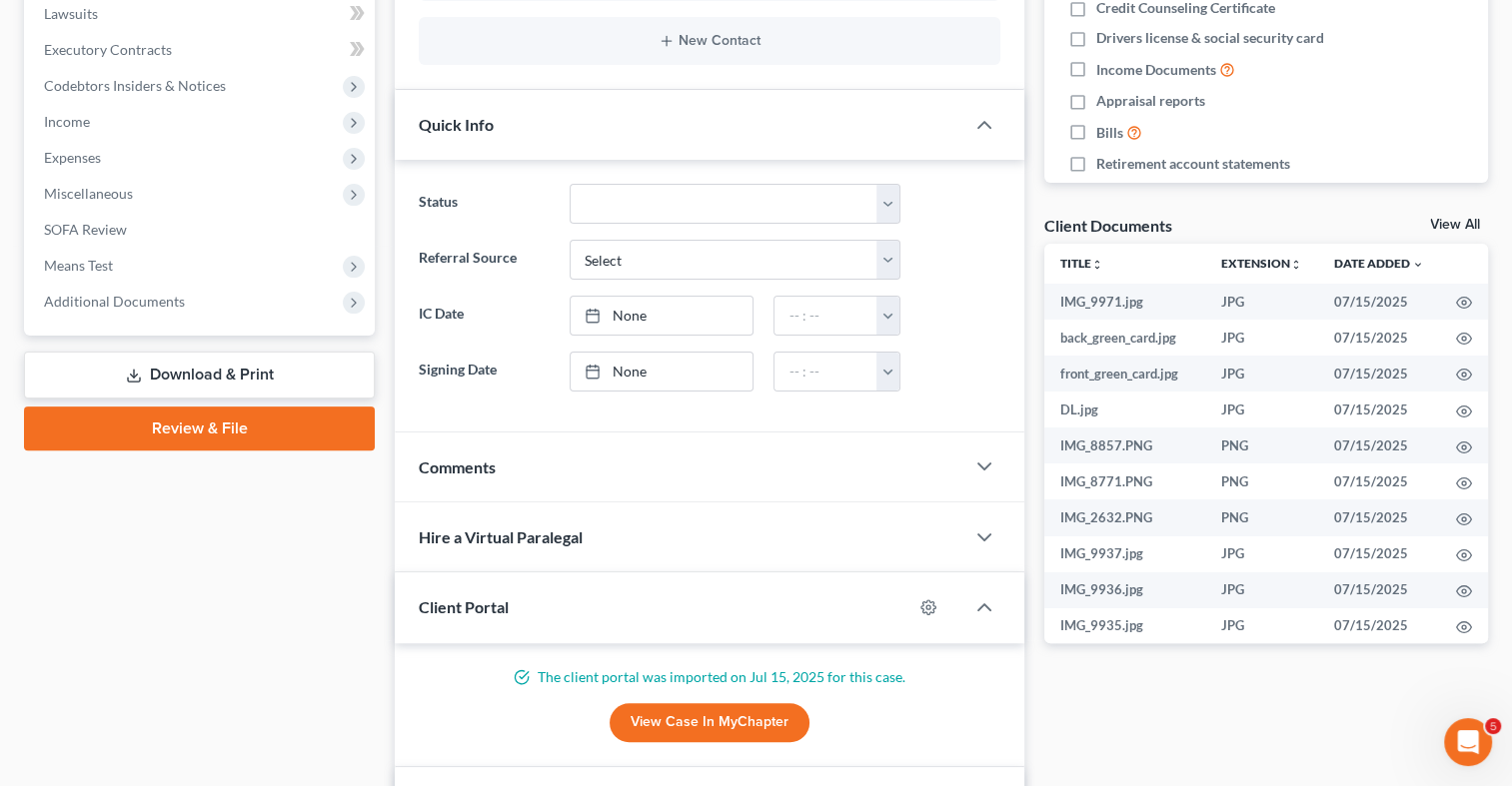 scroll, scrollTop: 583, scrollLeft: 0, axis: vertical 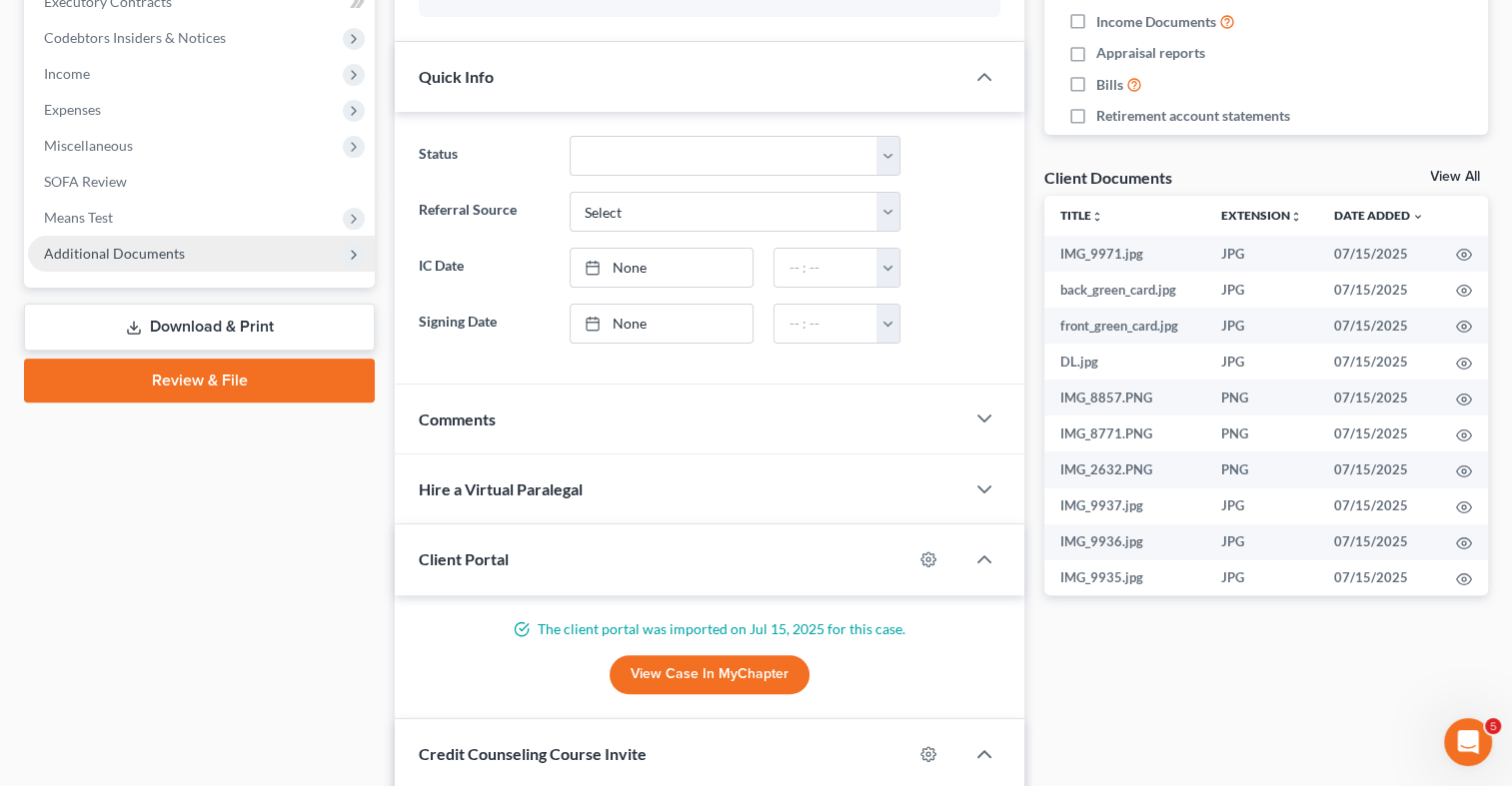 click on "Additional Documents" at bounding box center (201, 254) 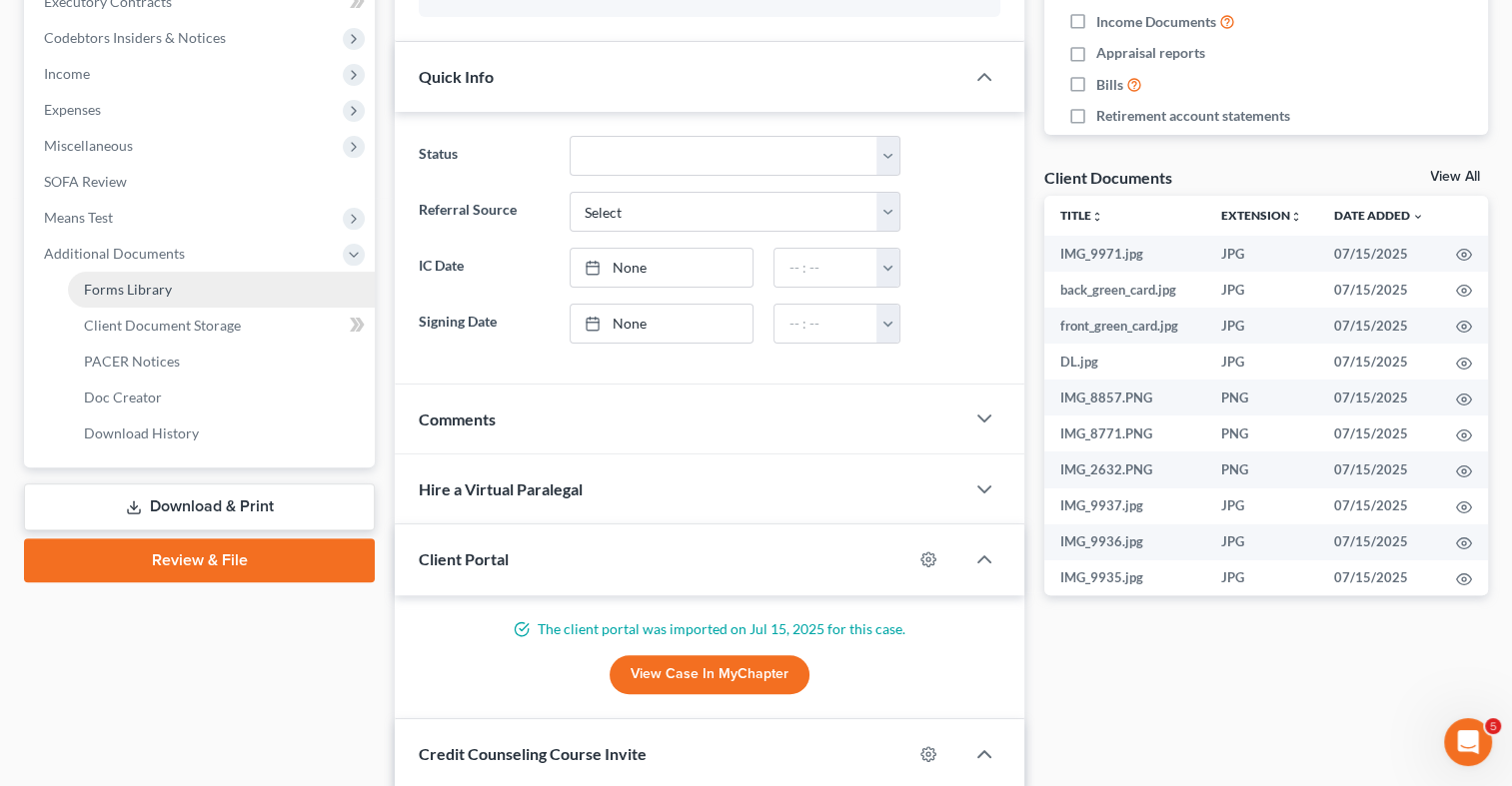 click on "Forms Library" at bounding box center (221, 290) 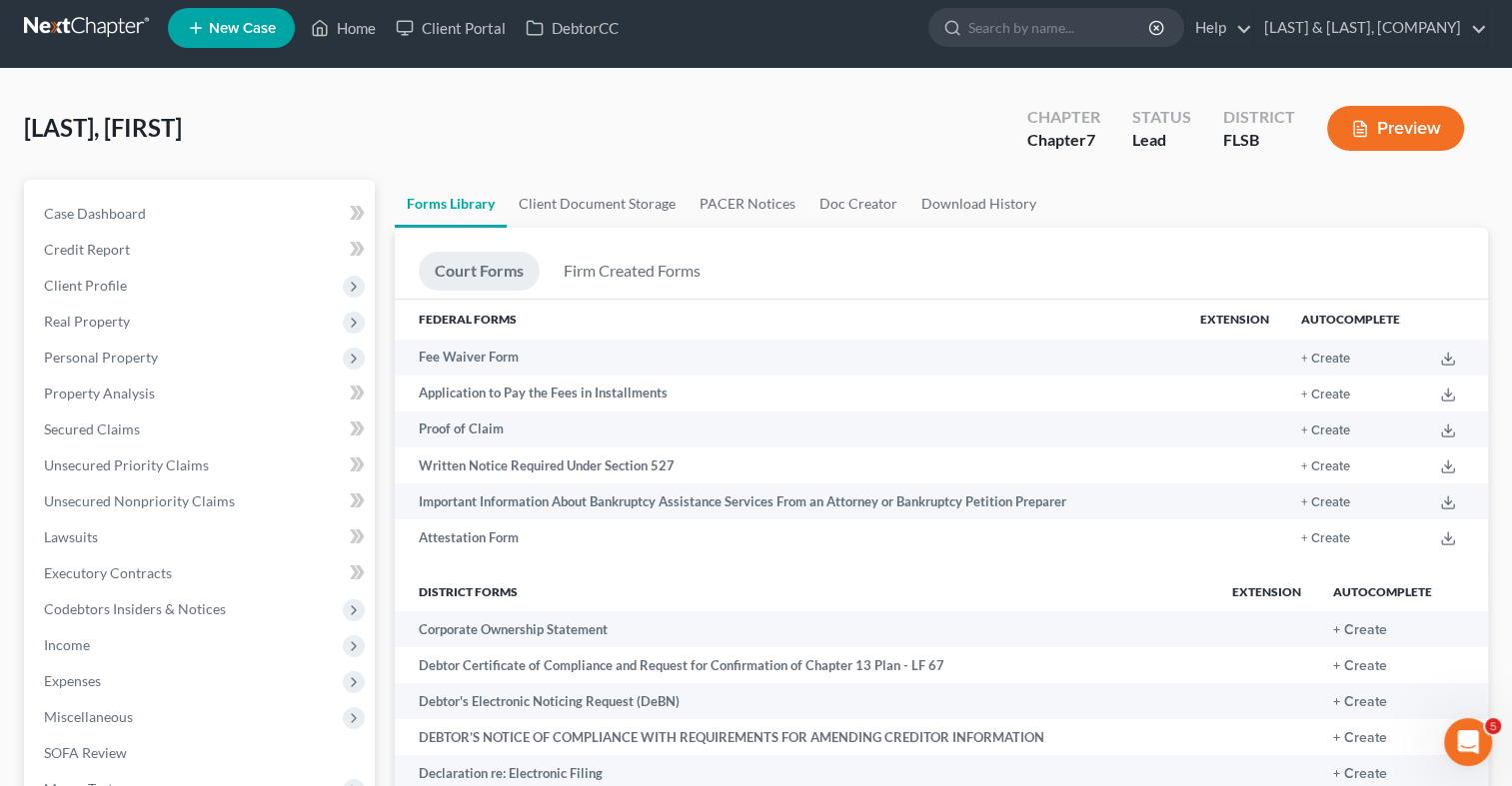 scroll, scrollTop: 0, scrollLeft: 0, axis: both 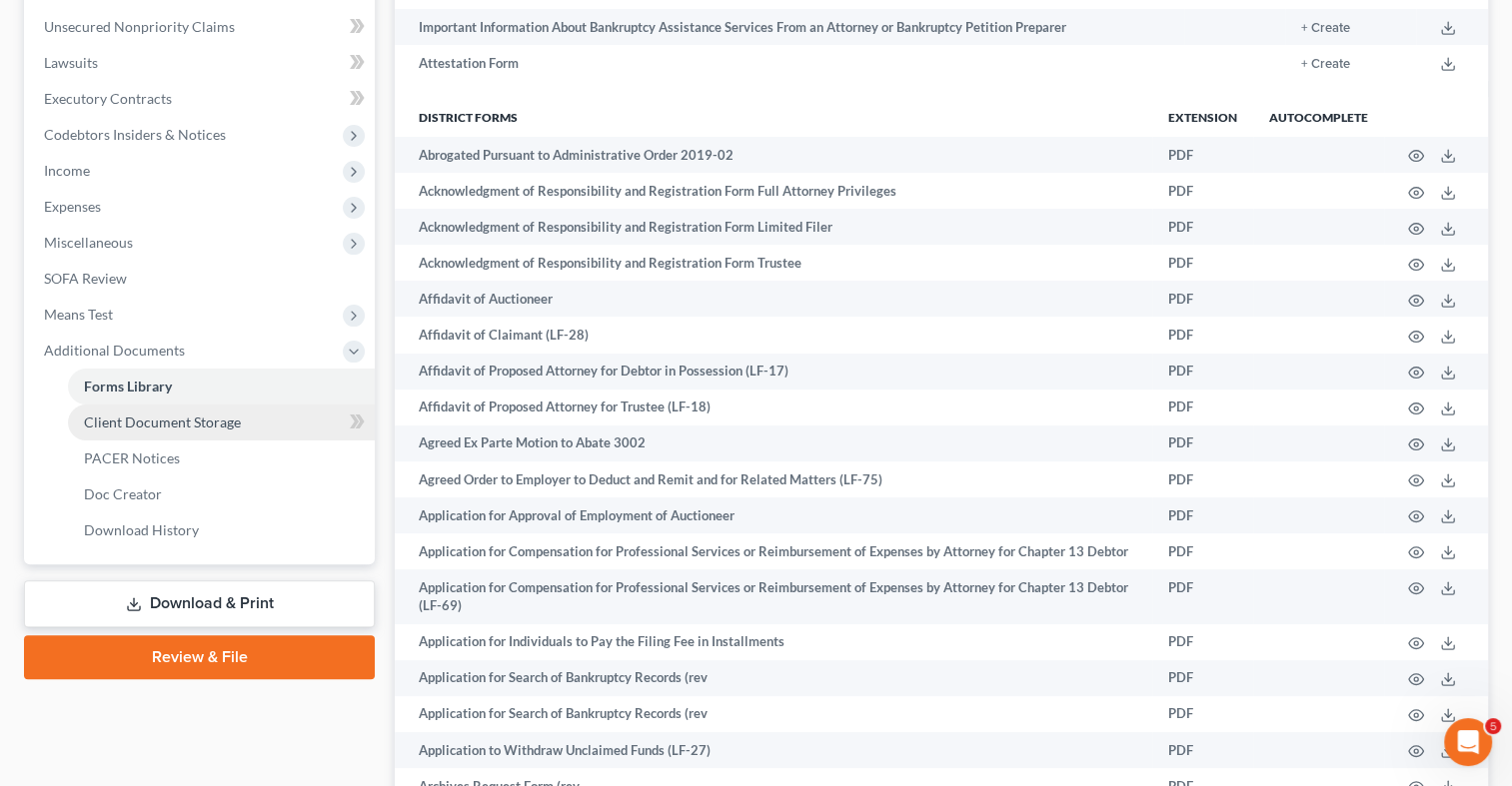 click on "Client Document Storage" at bounding box center [221, 422] 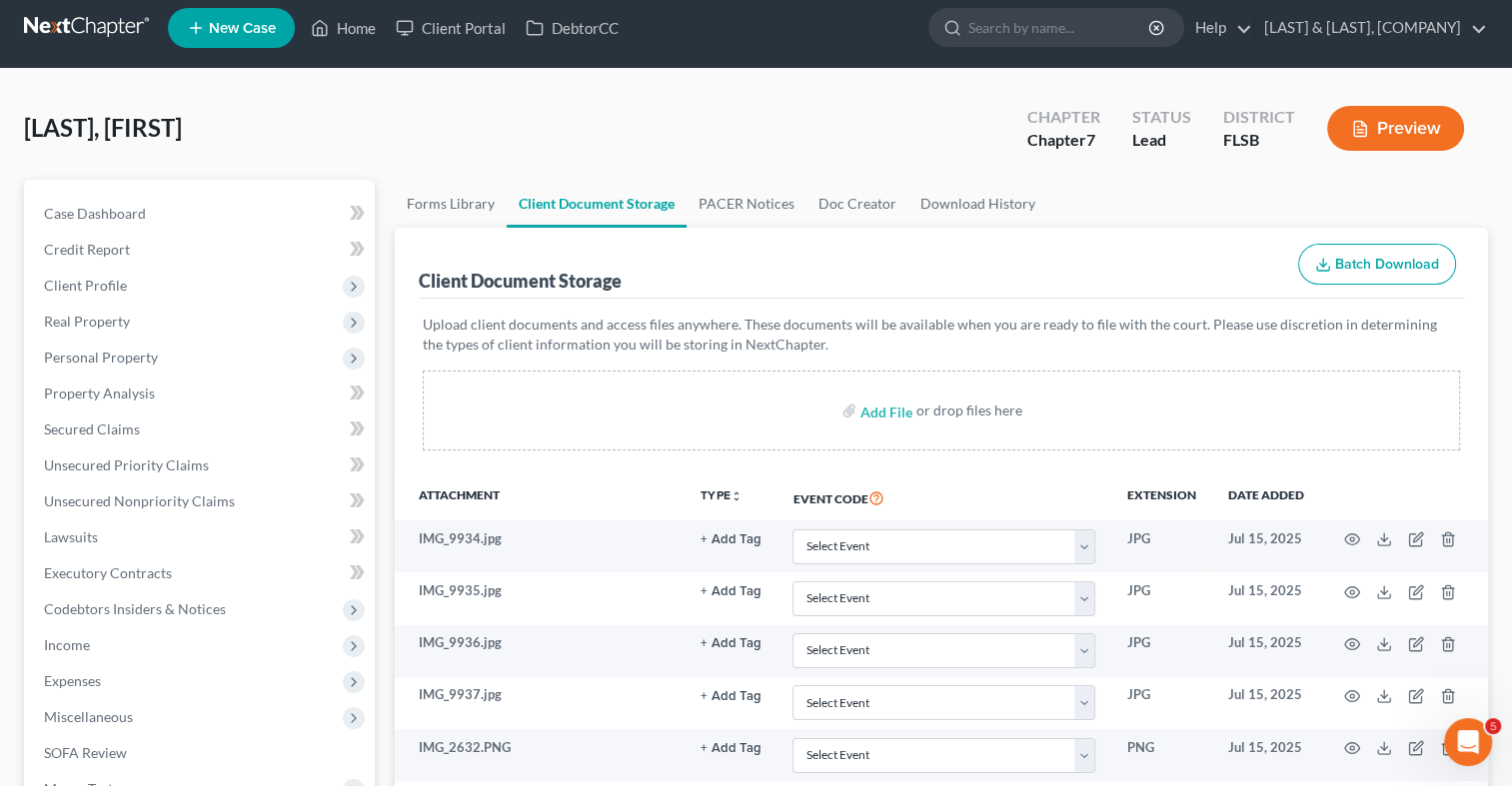 scroll, scrollTop: 0, scrollLeft: 0, axis: both 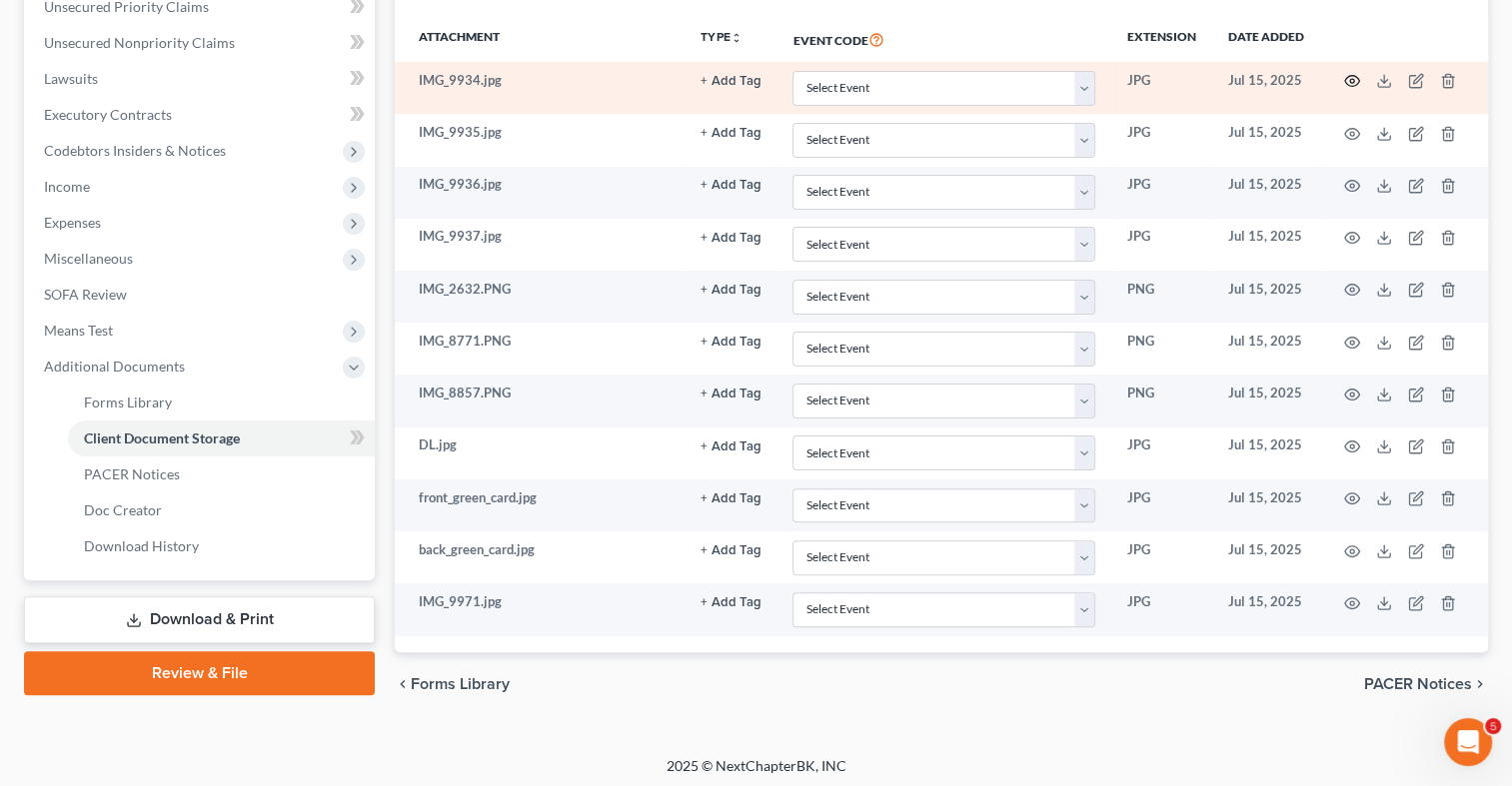 click 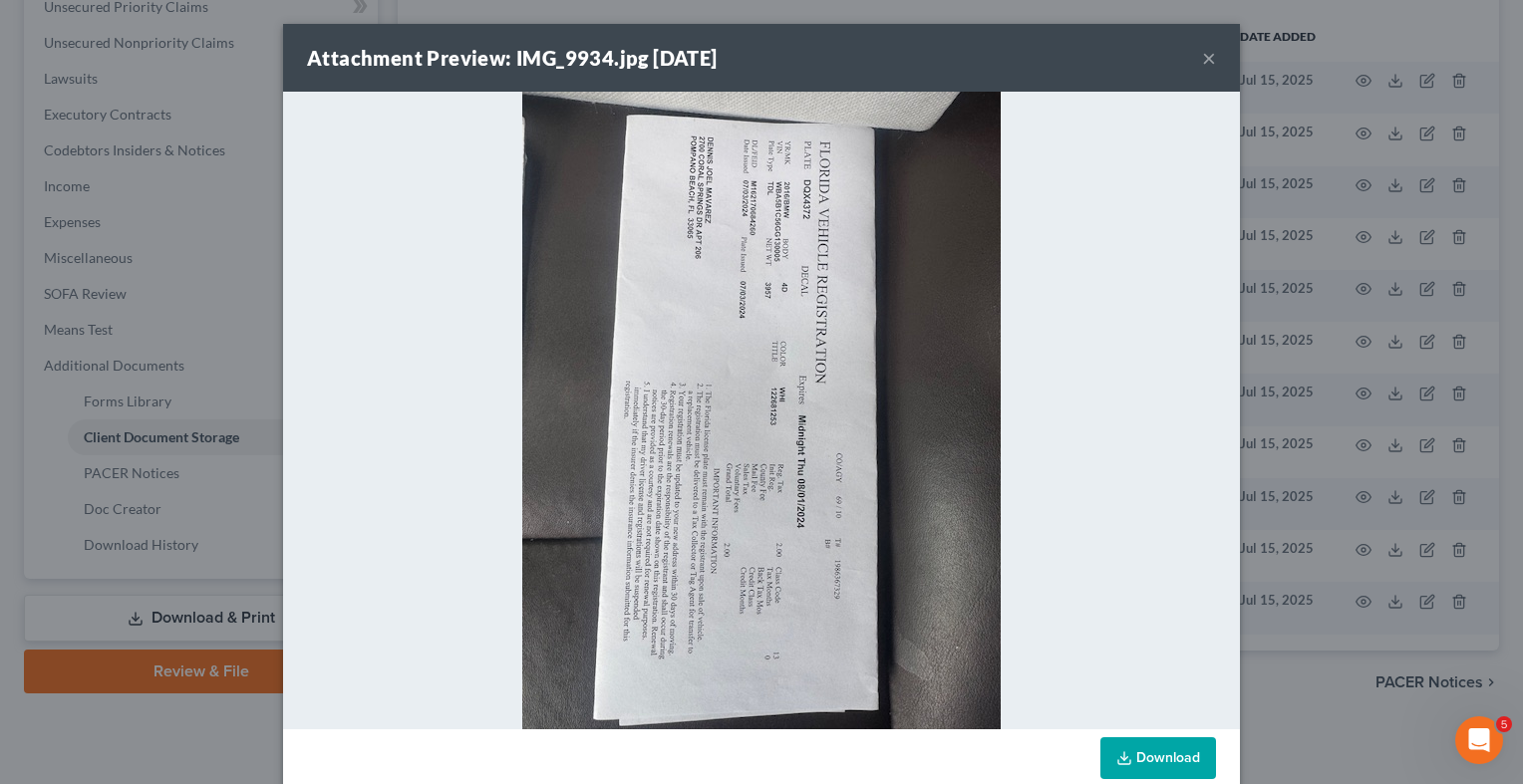 click on "×" at bounding box center [1209, 58] 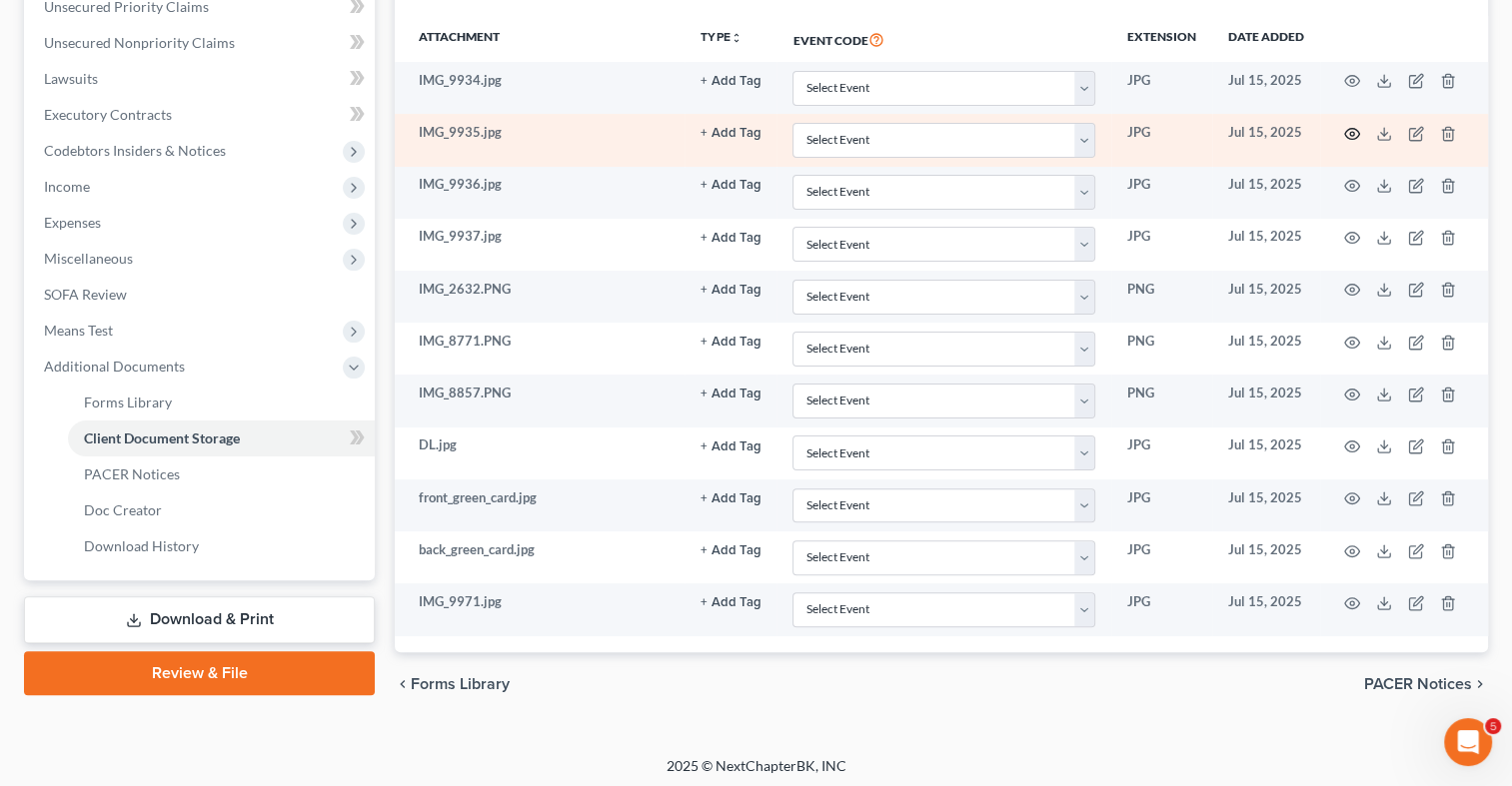 click 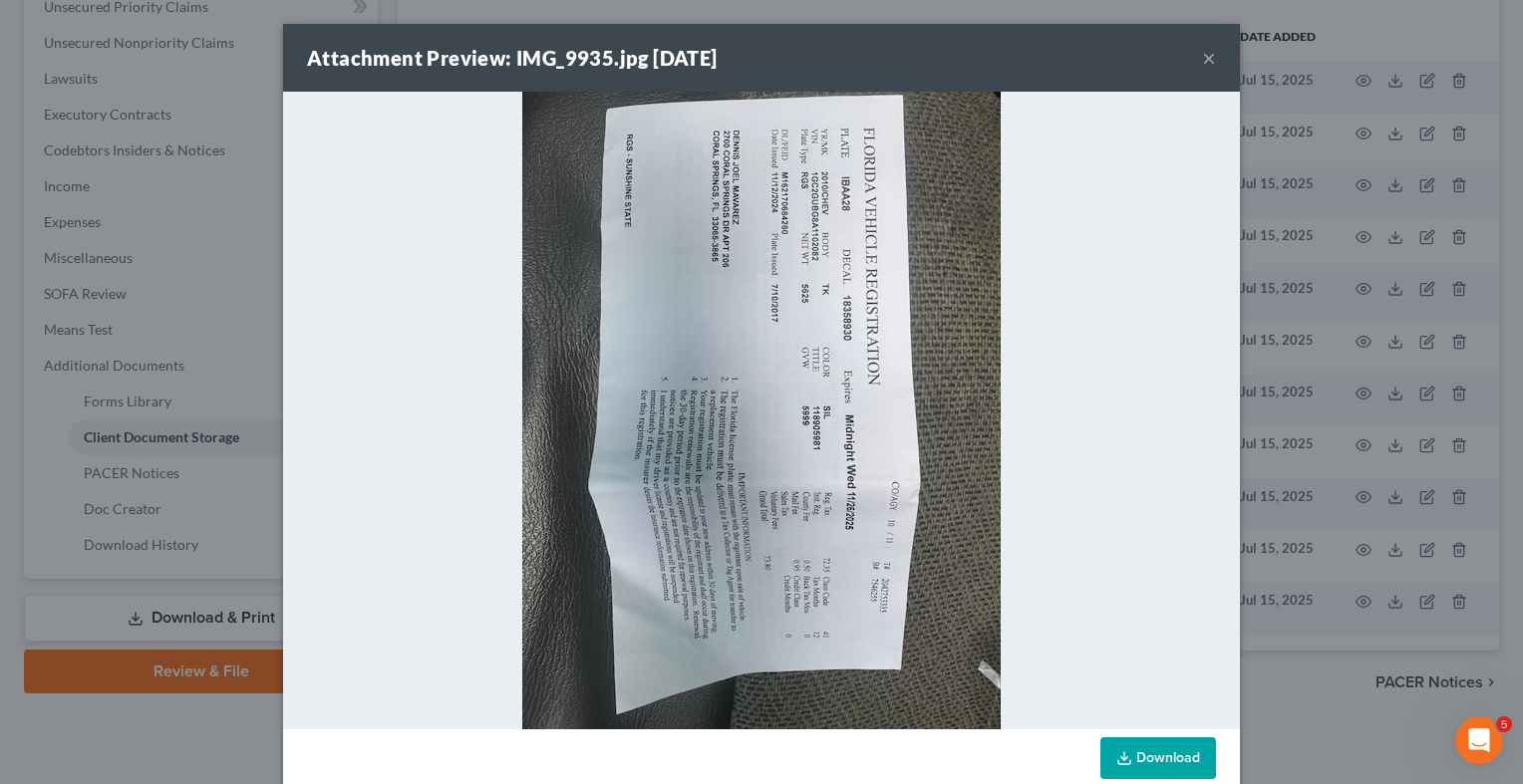 click on "×" at bounding box center [1209, 58] 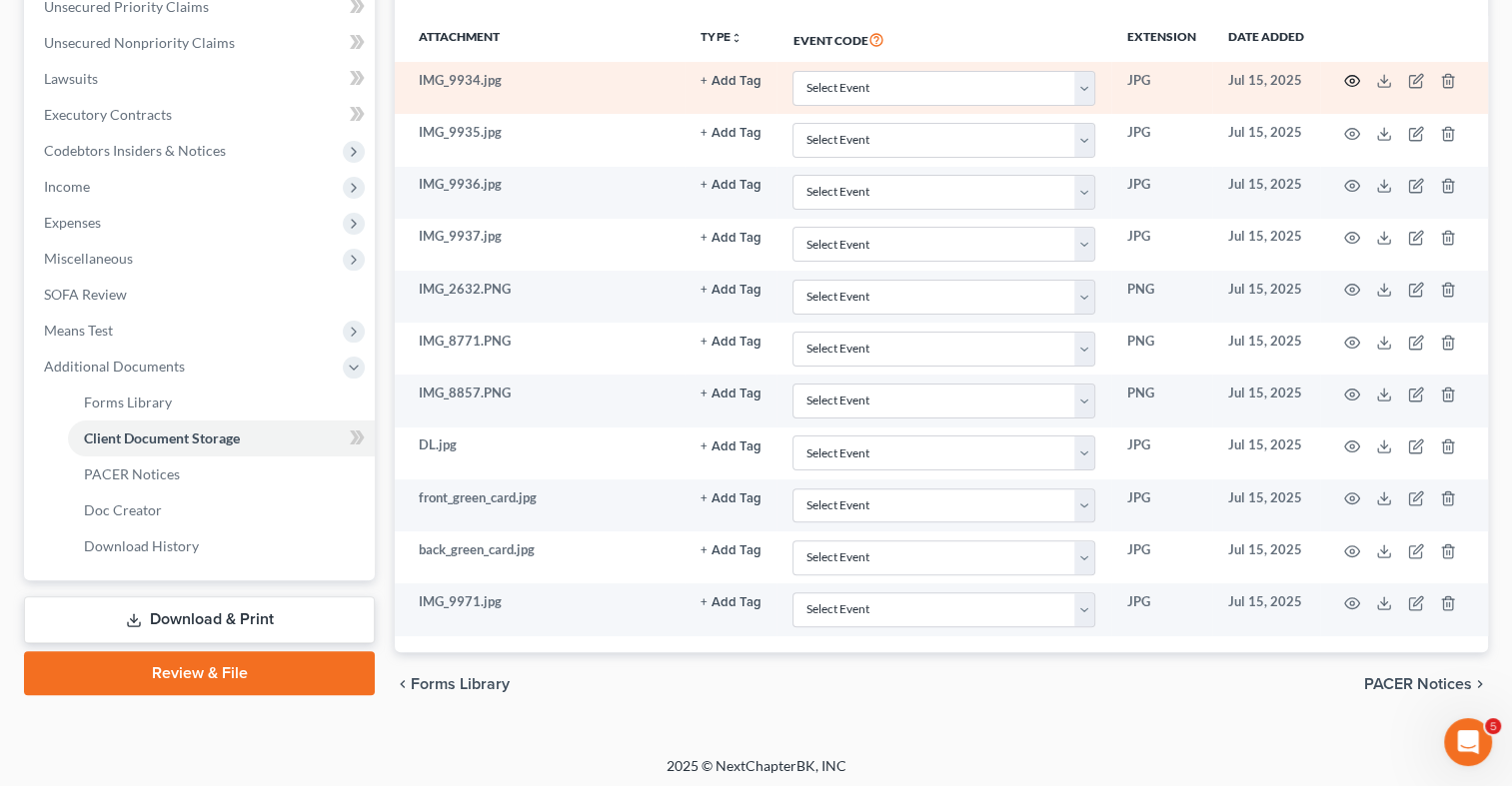 click 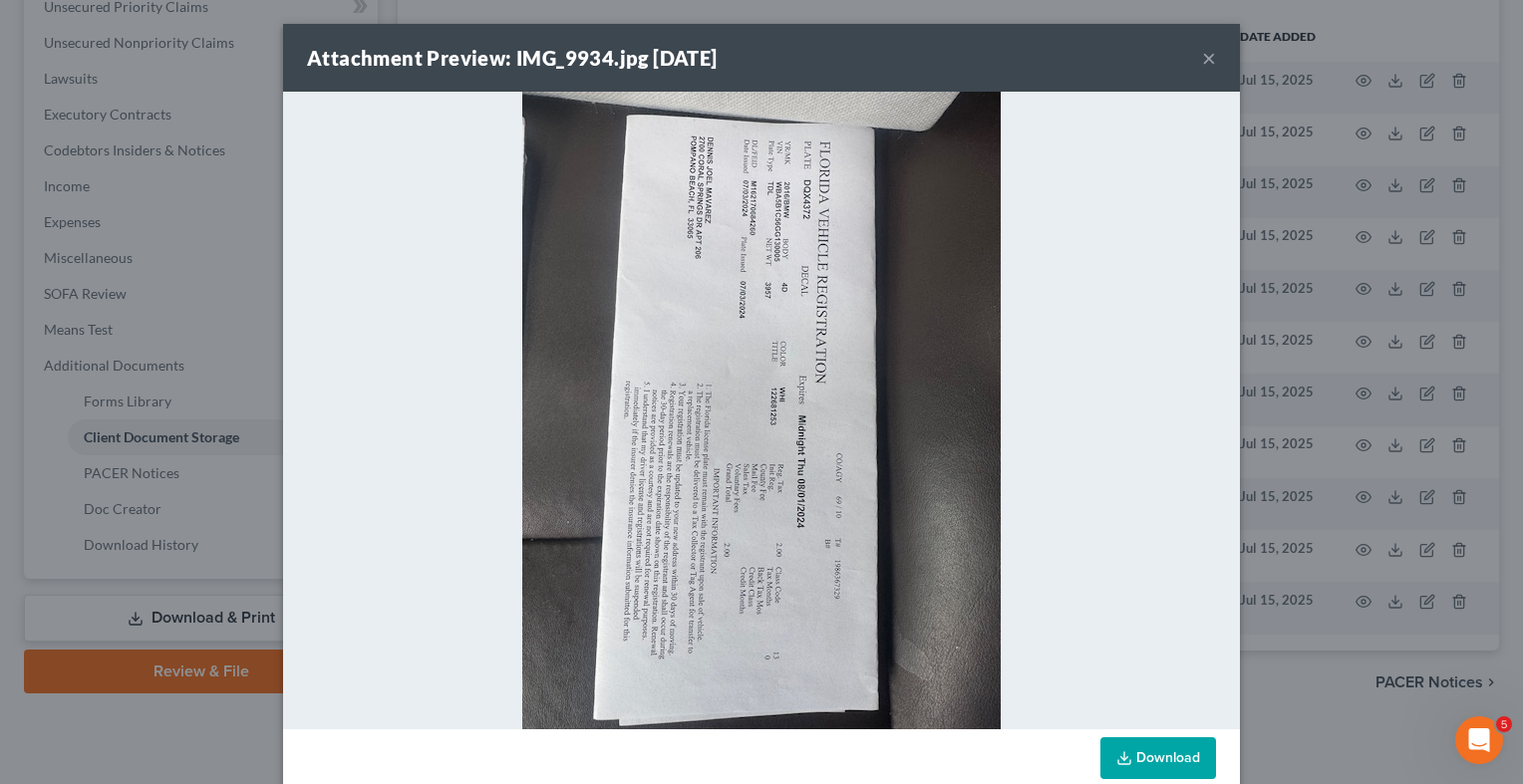 click at bounding box center (762, 410) 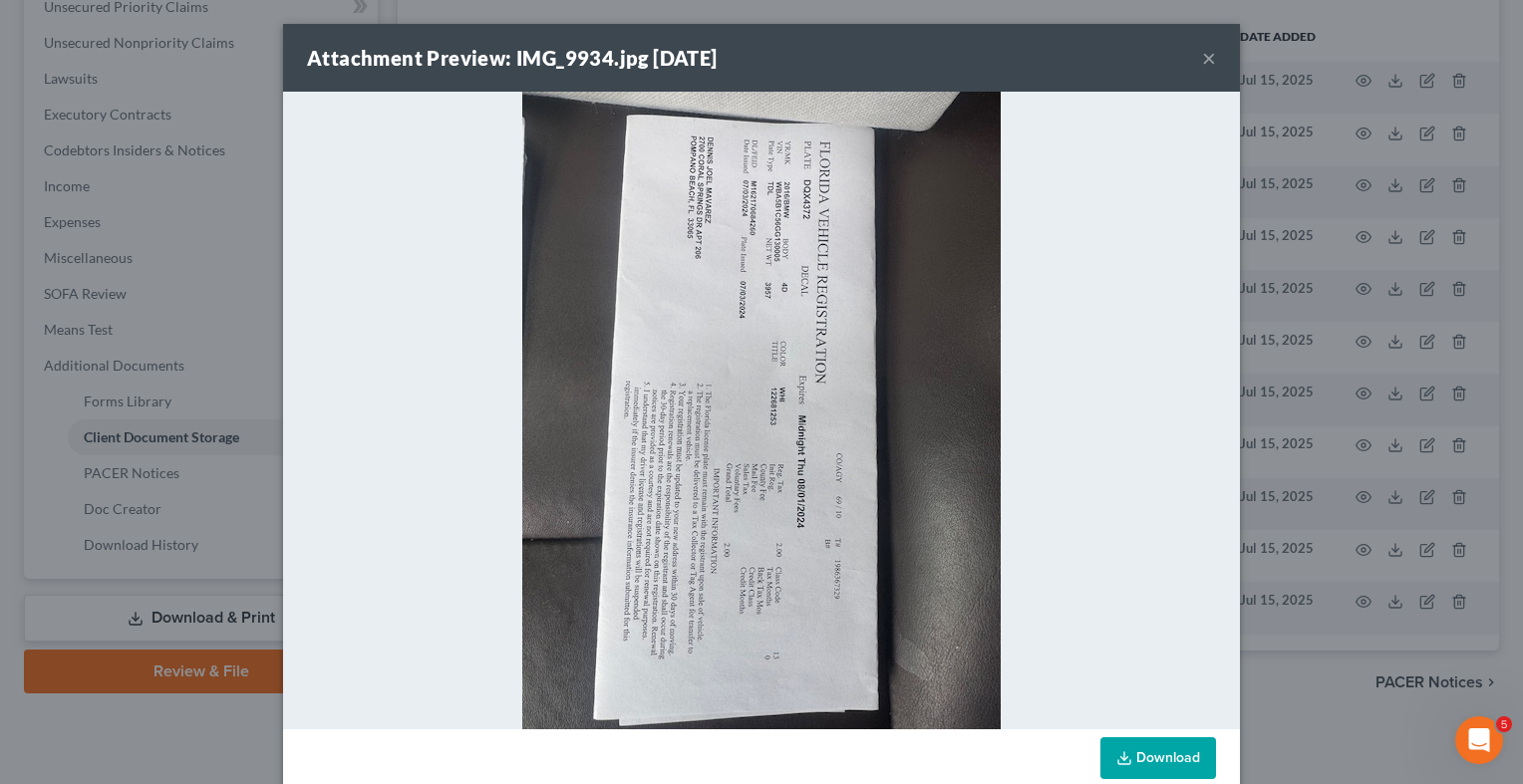 click on "×" at bounding box center [1209, 58] 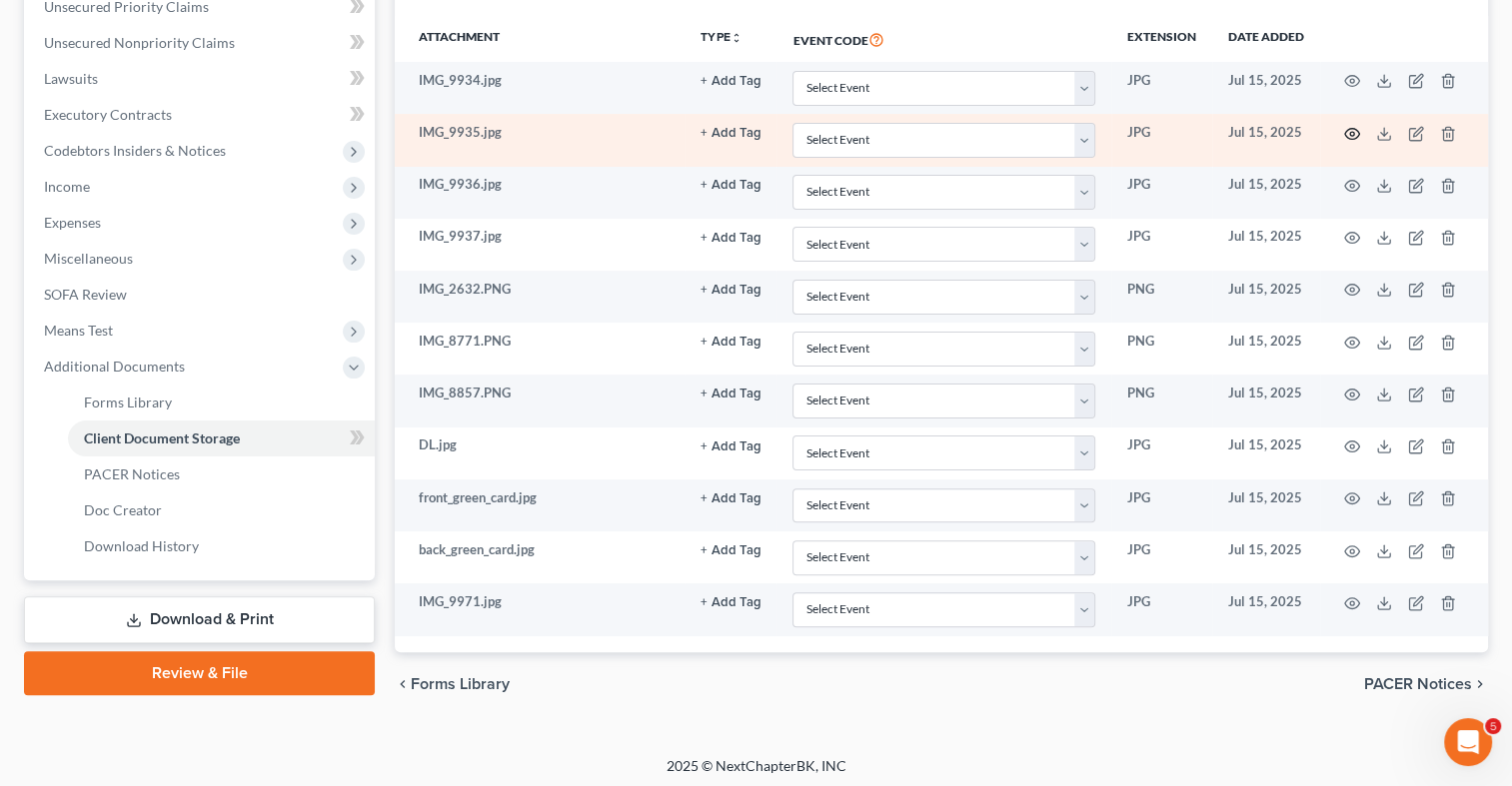 click 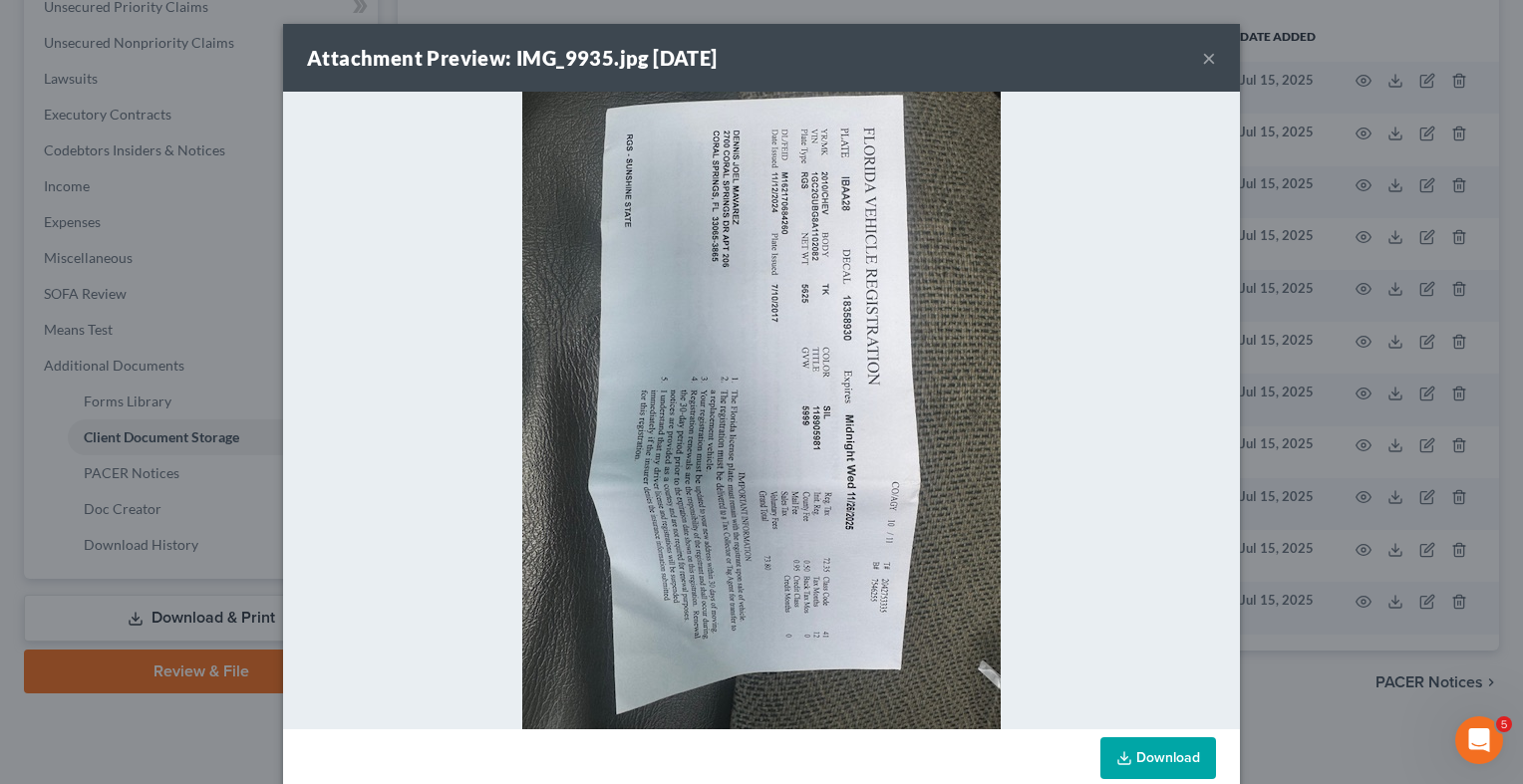 drag, startPoint x: 819, startPoint y: 589, endPoint x: 664, endPoint y: 718, distance: 201.6581 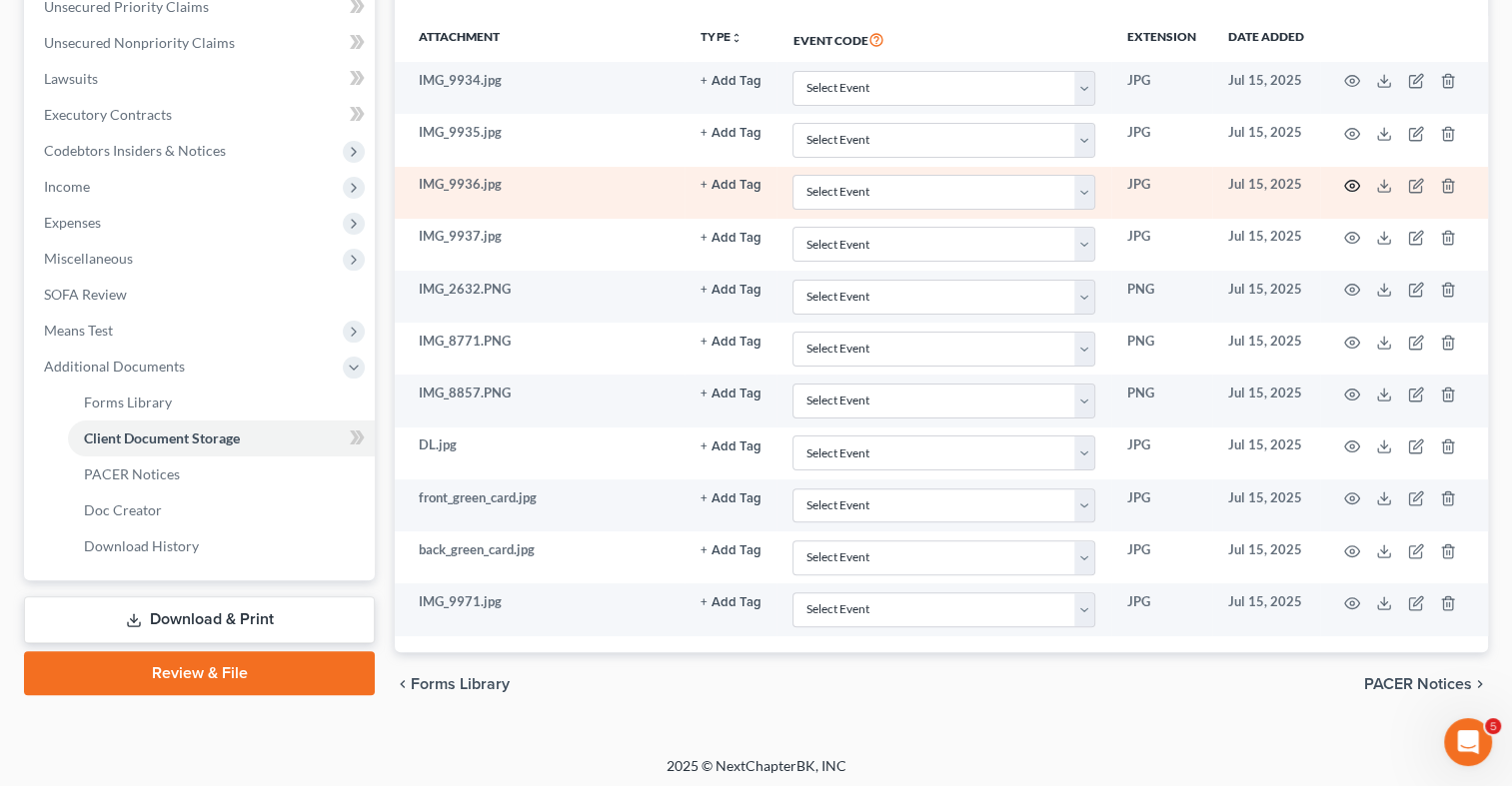 click 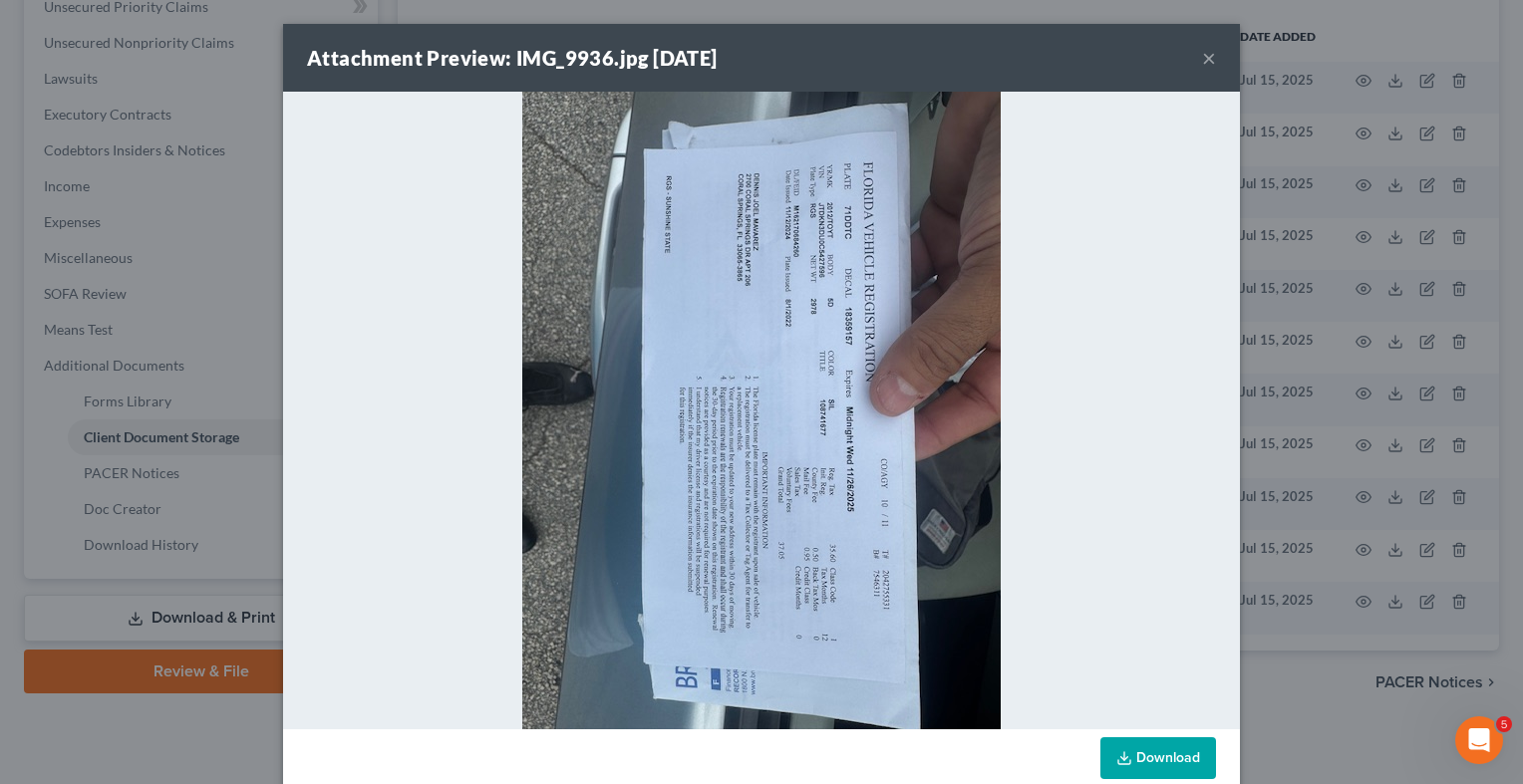 click on "×" at bounding box center (1209, 58) 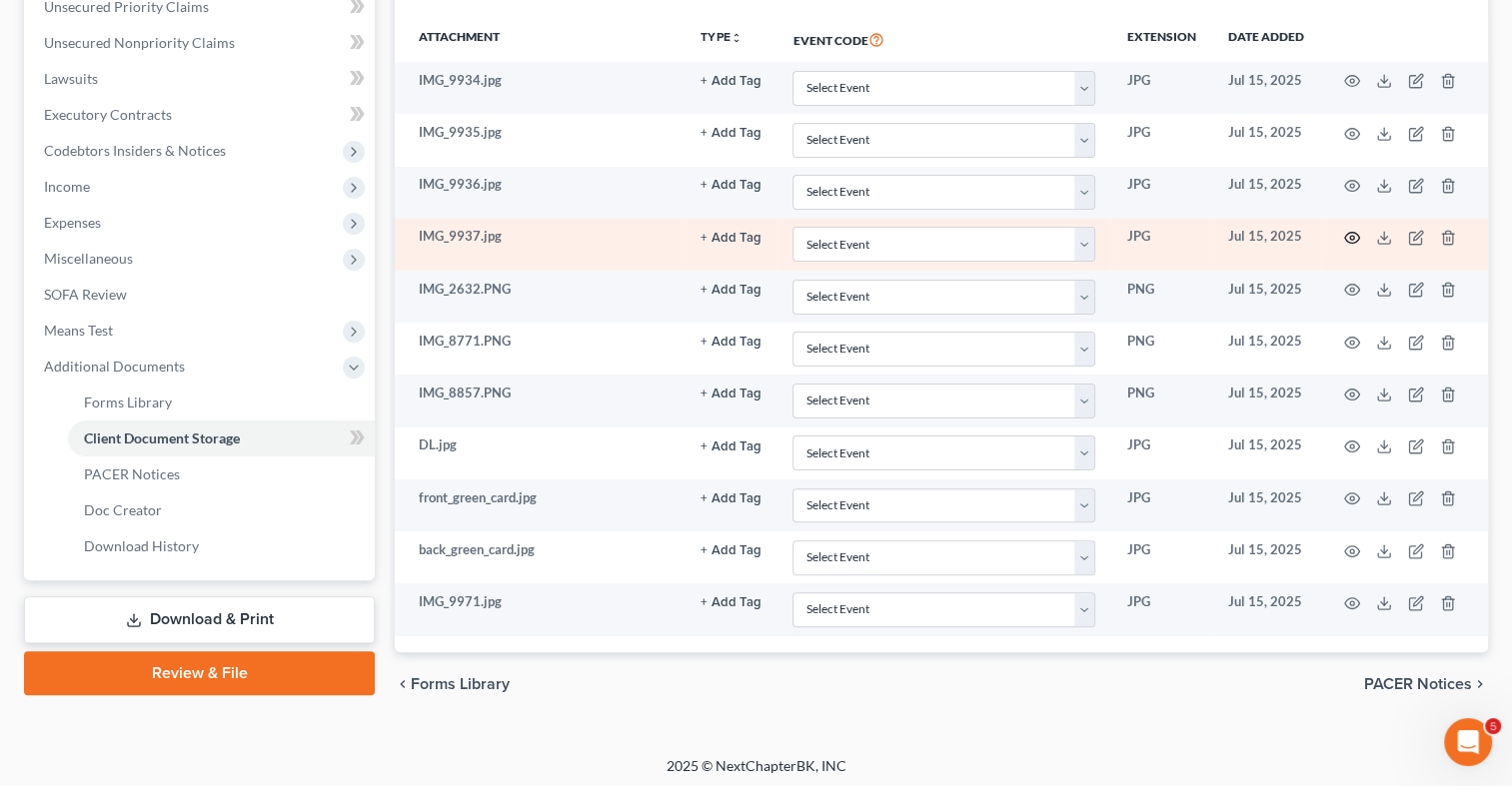 click 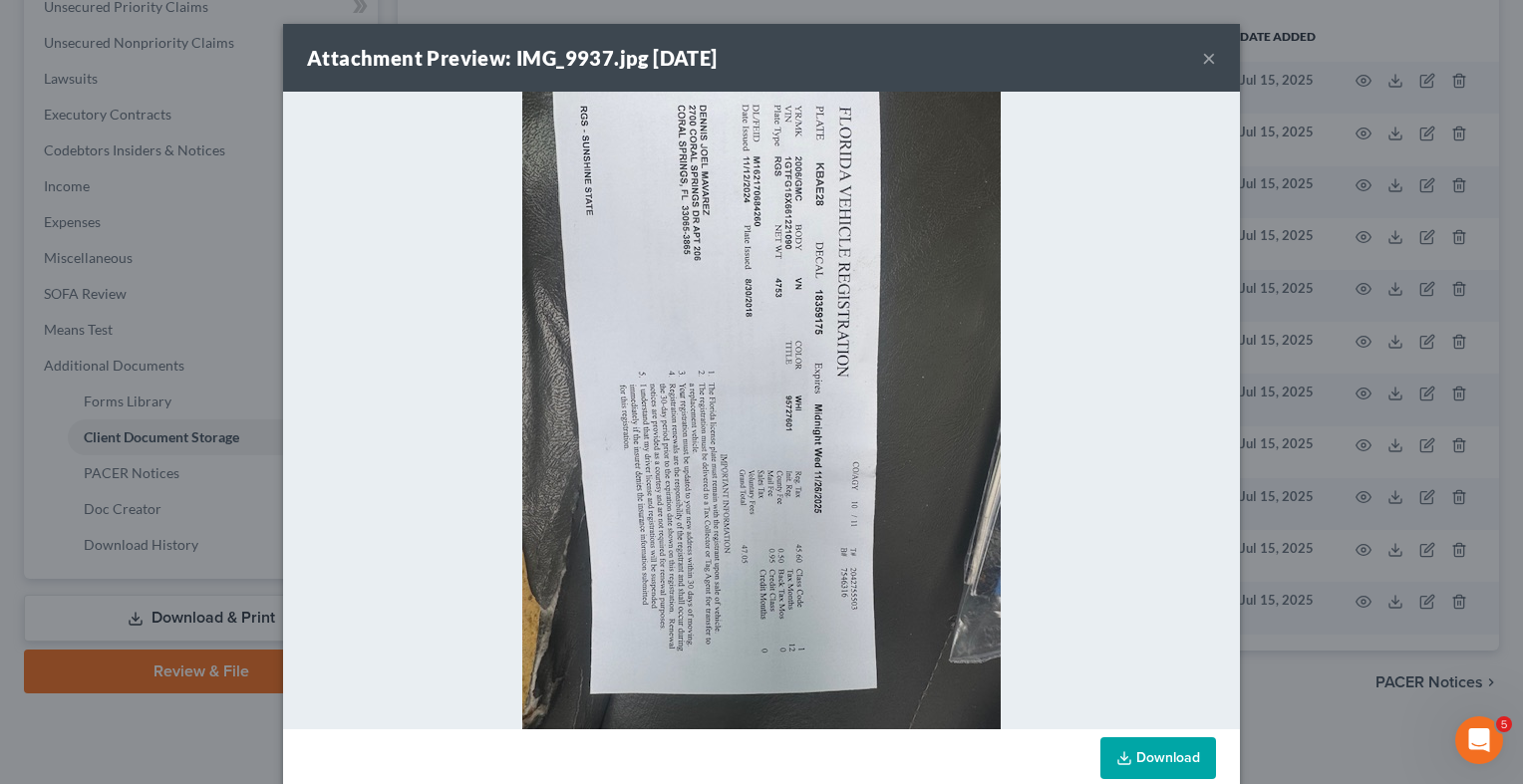 click at bounding box center [762, 410] 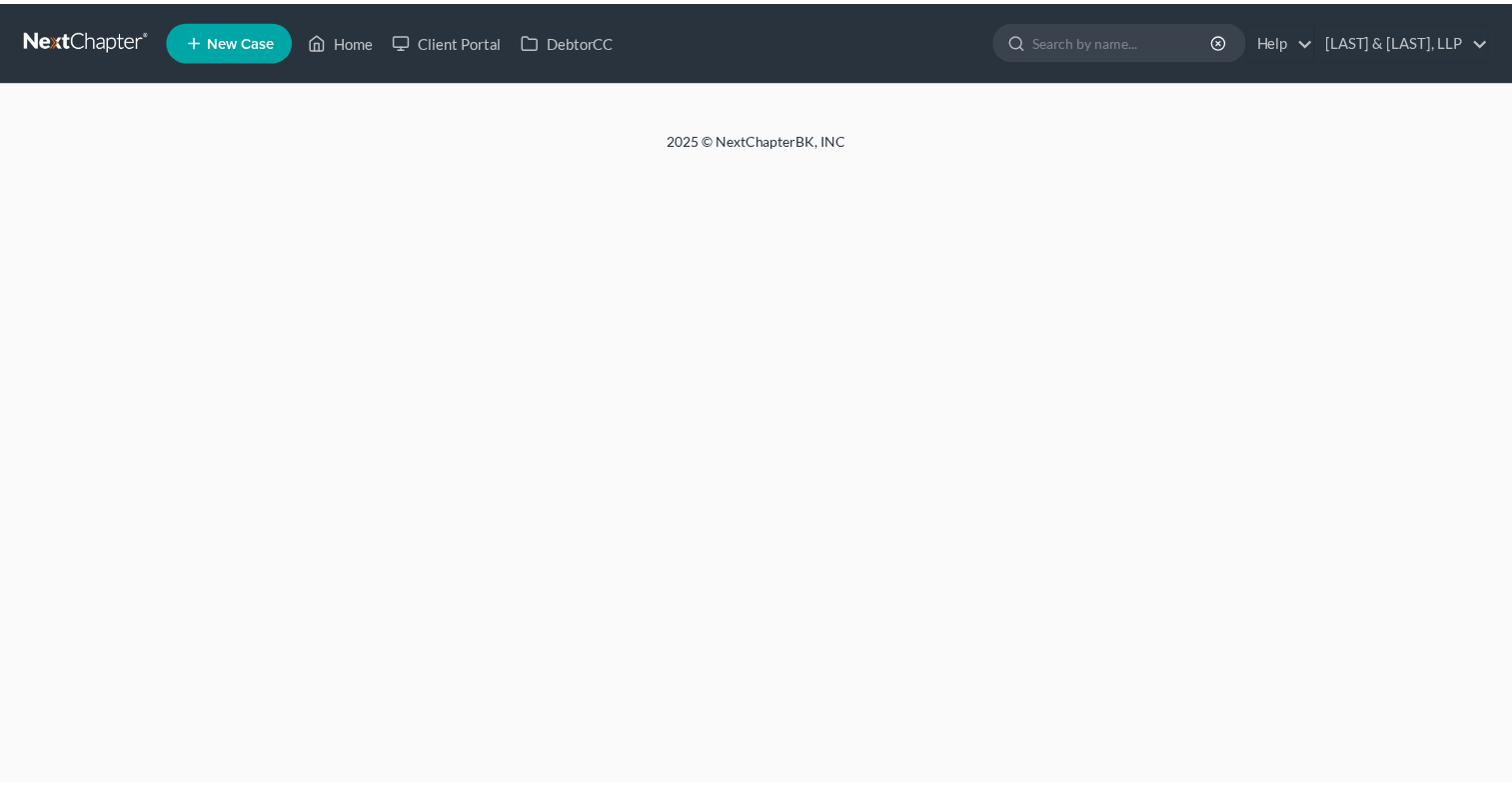 scroll, scrollTop: 0, scrollLeft: 0, axis: both 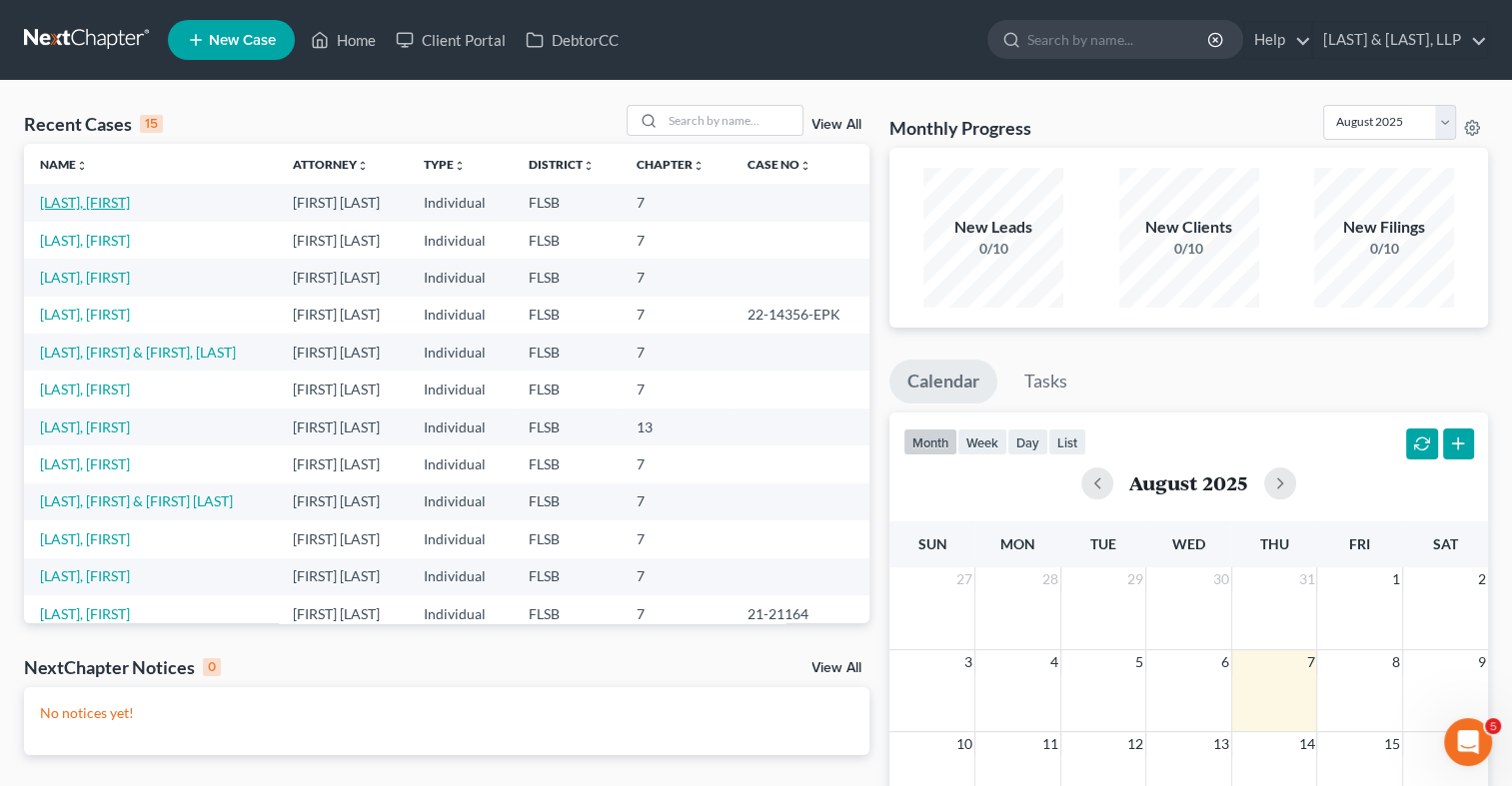 click on "[LAST], [FIRST]" at bounding box center (85, 202) 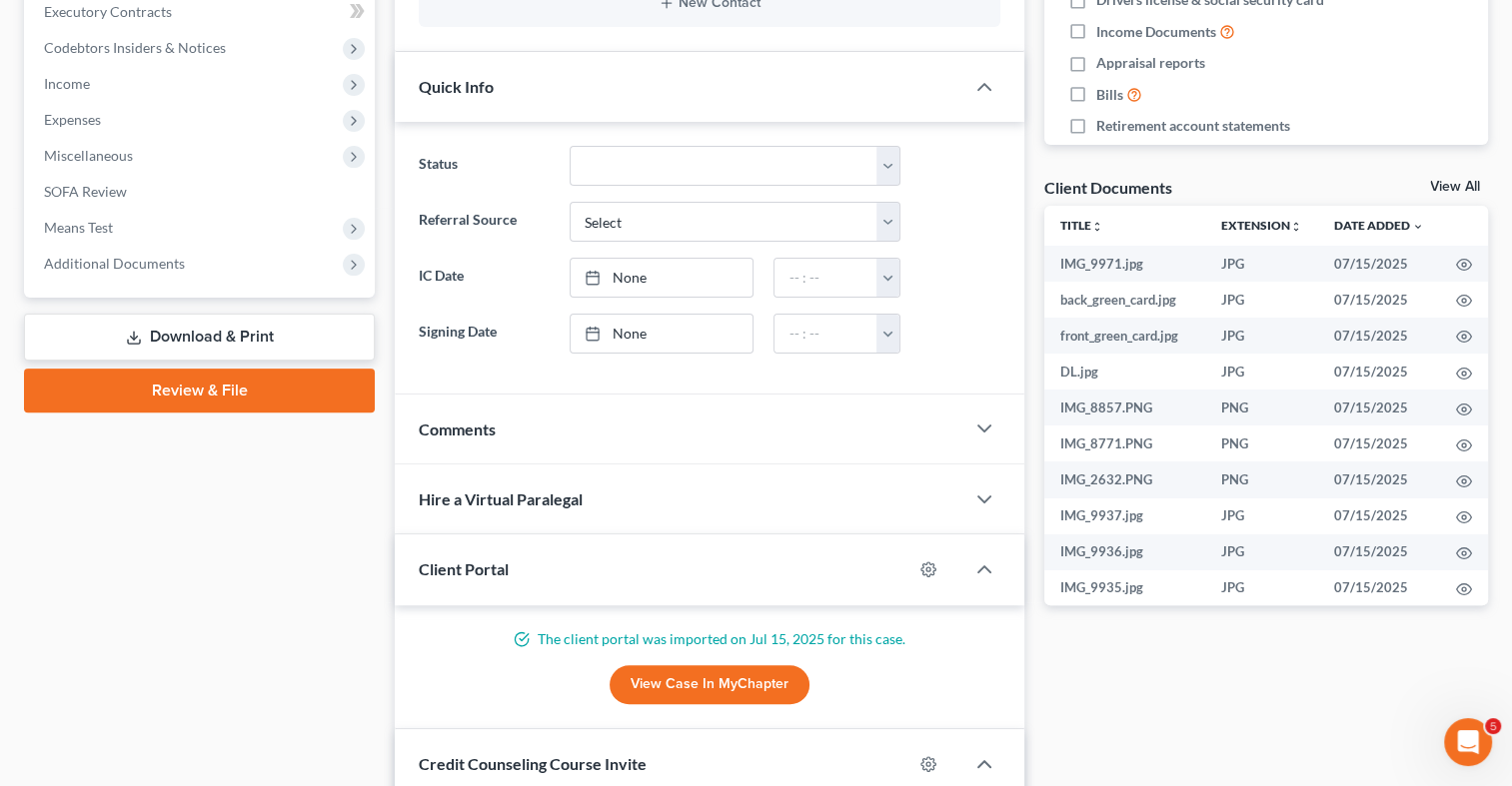 scroll, scrollTop: 576, scrollLeft: 0, axis: vertical 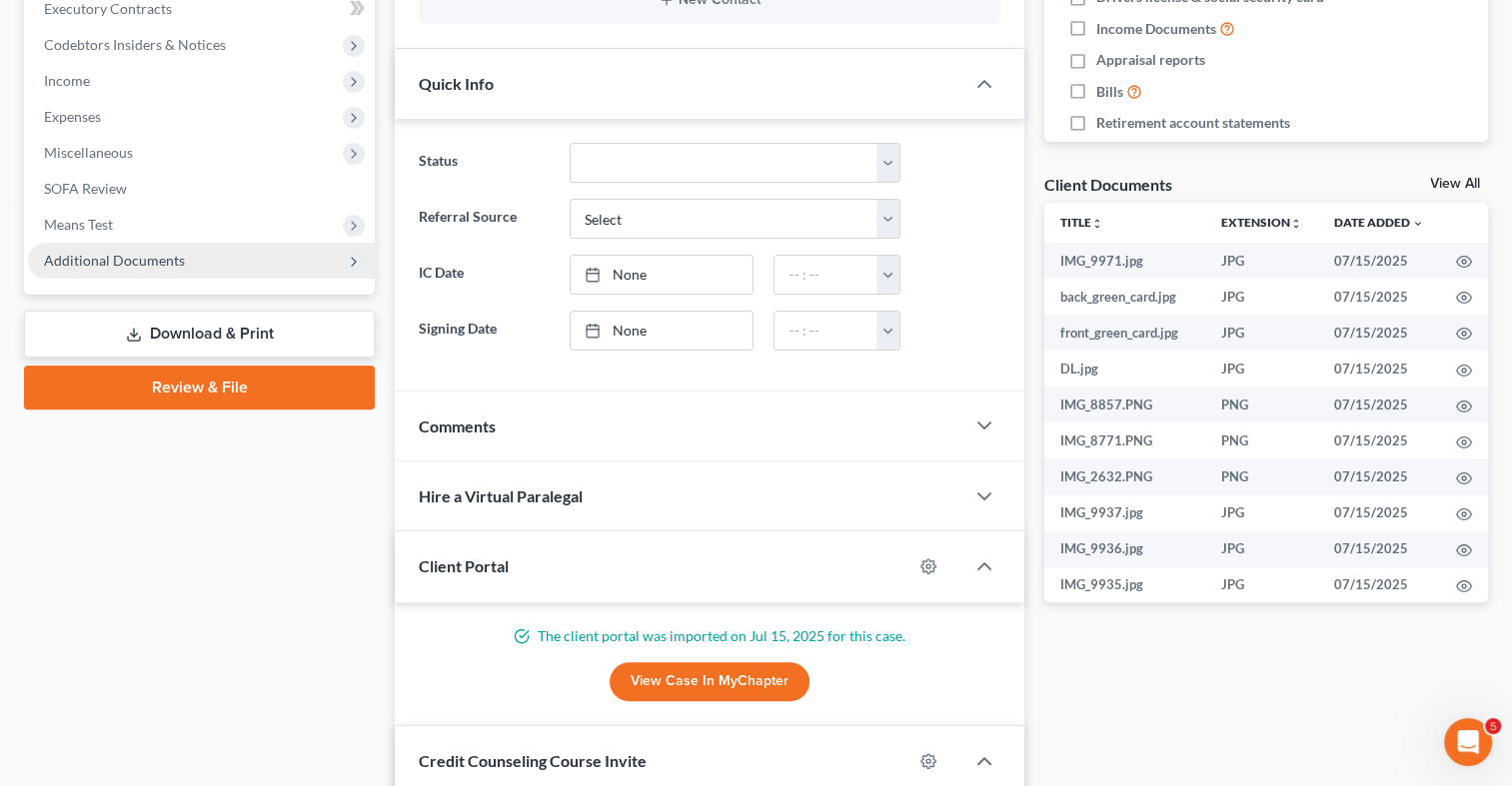 click on "Additional Documents" at bounding box center [201, 261] 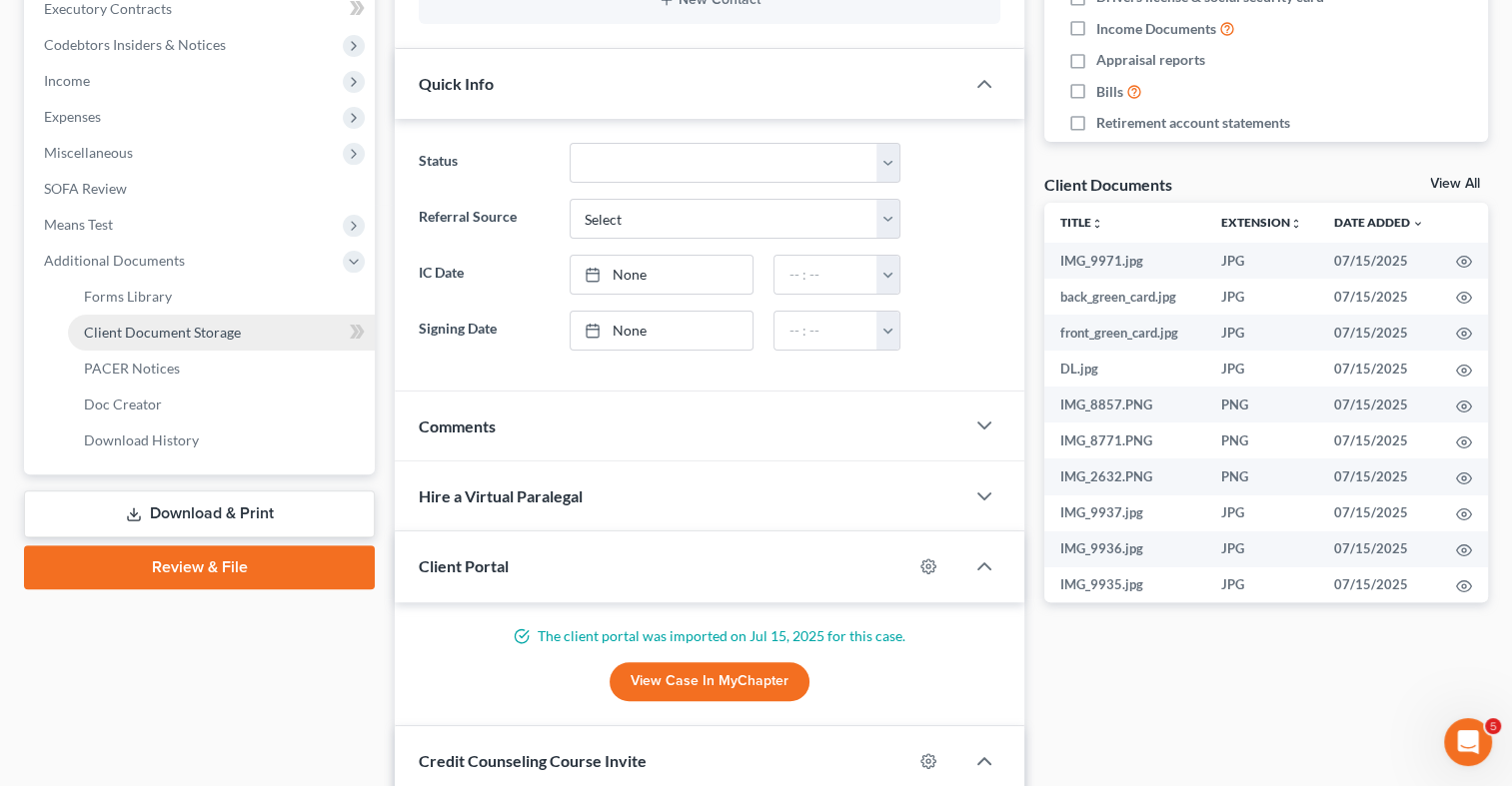 click on "Client Document Storage" at bounding box center [162, 332] 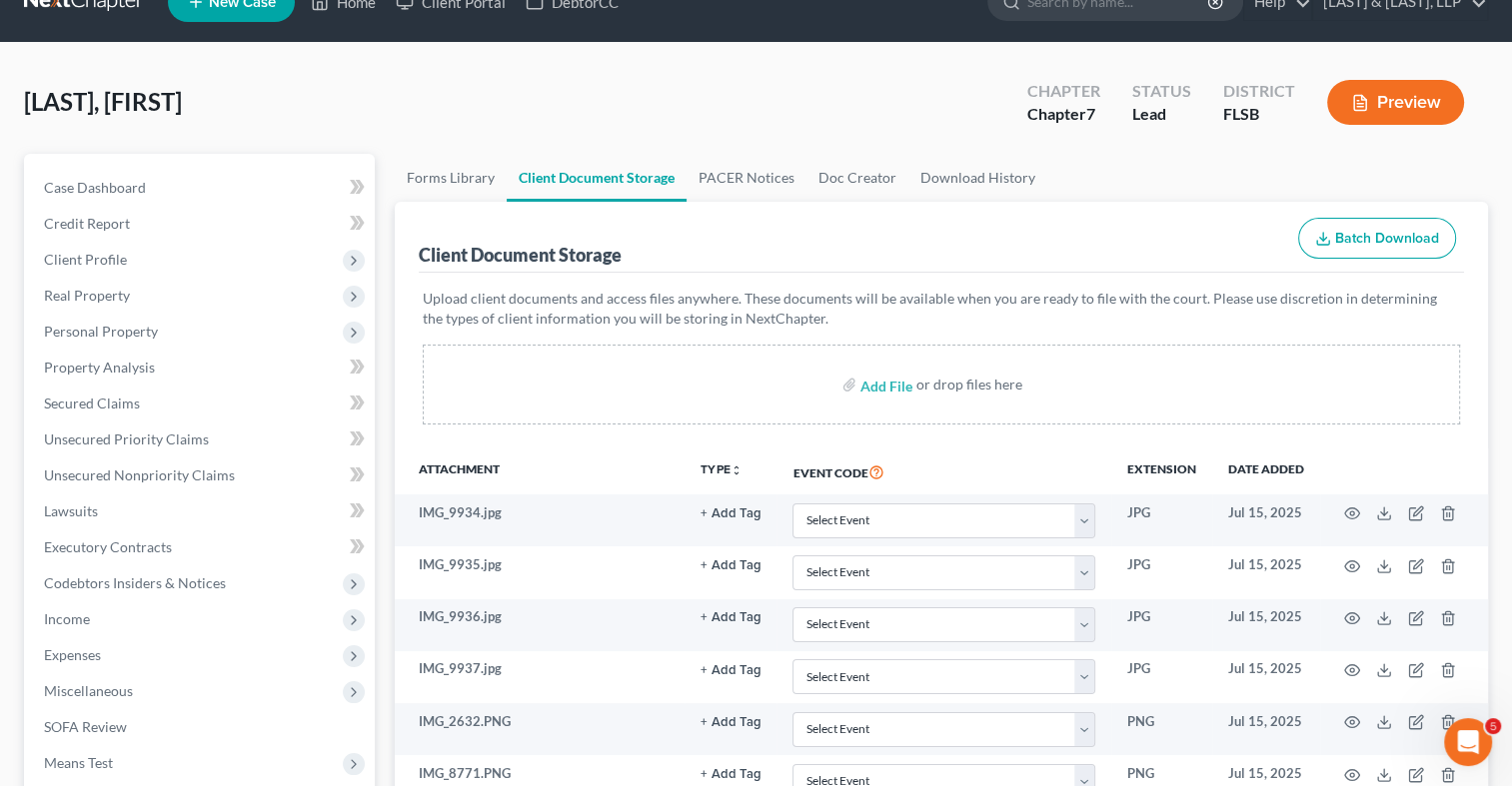 scroll, scrollTop: 0, scrollLeft: 0, axis: both 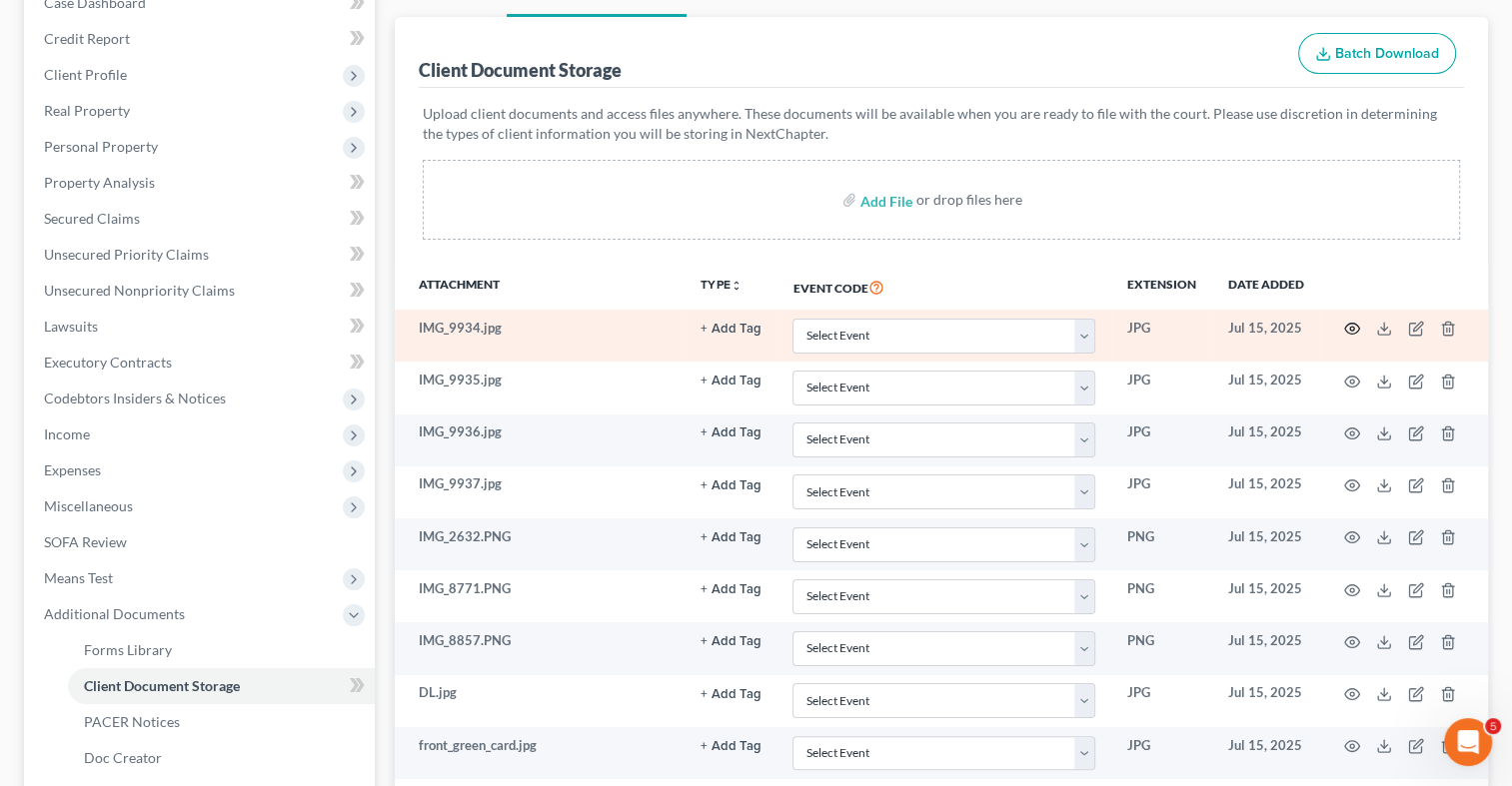 click 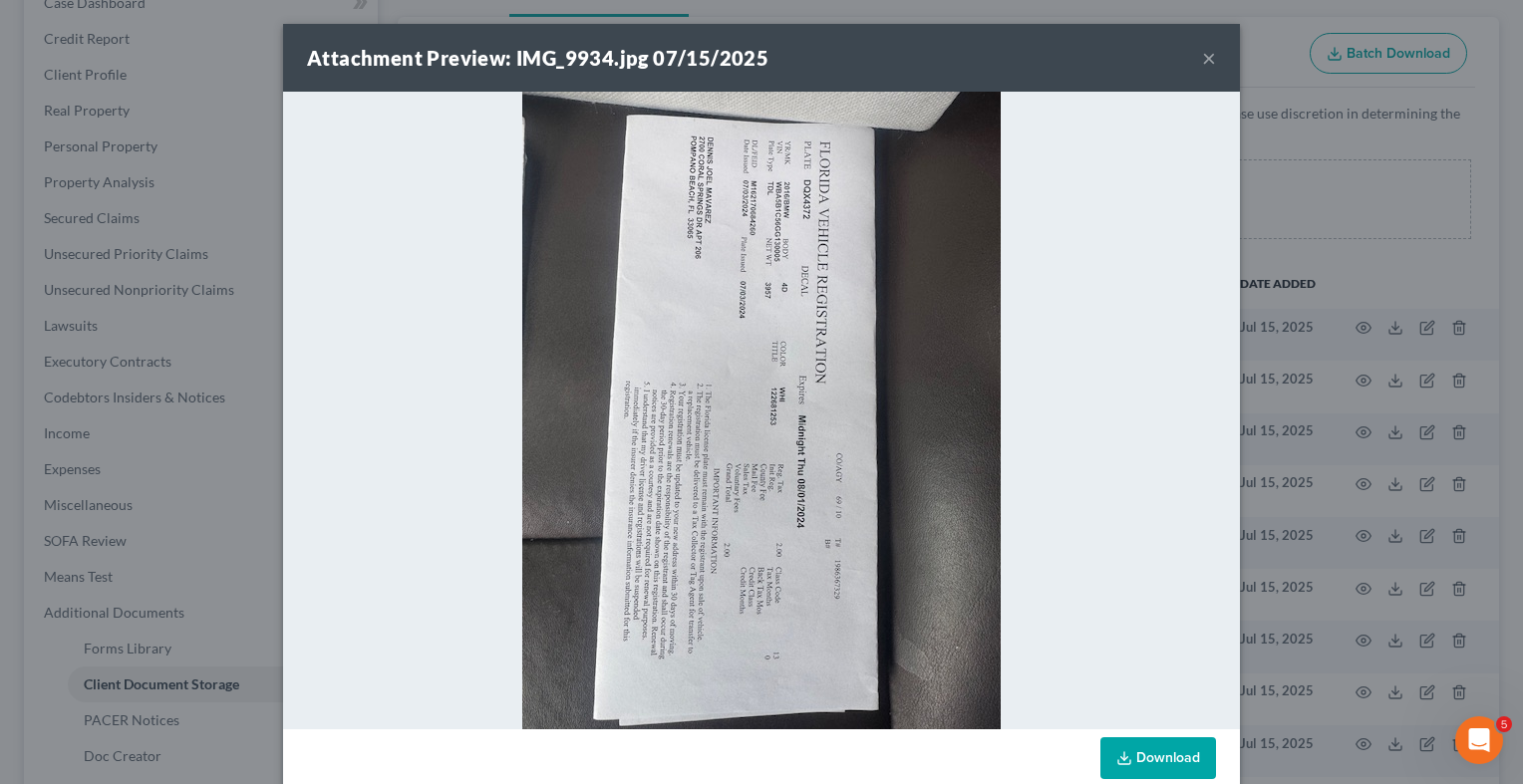 drag, startPoint x: 712, startPoint y: 241, endPoint x: 630, endPoint y: 247, distance: 82.219219 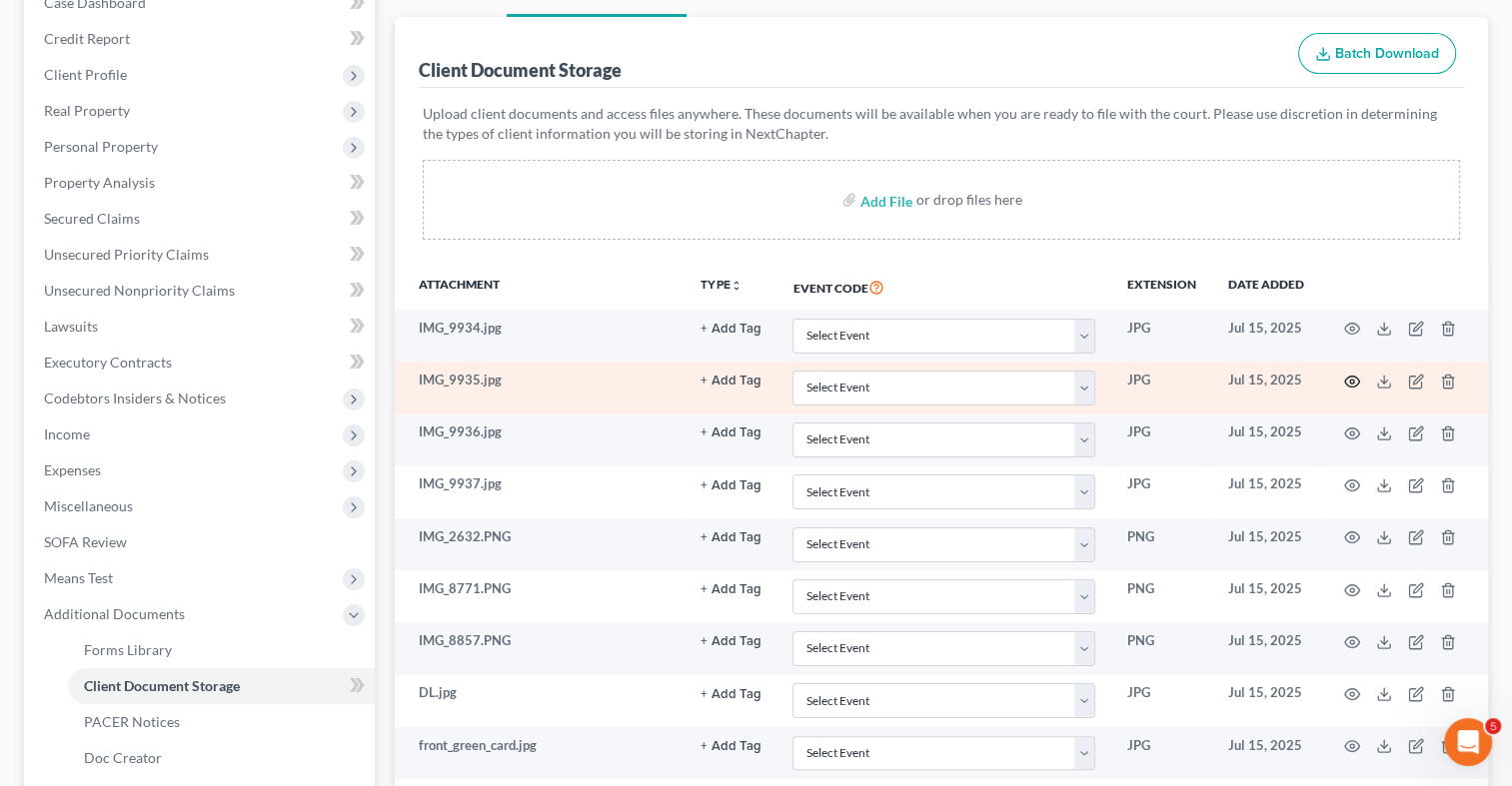 click 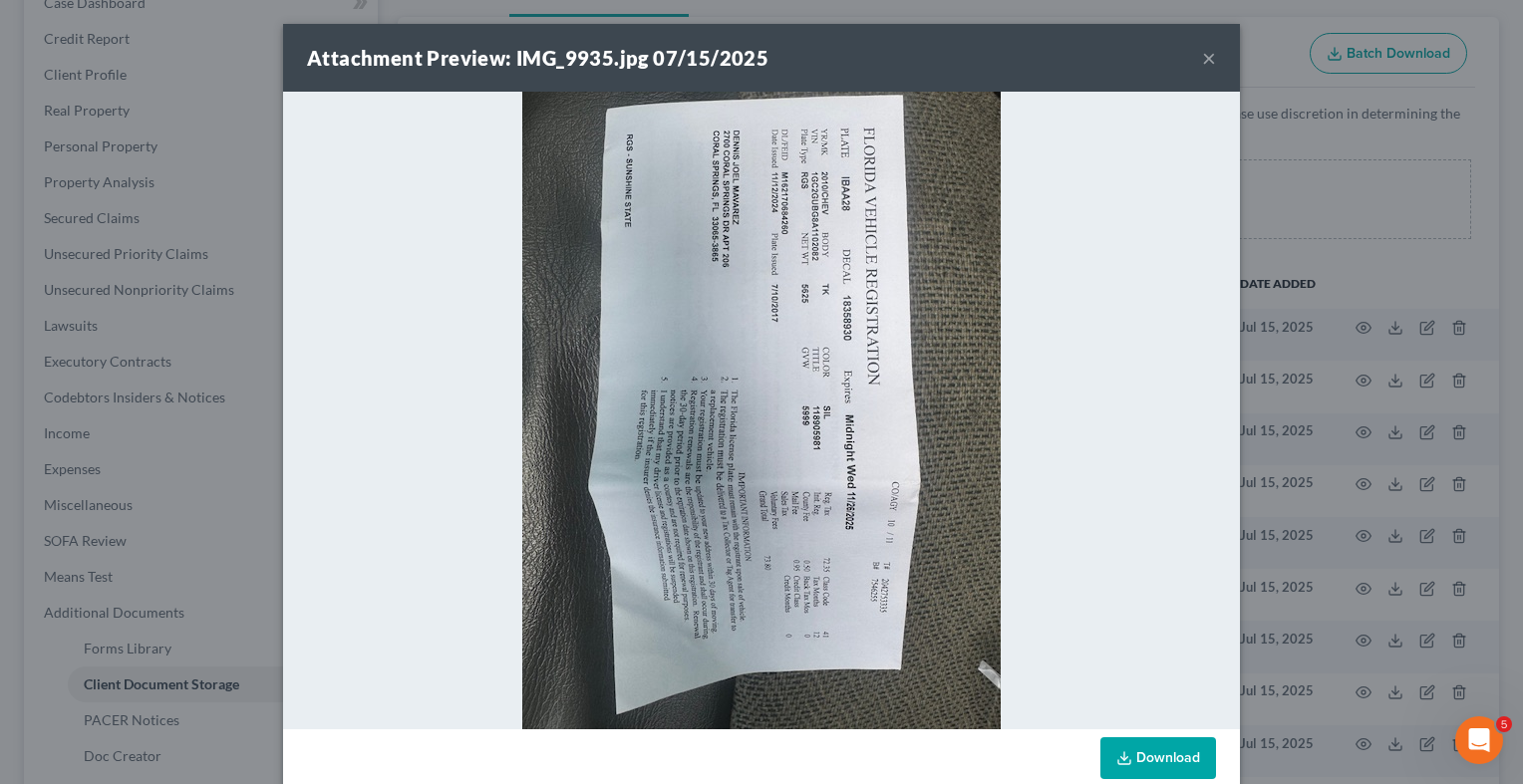 click at bounding box center [762, 410] 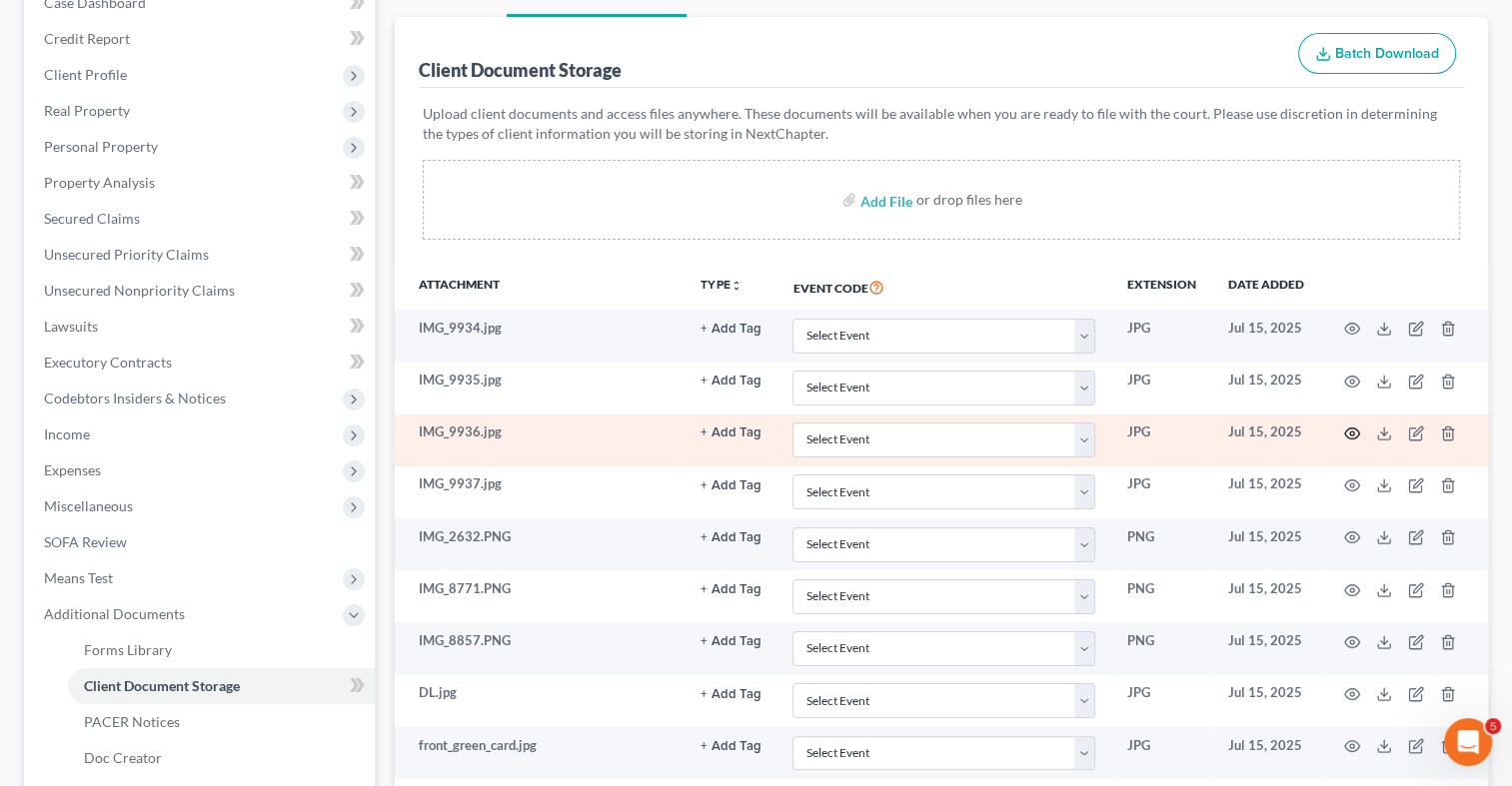 click 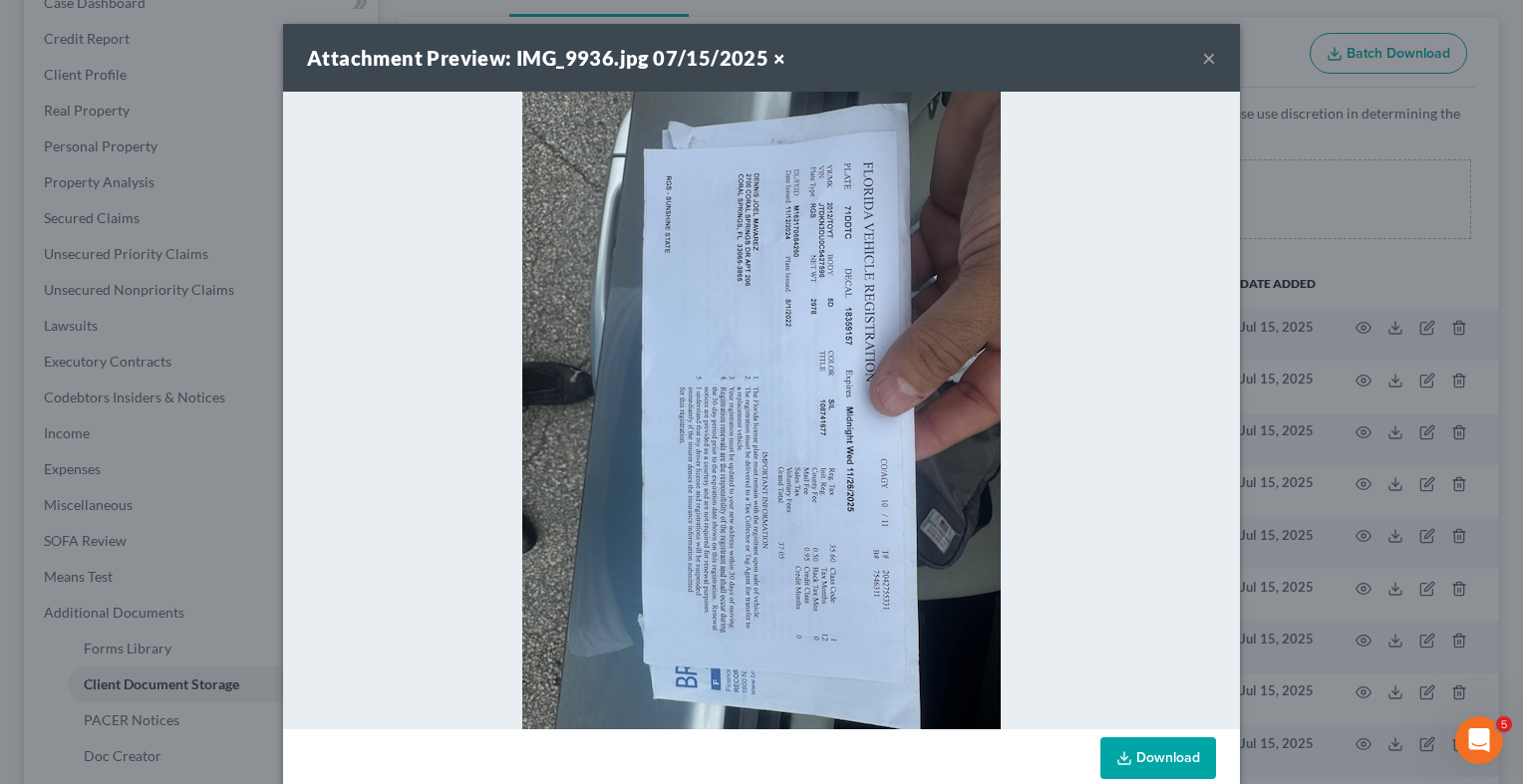 click at bounding box center (762, 410) 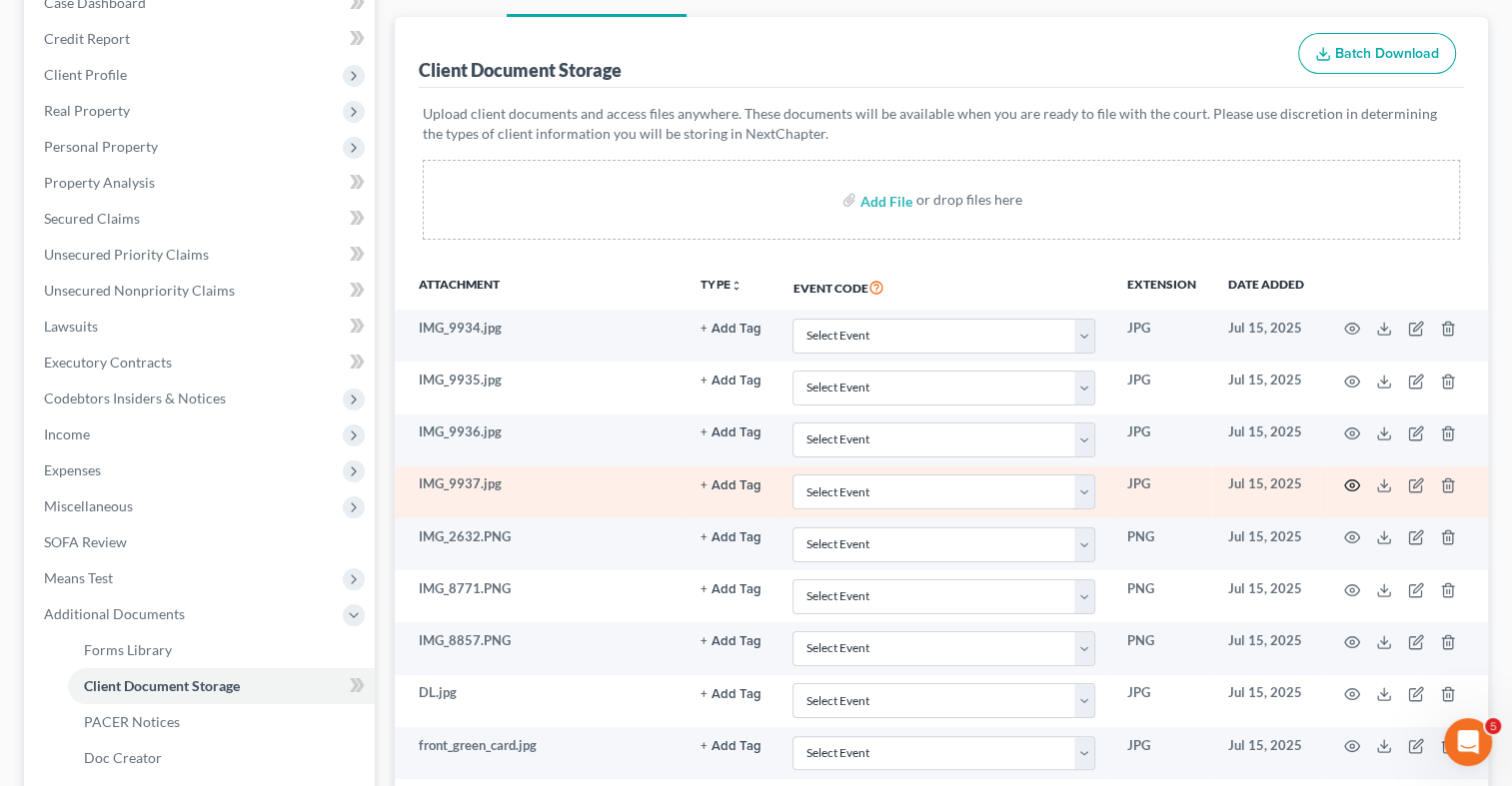 click 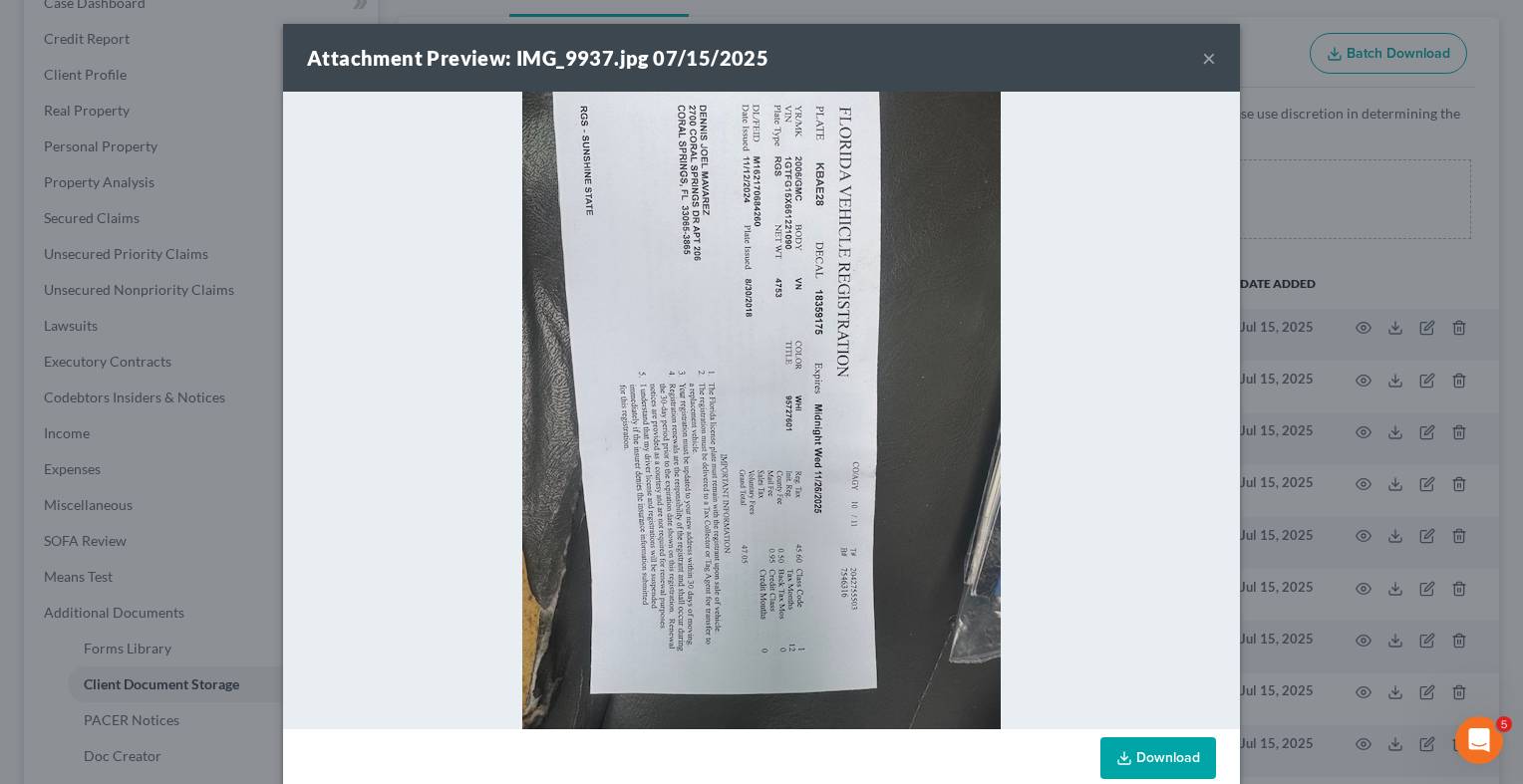 click on "×" at bounding box center [1209, 58] 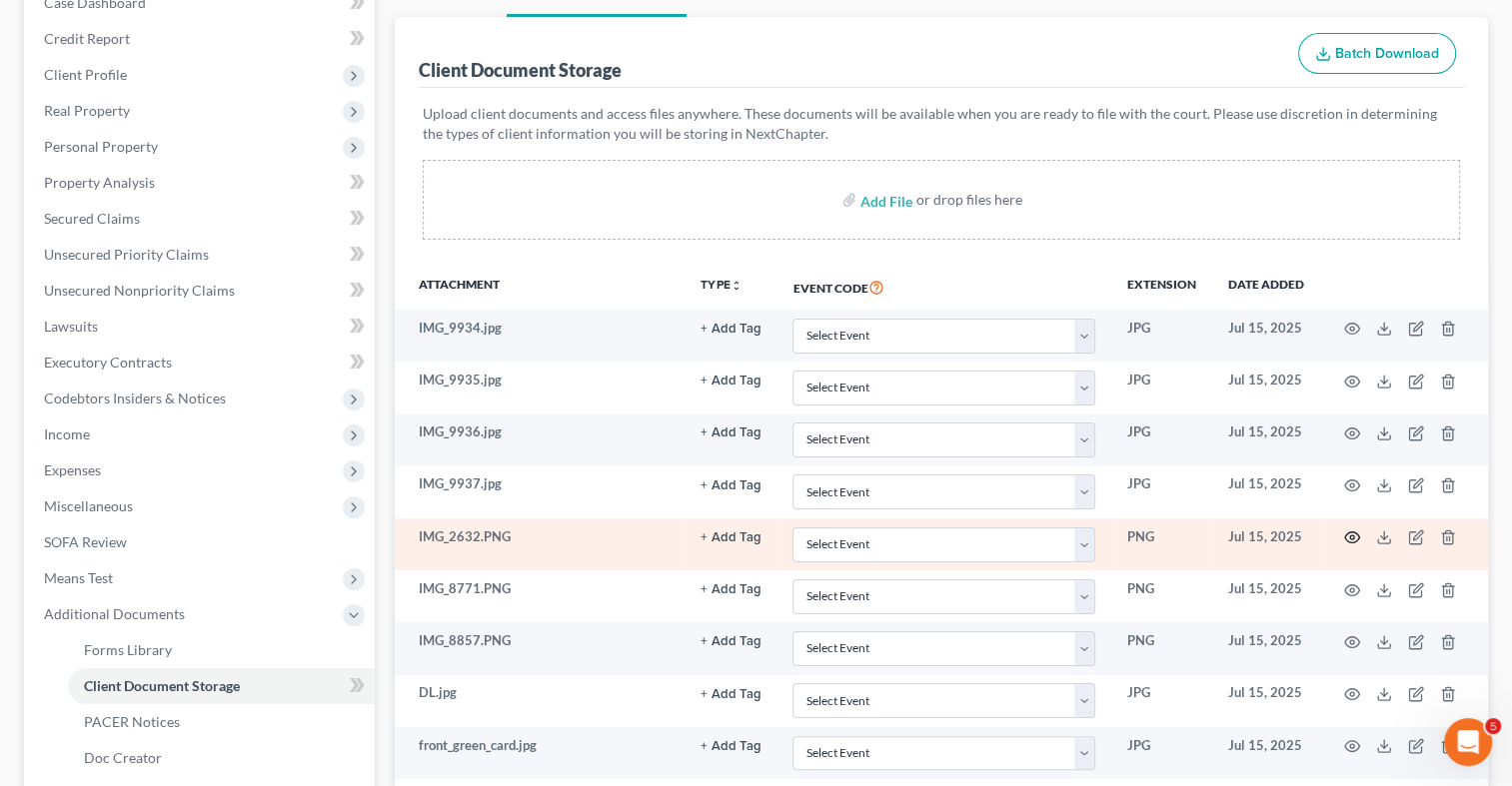 click 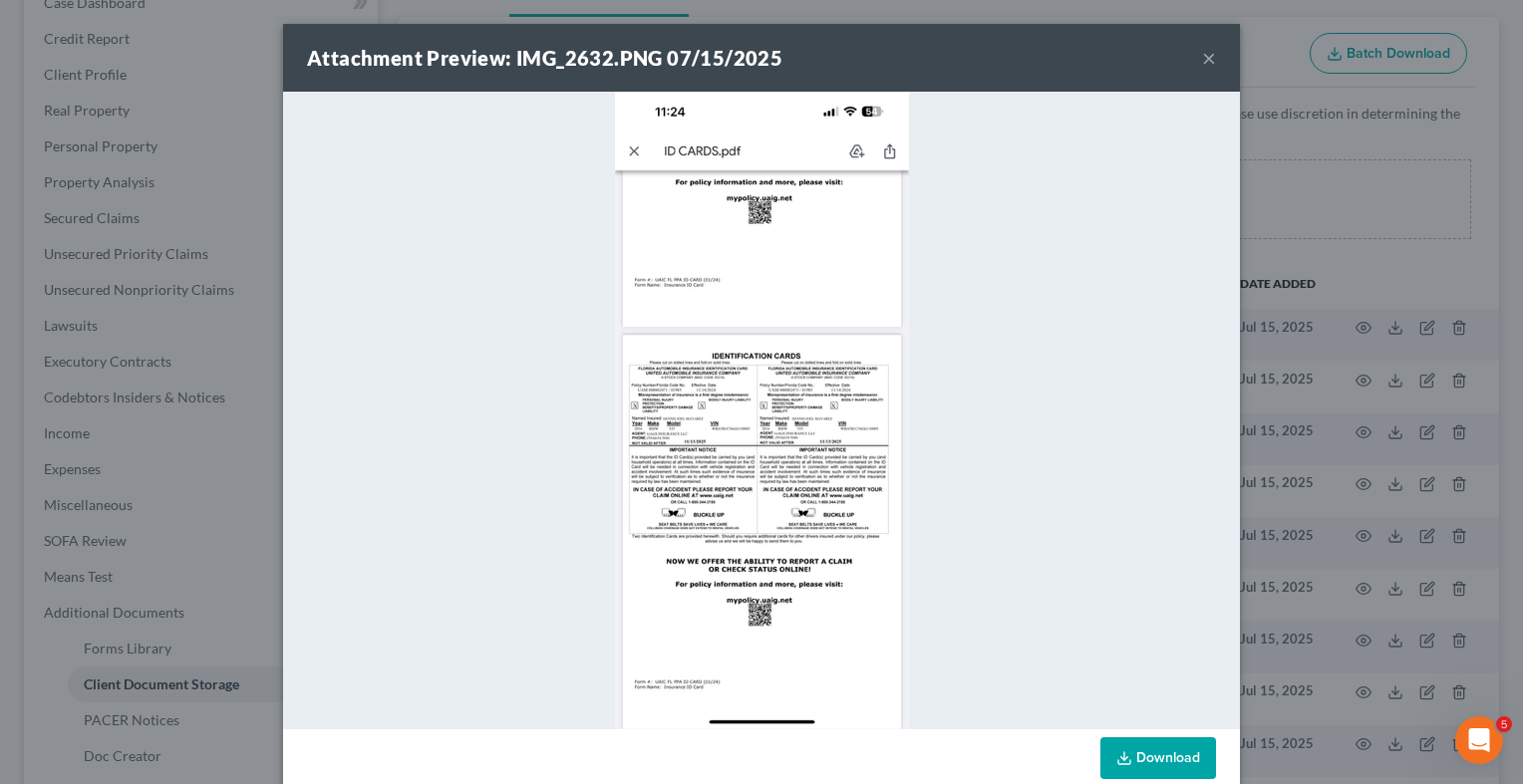 click at bounding box center [762, 410] 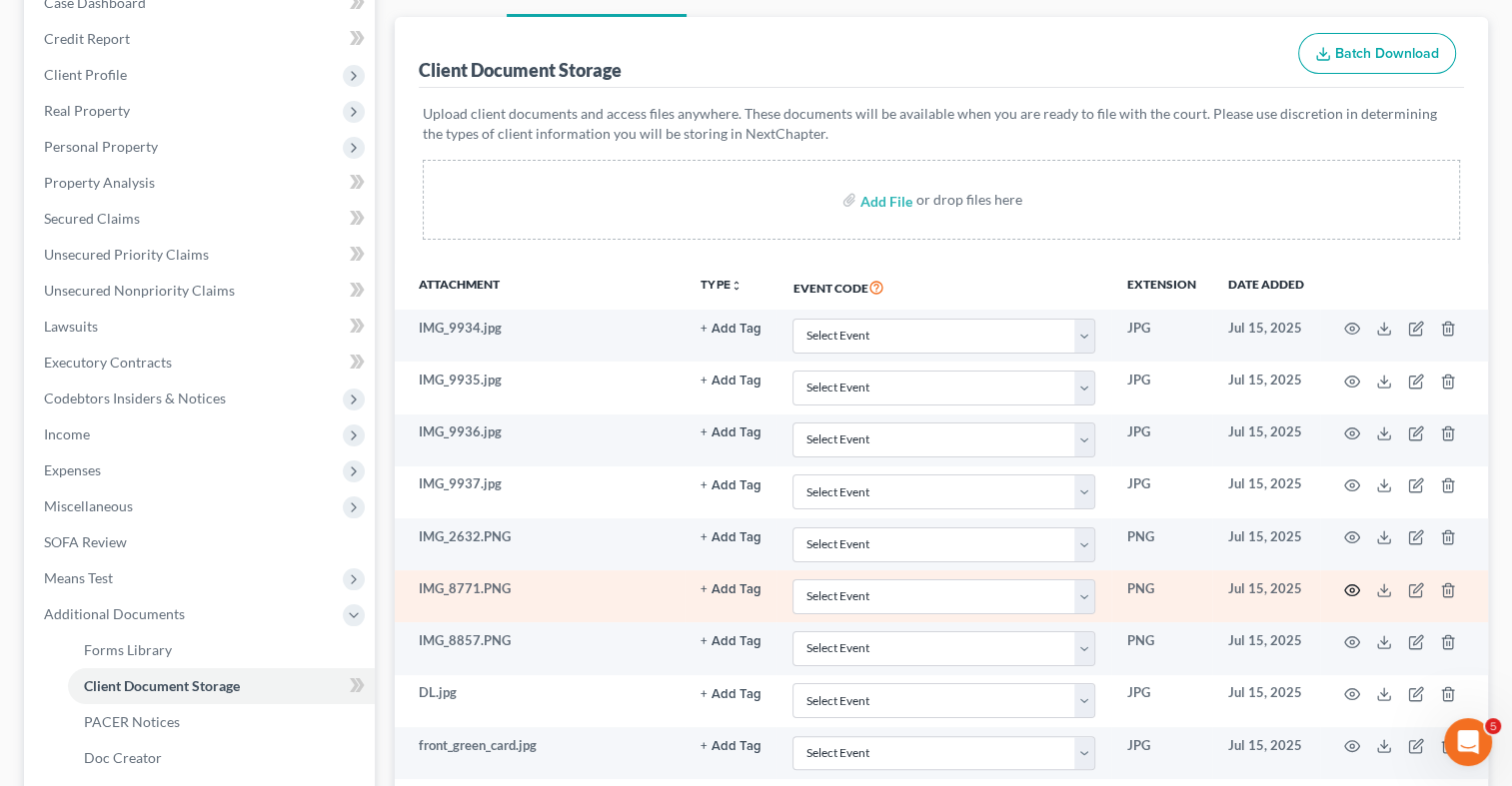 click 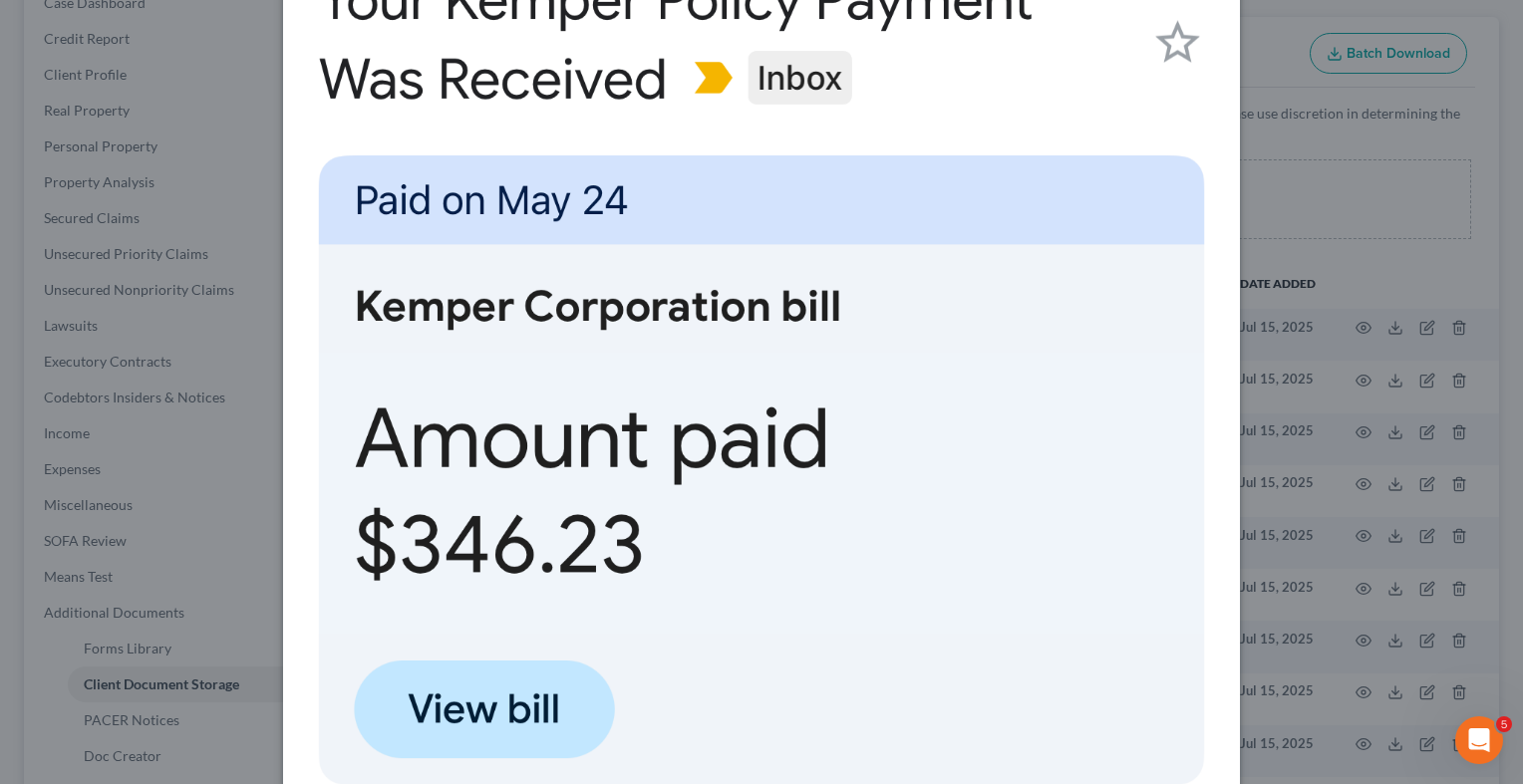 scroll, scrollTop: 353, scrollLeft: 0, axis: vertical 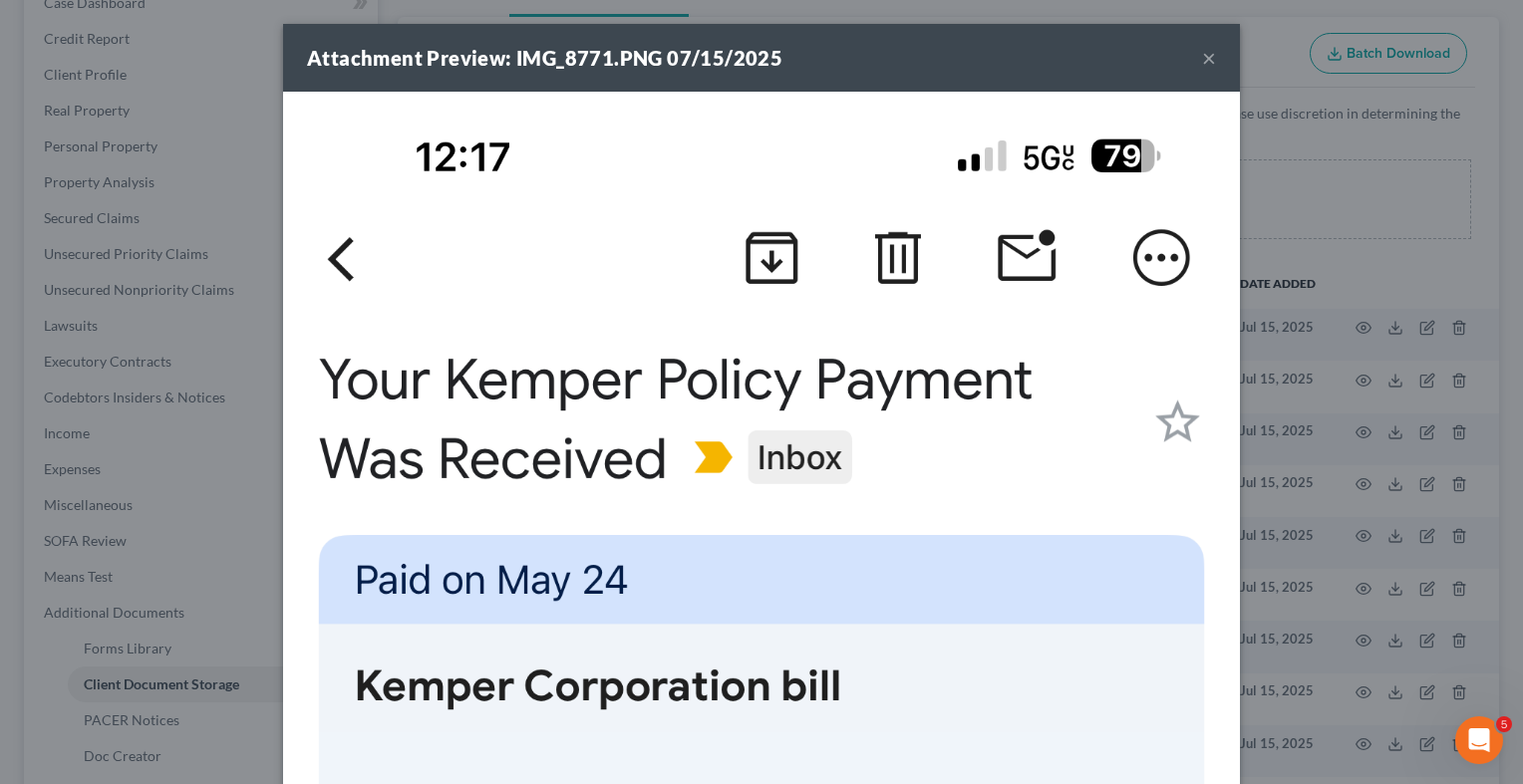 click at bounding box center [762, 1128] 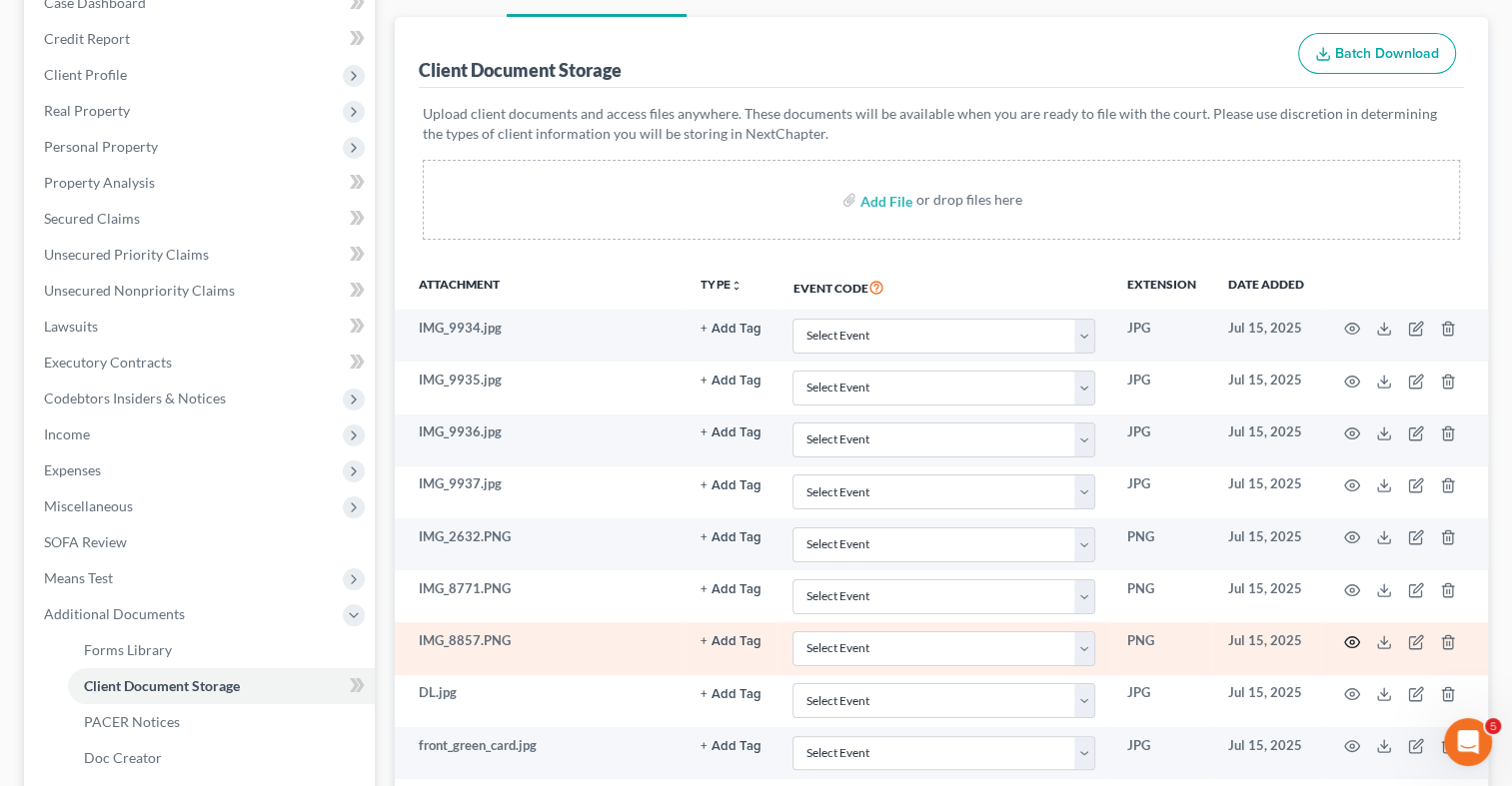 click 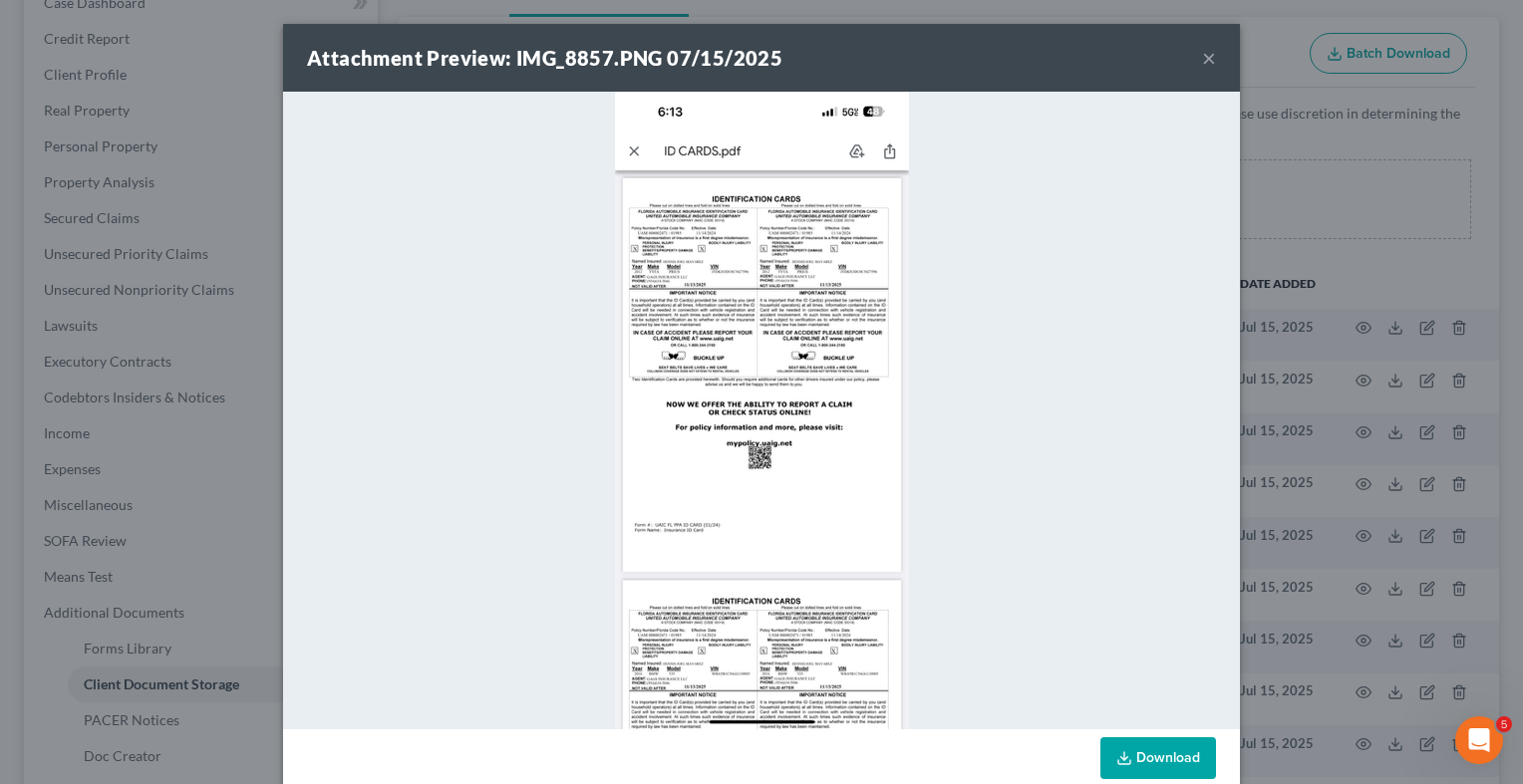 click on "Attachment Preview: IMG_8857.PNG 07/15/2025" at bounding box center (544, 58) 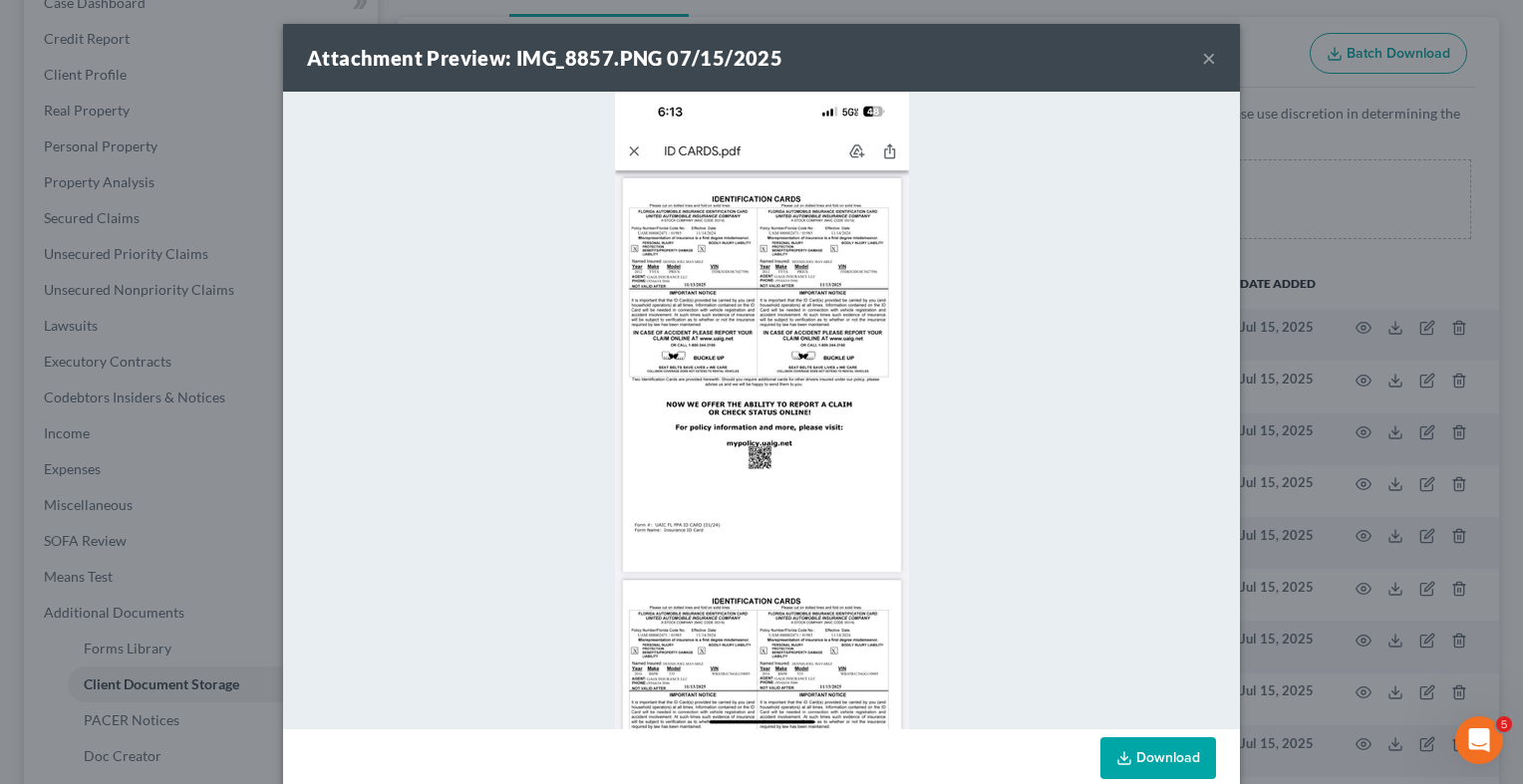 click at bounding box center [762, 410] 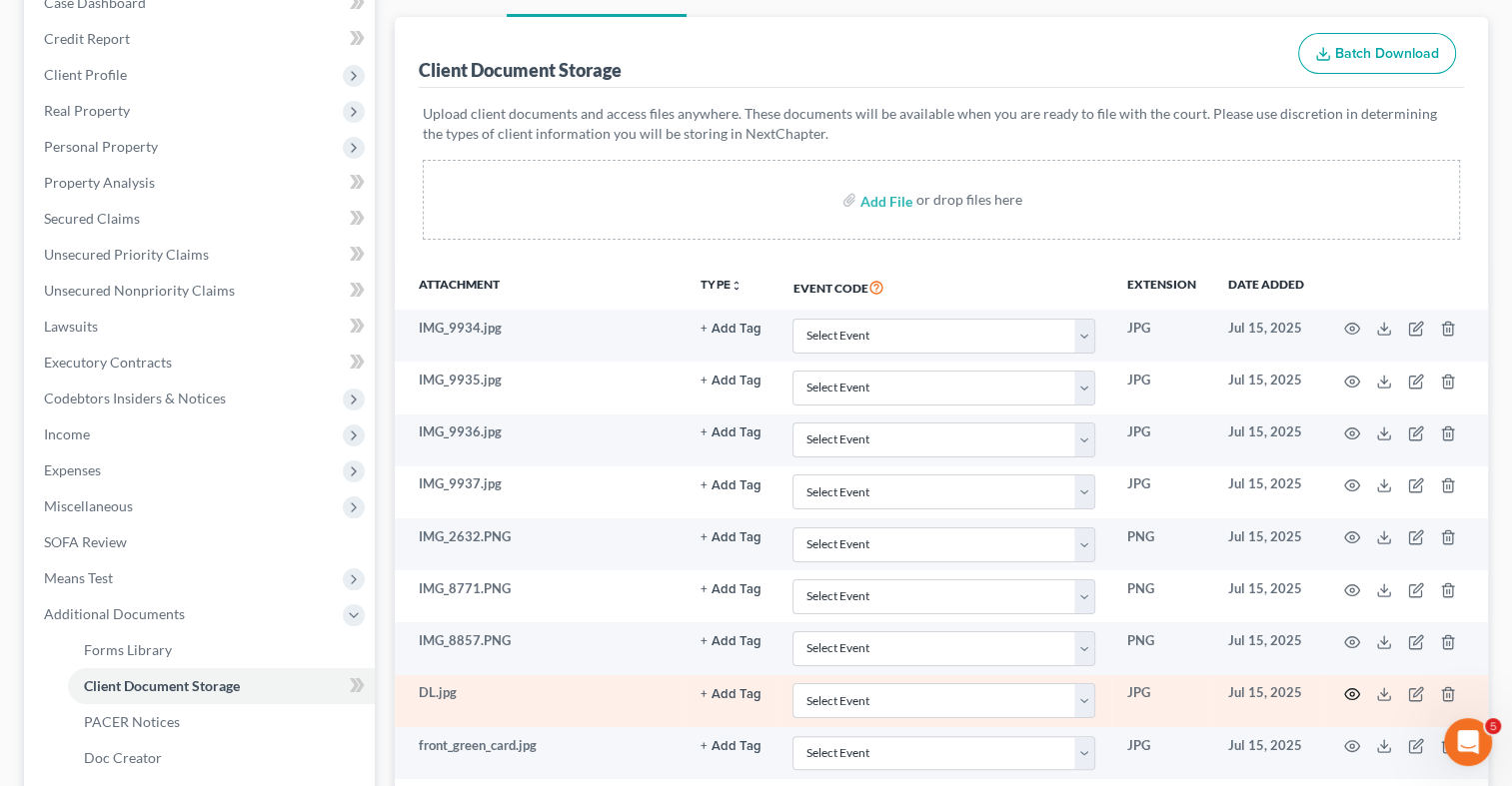 click 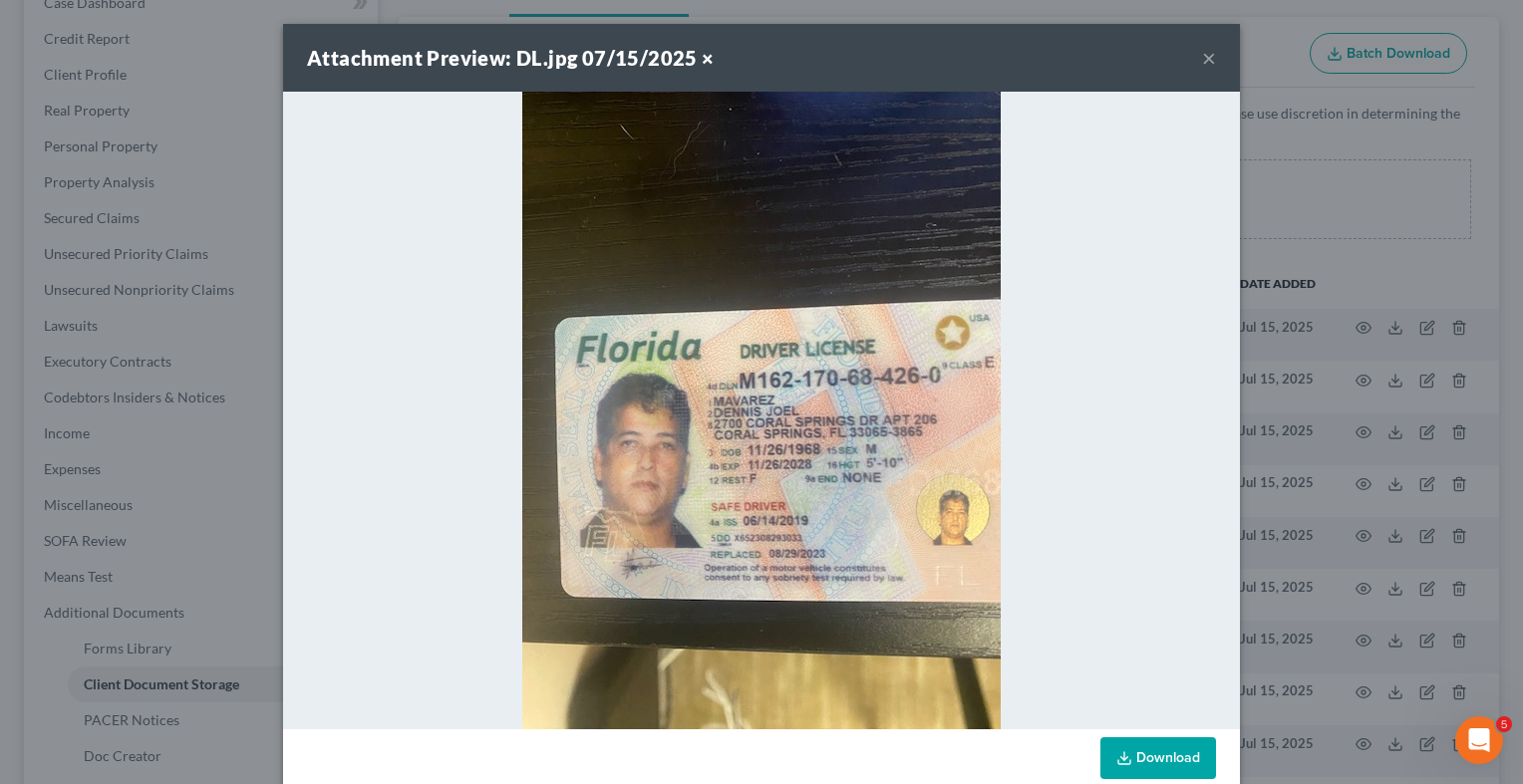 click on "Attachment Preview: DL.jpg 07/15/2025 ×" at bounding box center (762, 58) 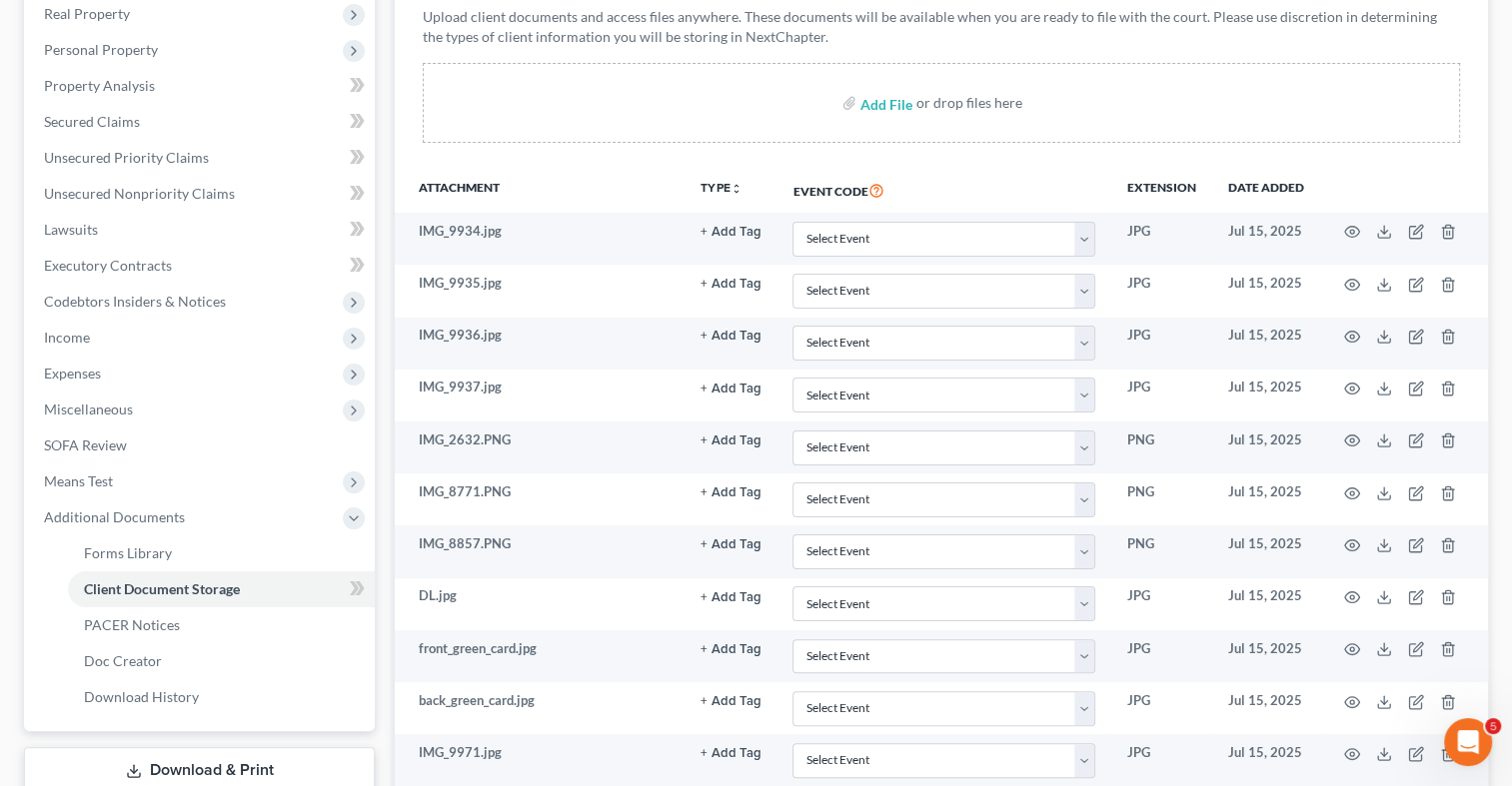scroll, scrollTop: 371, scrollLeft: 0, axis: vertical 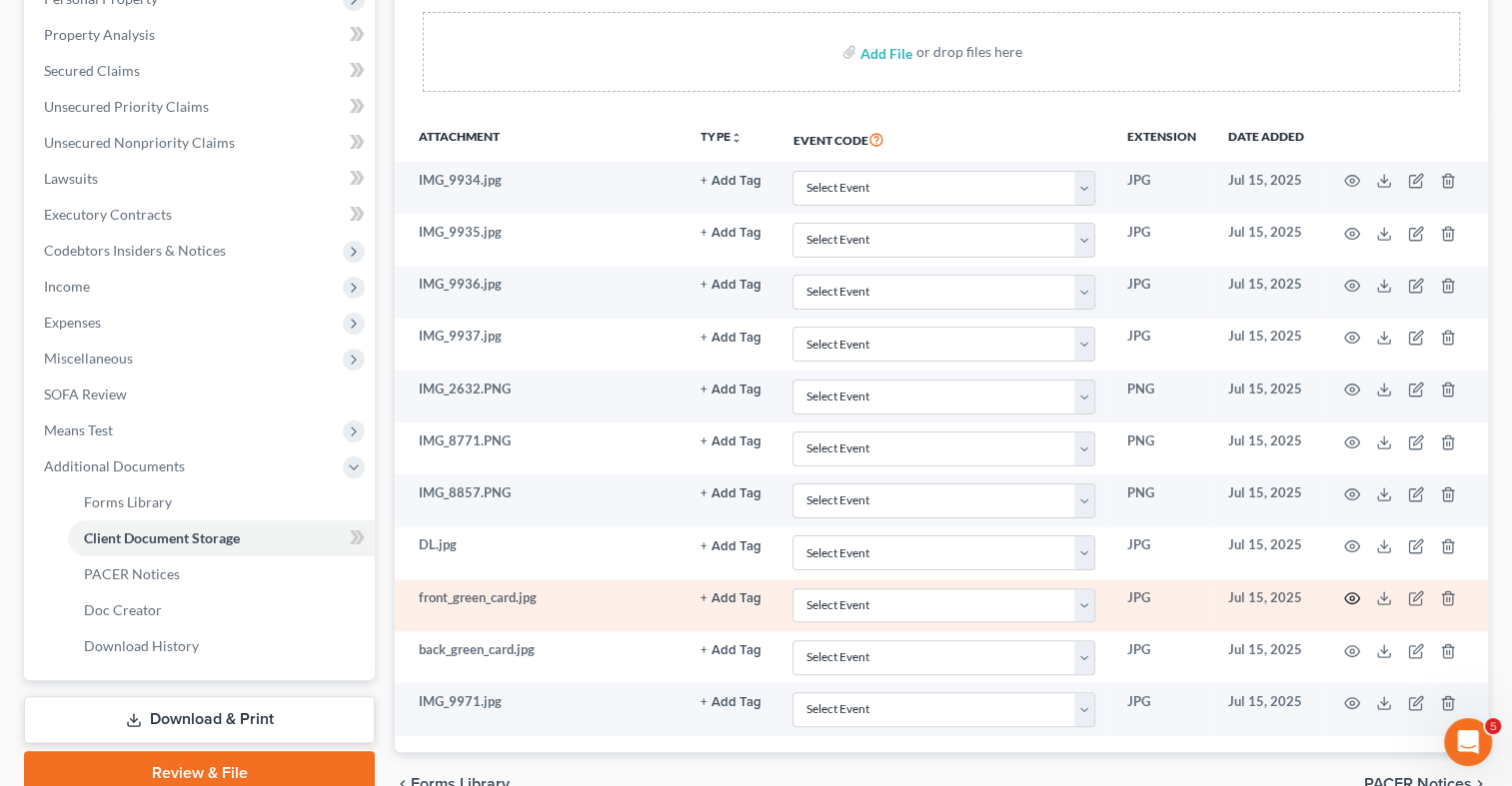 click 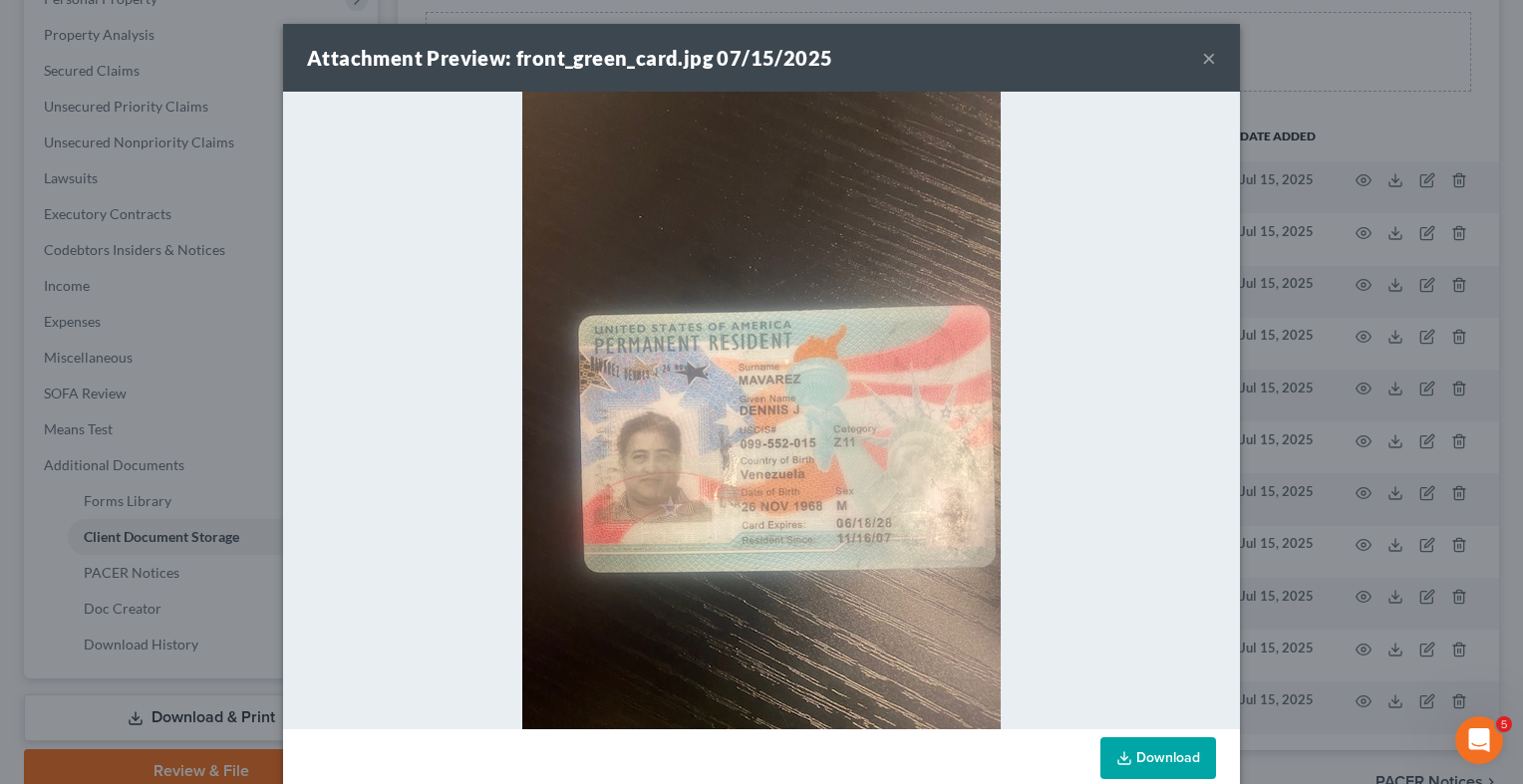 click on "Attachment Preview: front_green_card.jpg 07/15/2025 ×" at bounding box center [762, 58] 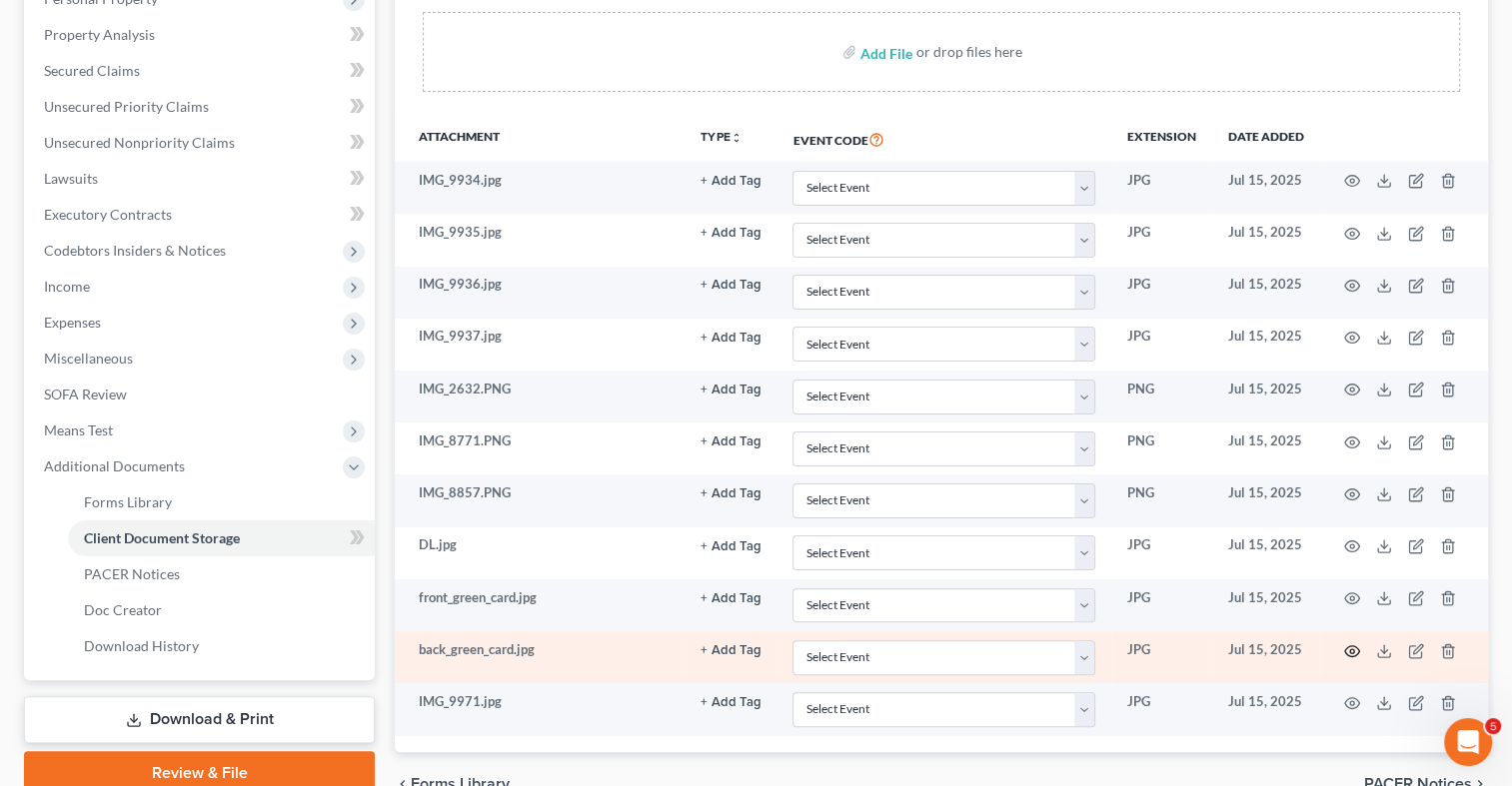 click 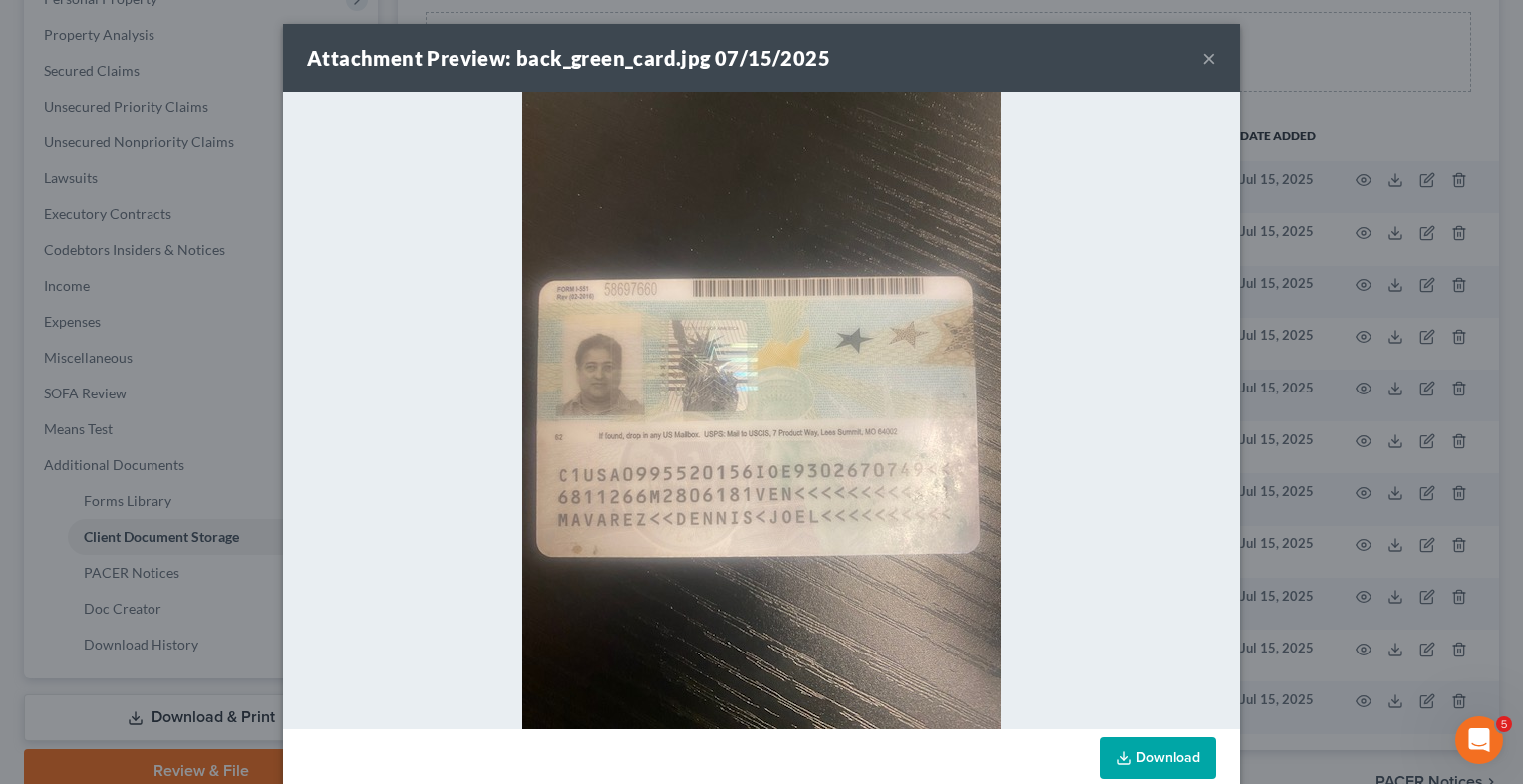 click on "Attachment Preview: back_green_card.jpg 07/15/2025 ×" at bounding box center (762, 58) 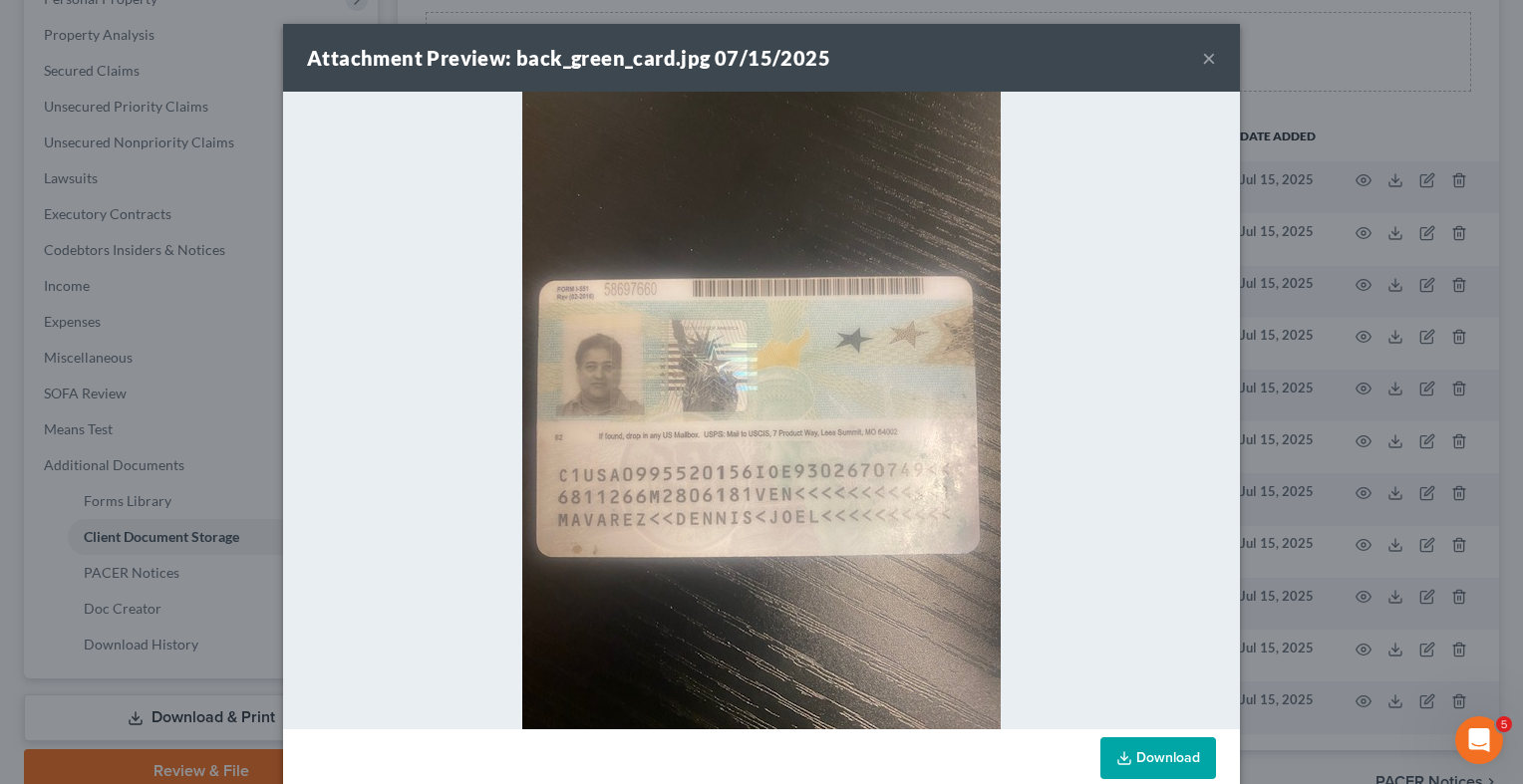 click on "Attachment Preview: back_green_card.jpg 07/15/2025 ×" at bounding box center (762, 58) 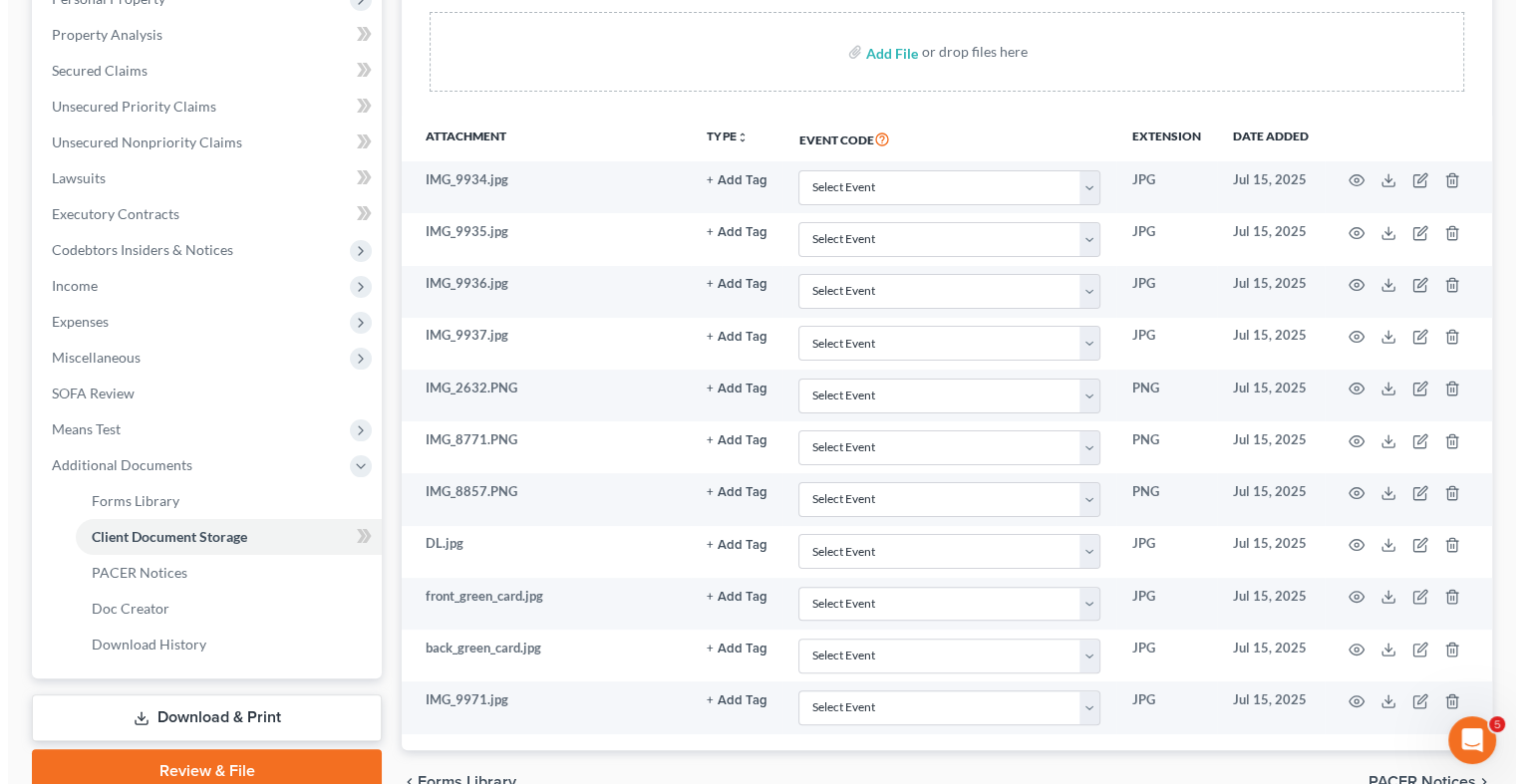 scroll, scrollTop: 469, scrollLeft: 0, axis: vertical 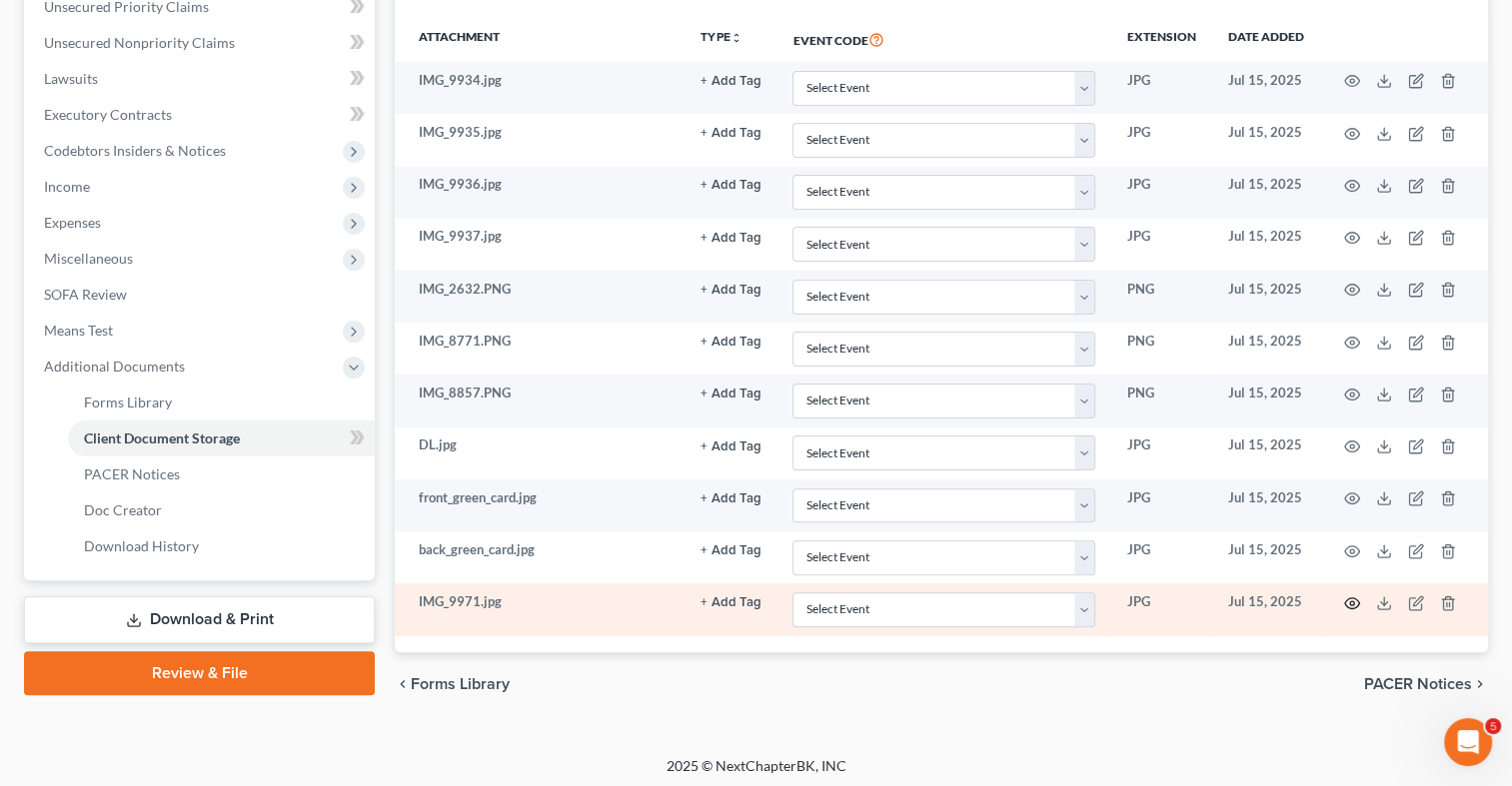 click 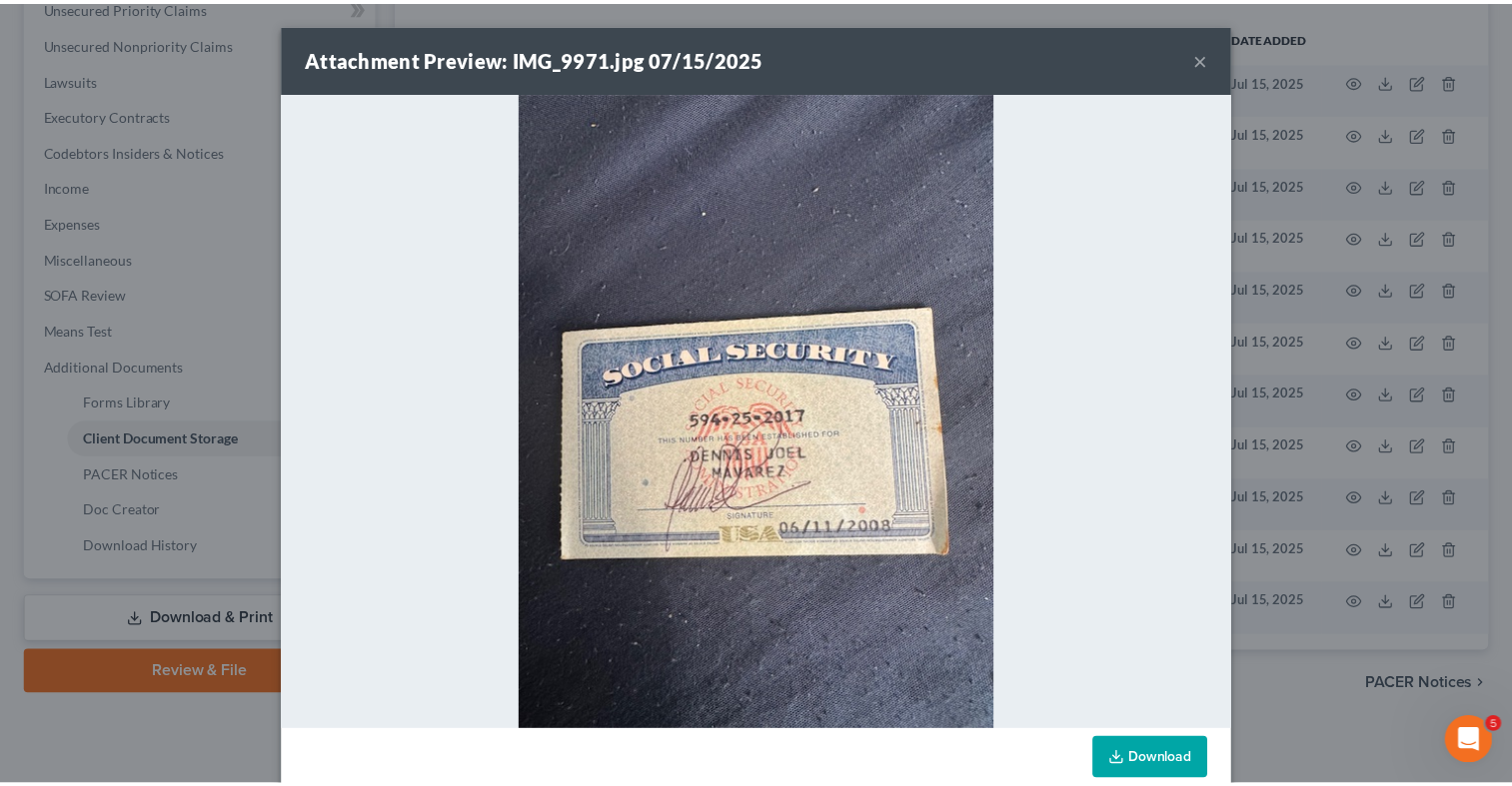 scroll, scrollTop: 393, scrollLeft: 0, axis: vertical 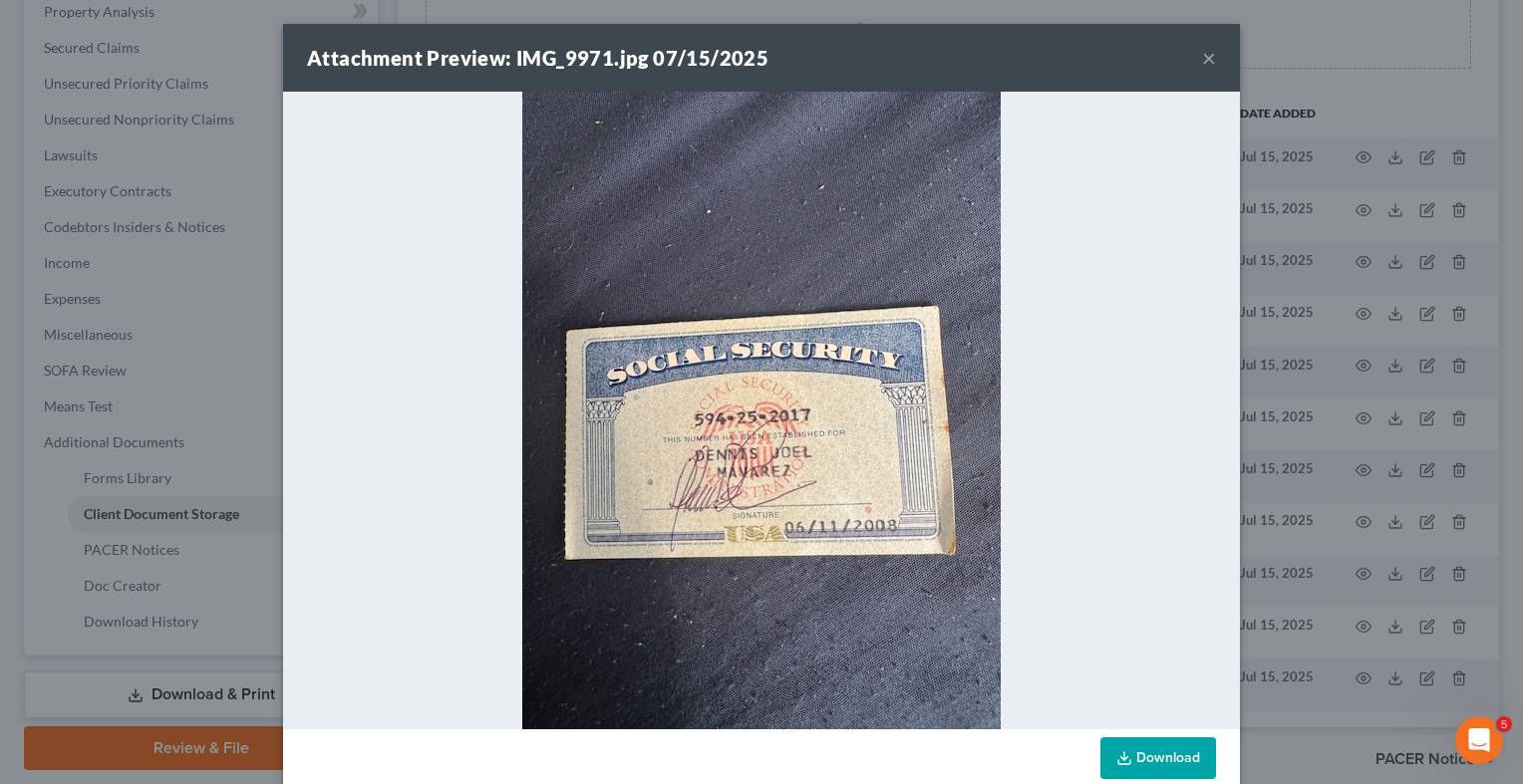 click on "Attachment Preview: IMG_9971.jpg 07/15/2025 ×" at bounding box center (762, 58) 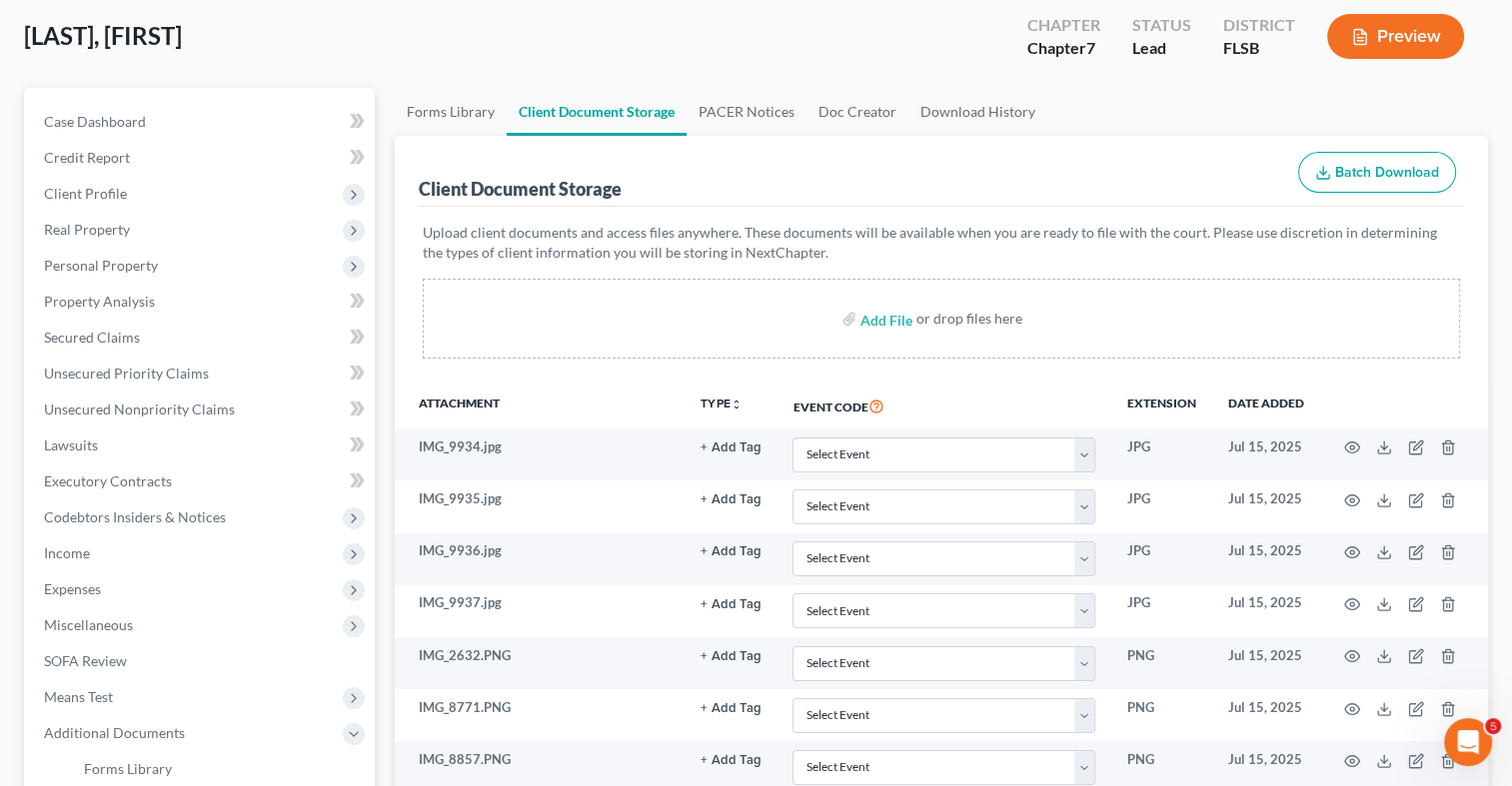 scroll, scrollTop: 0, scrollLeft: 0, axis: both 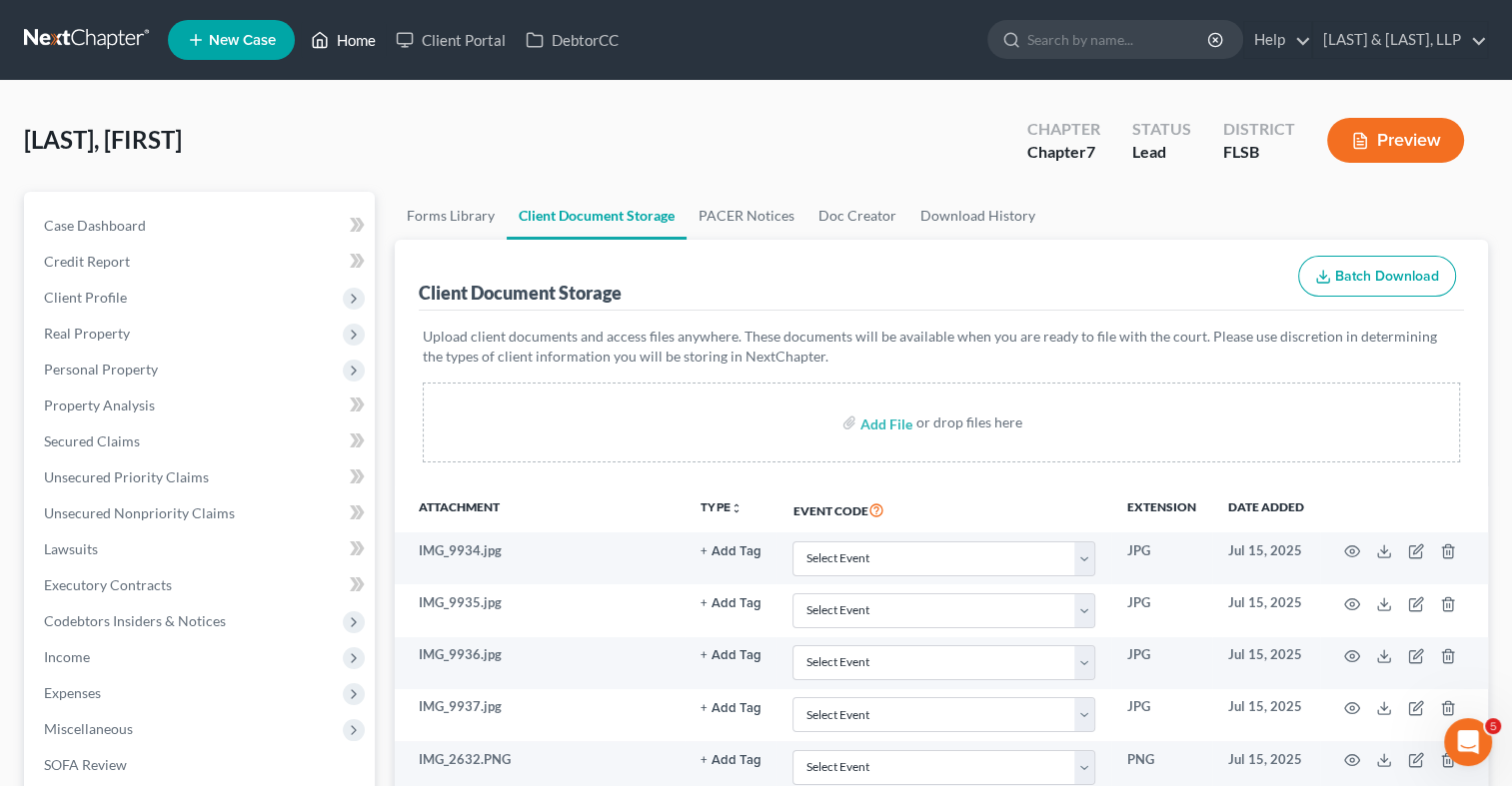 click on "Home" at bounding box center [343, 40] 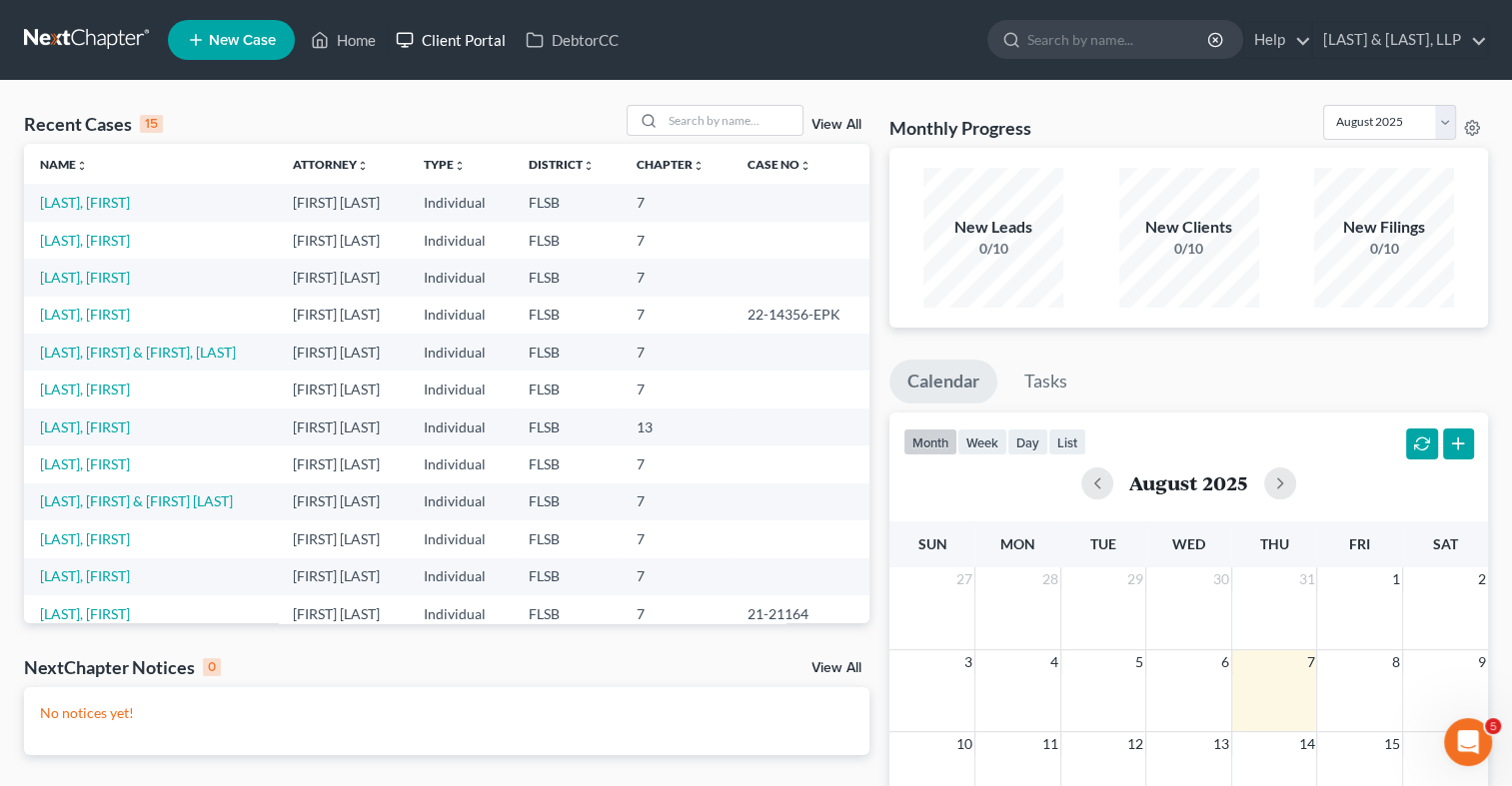 click on "Client Portal" at bounding box center (451, 40) 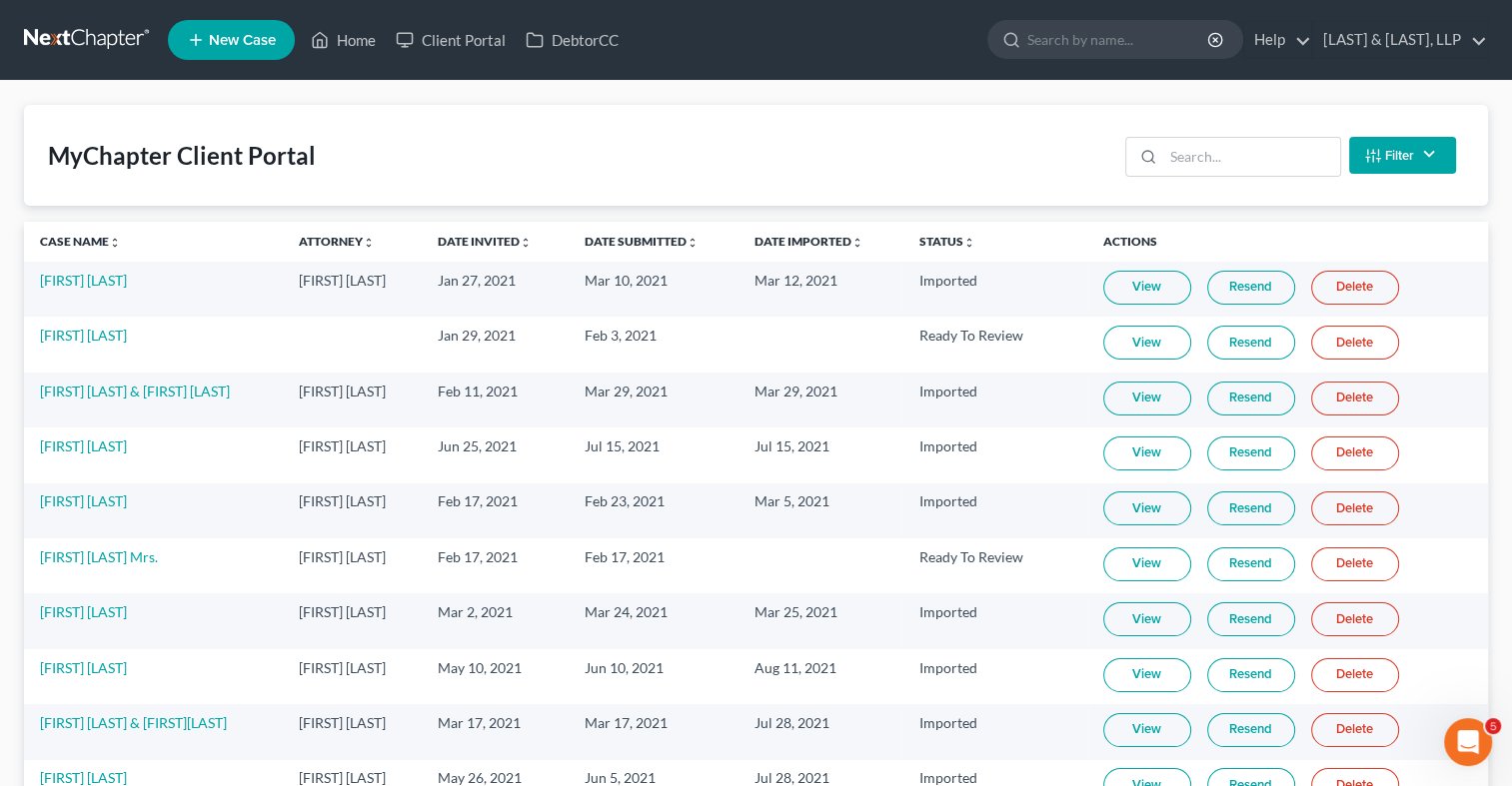 click on "View" at bounding box center [1147, 343] 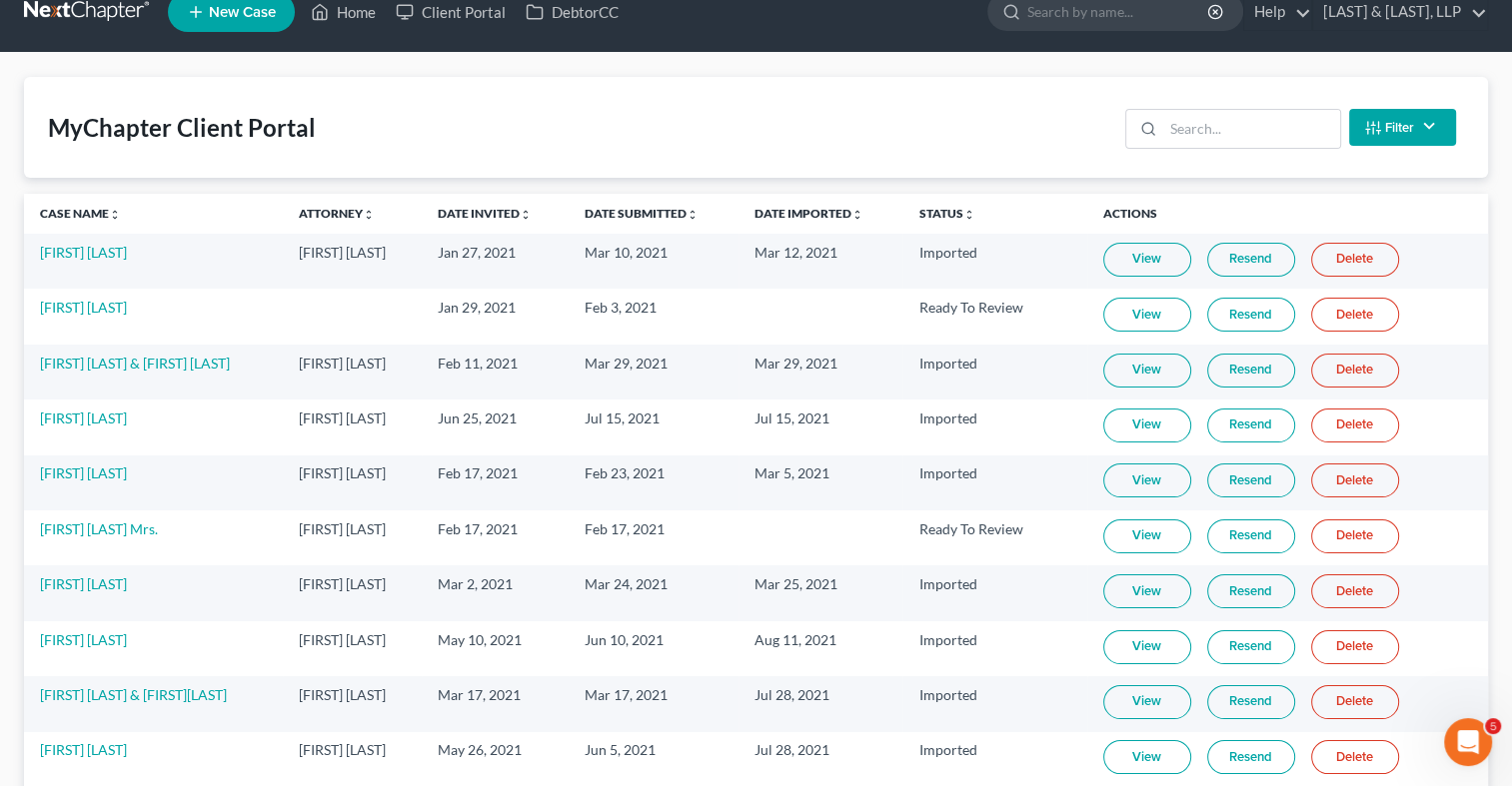 scroll, scrollTop: 0, scrollLeft: 0, axis: both 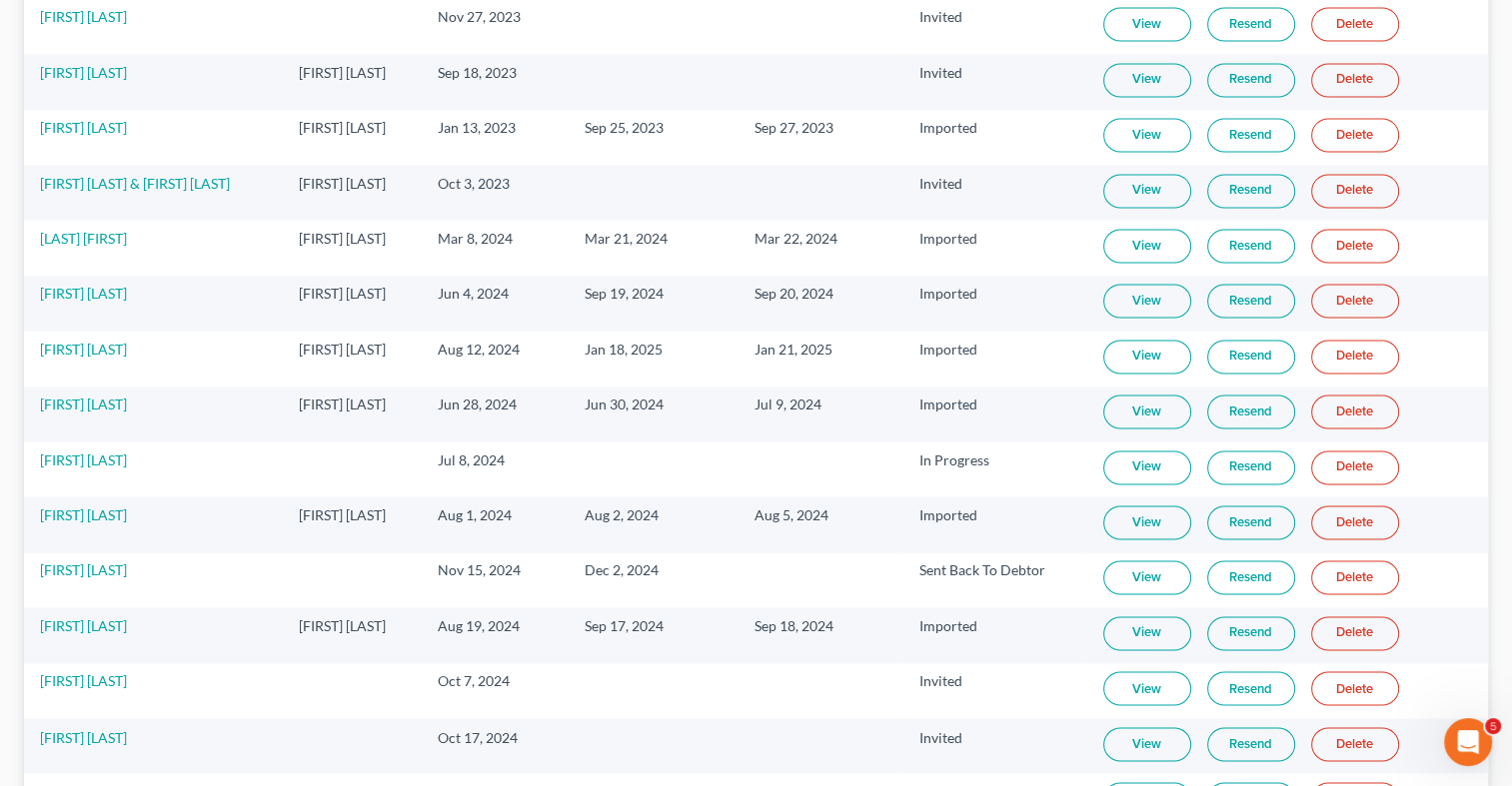 click on "View" at bounding box center [1147, 744] 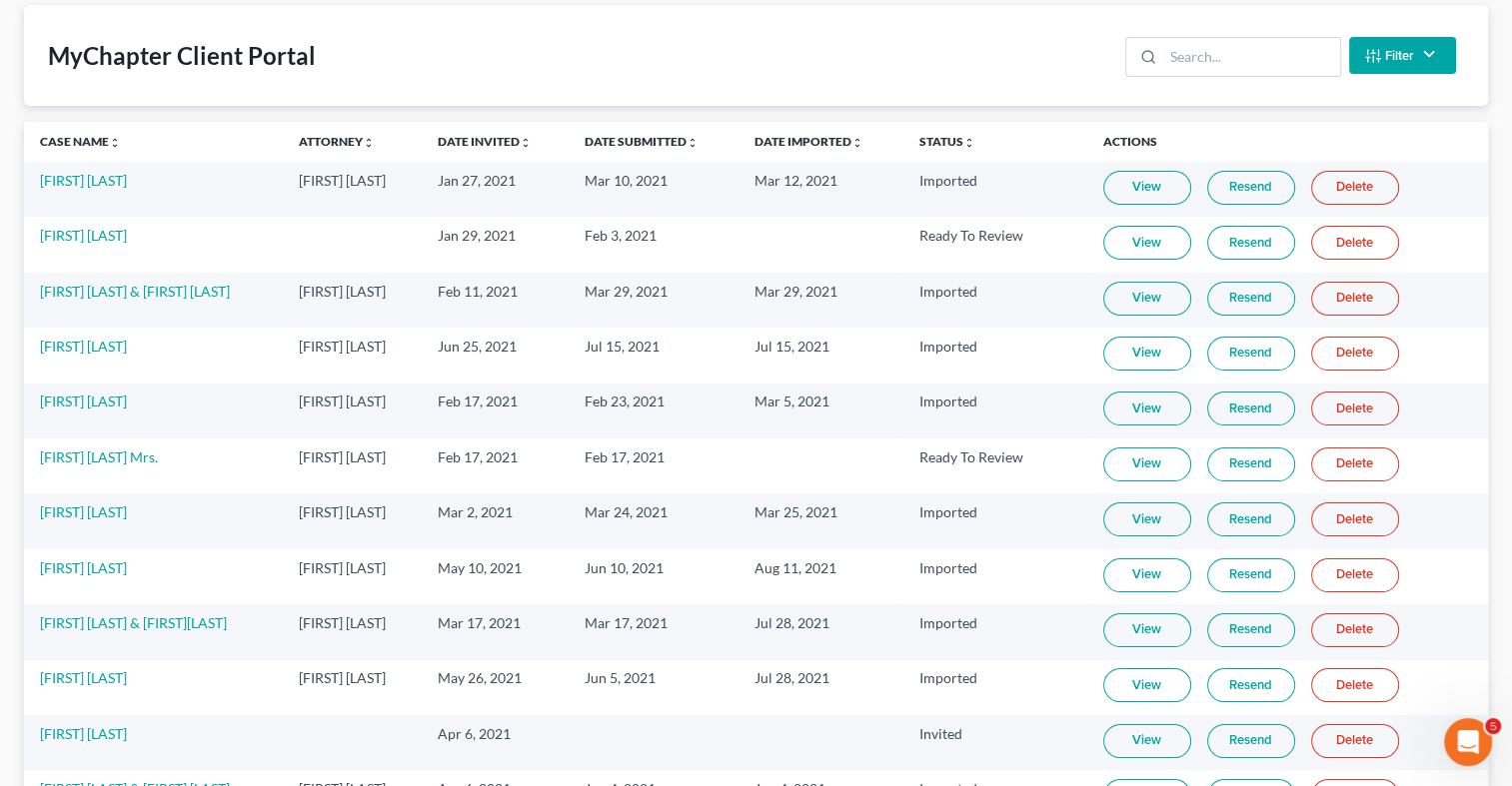 scroll, scrollTop: 0, scrollLeft: 0, axis: both 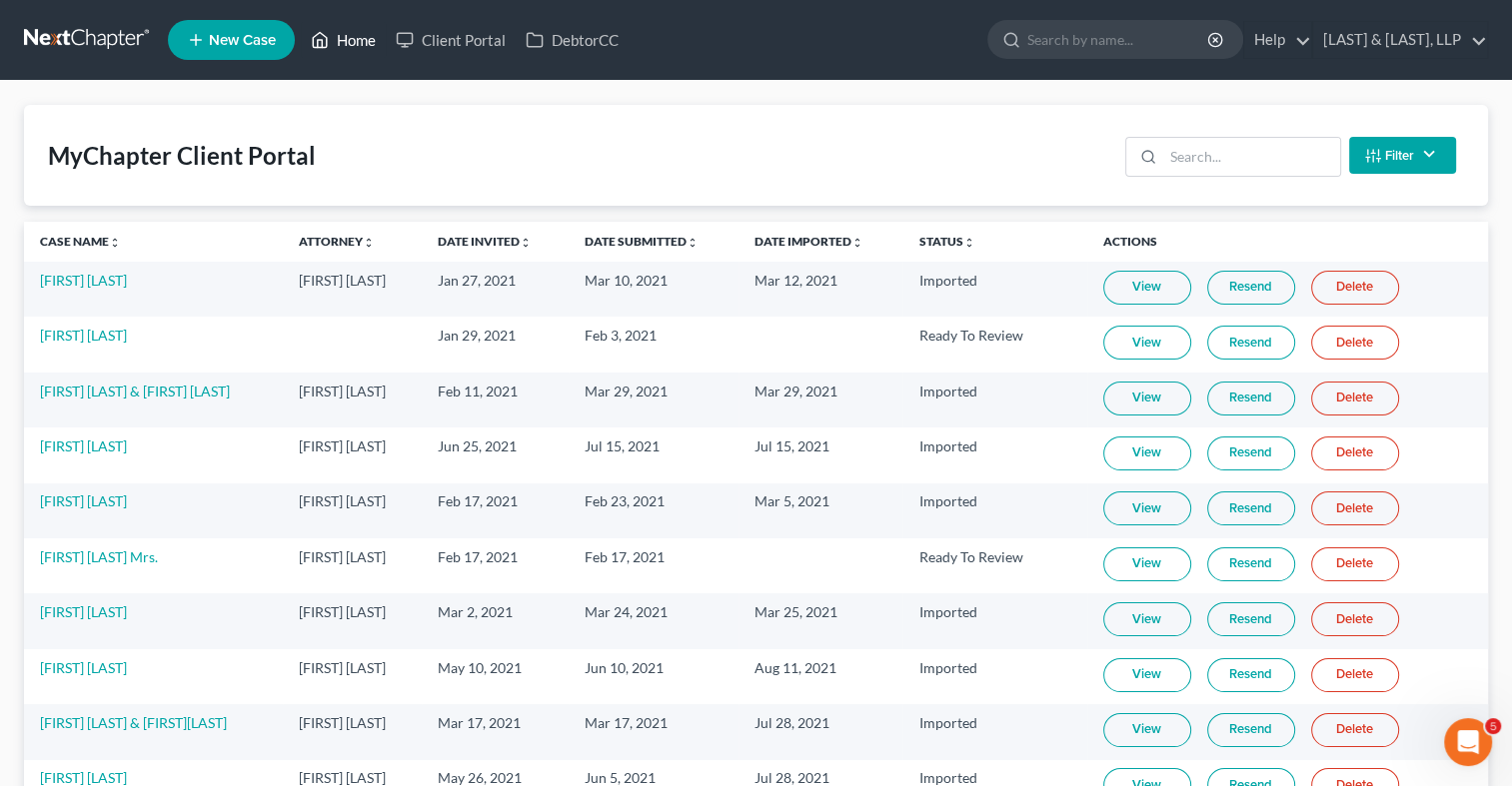 click on "Home" at bounding box center [343, 40] 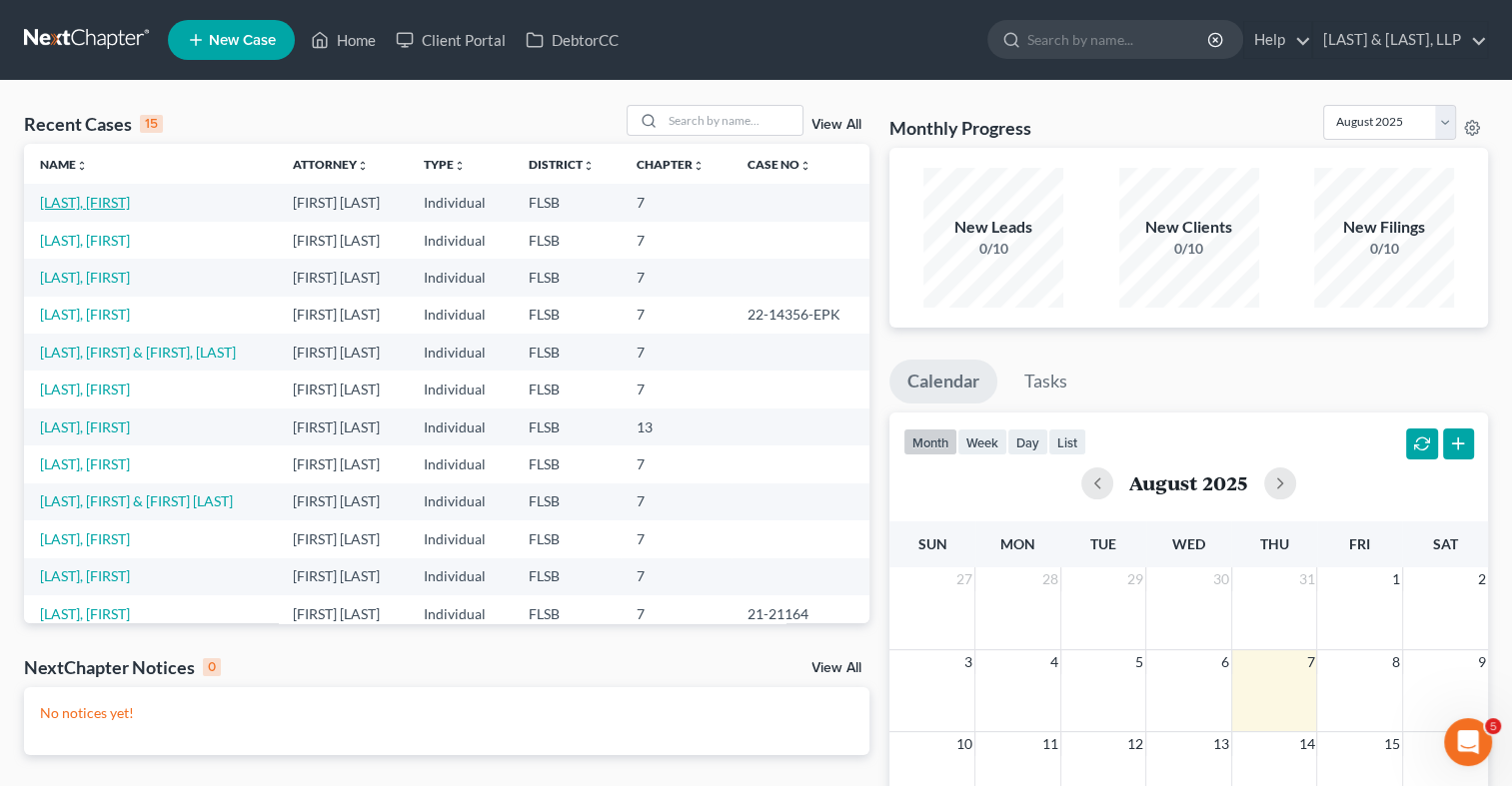 click on "[LAST], [FIRST]" at bounding box center (85, 202) 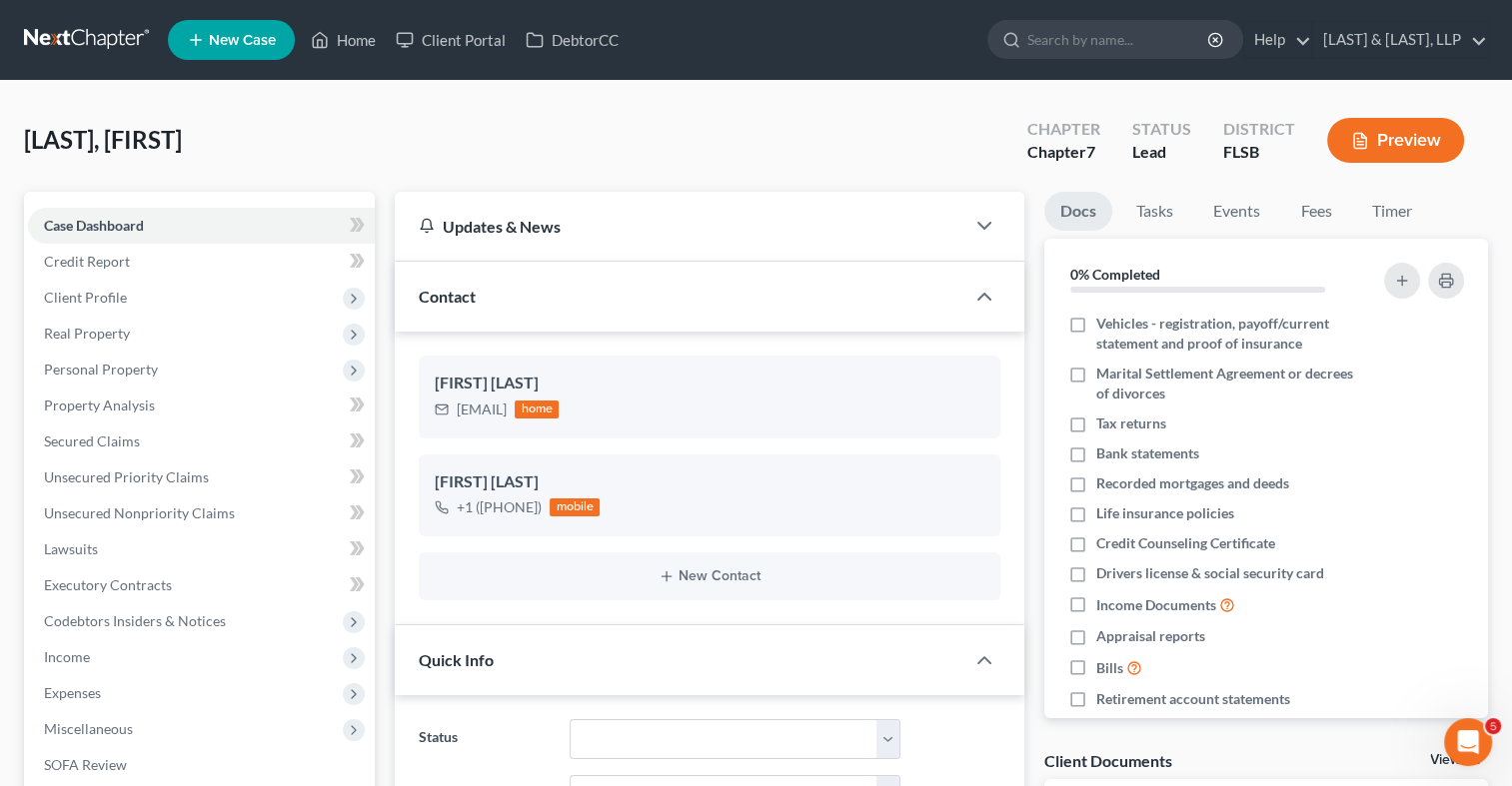 scroll, scrollTop: 852, scrollLeft: 0, axis: vertical 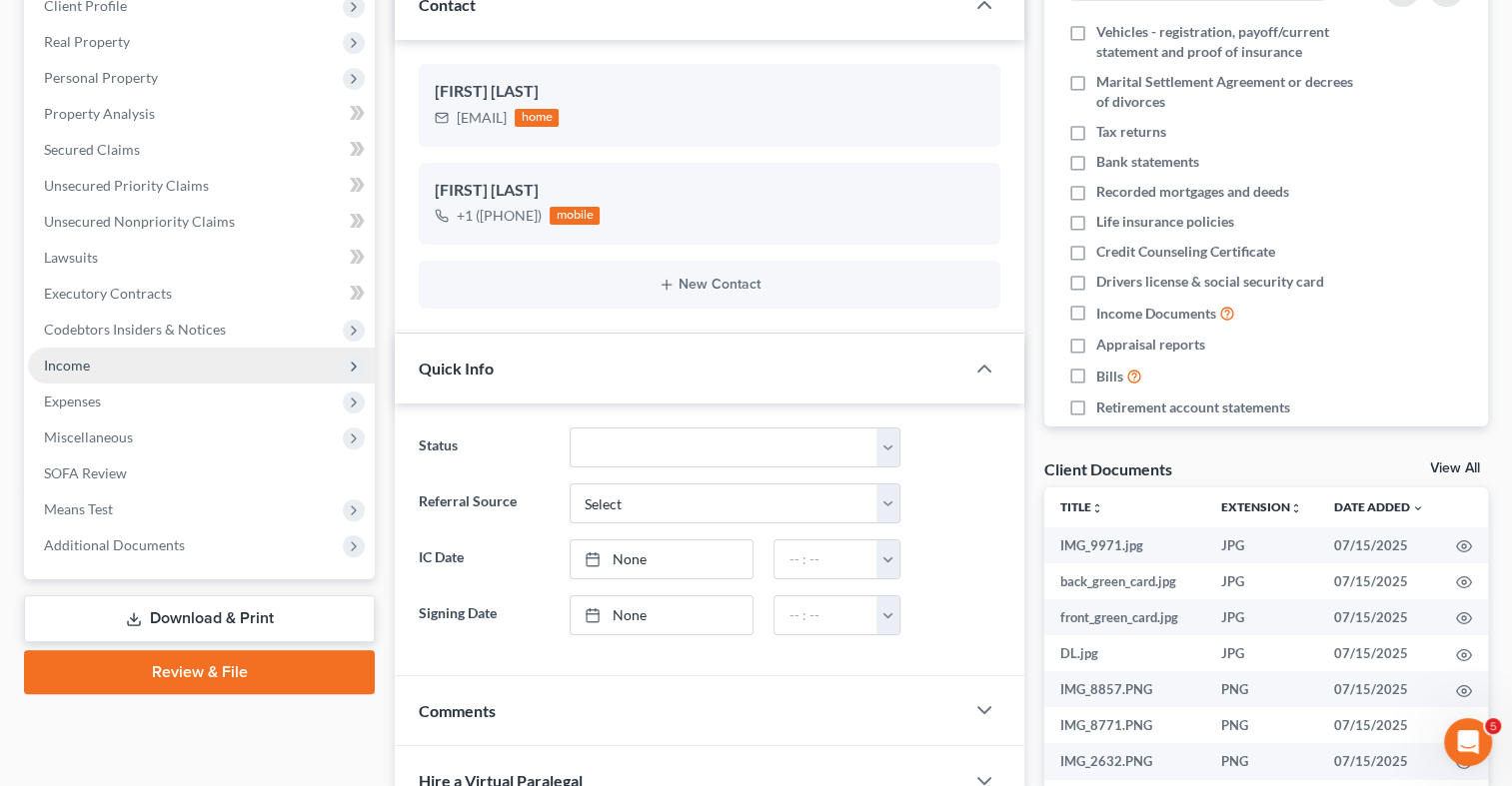 click on "Income" at bounding box center (201, 366) 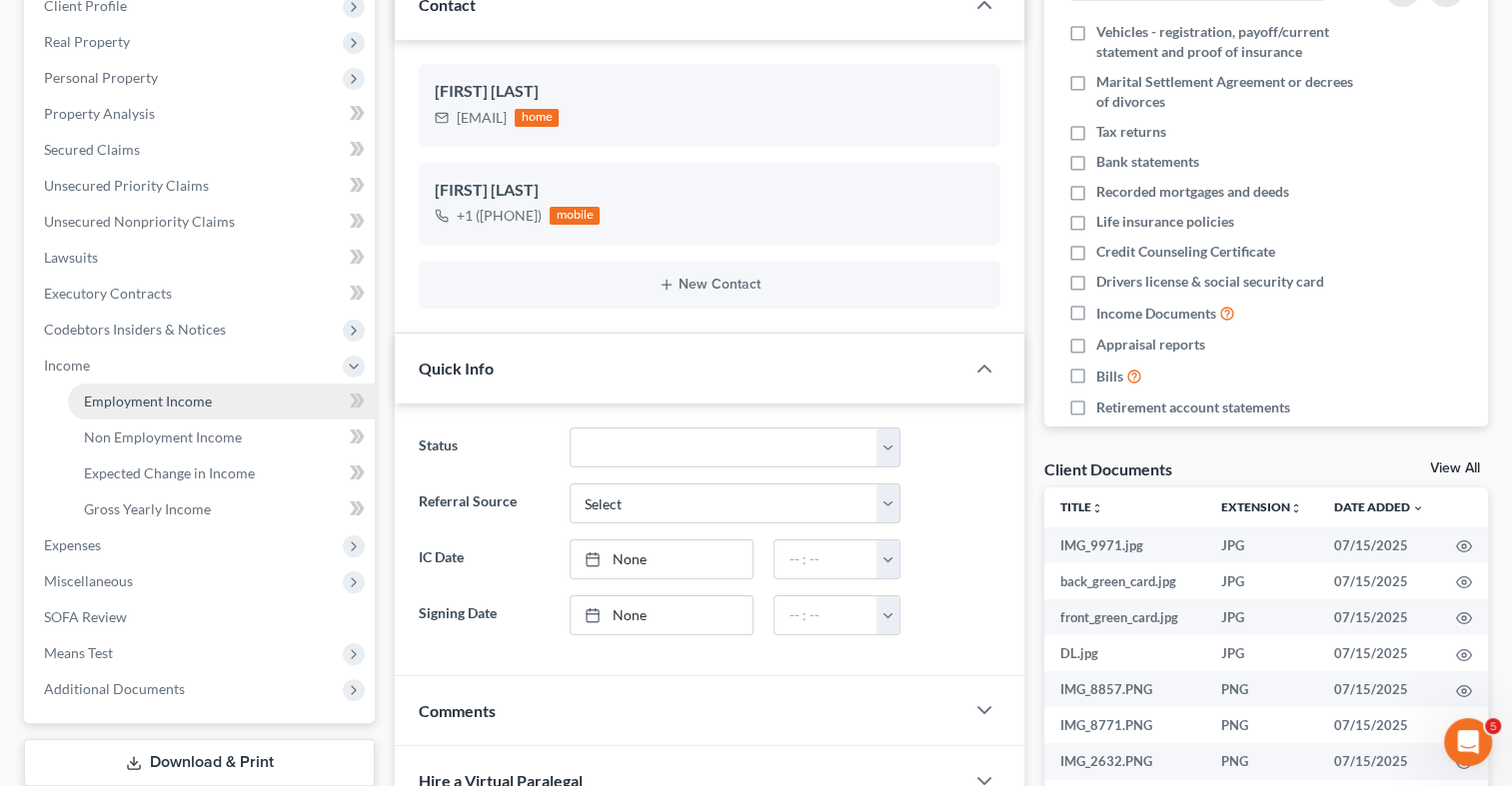 click on "Employment Income" at bounding box center (148, 400) 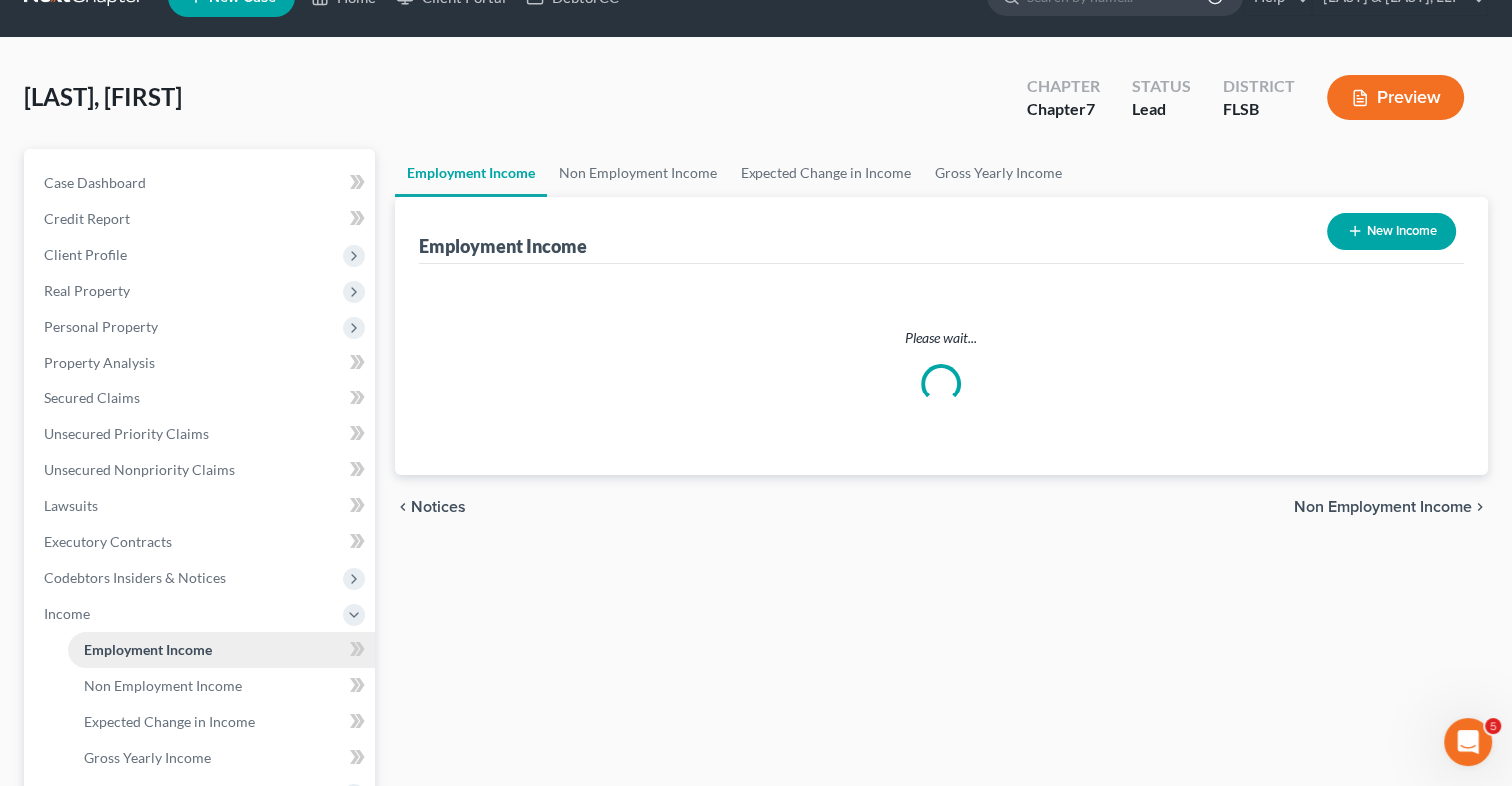 scroll, scrollTop: 0, scrollLeft: 0, axis: both 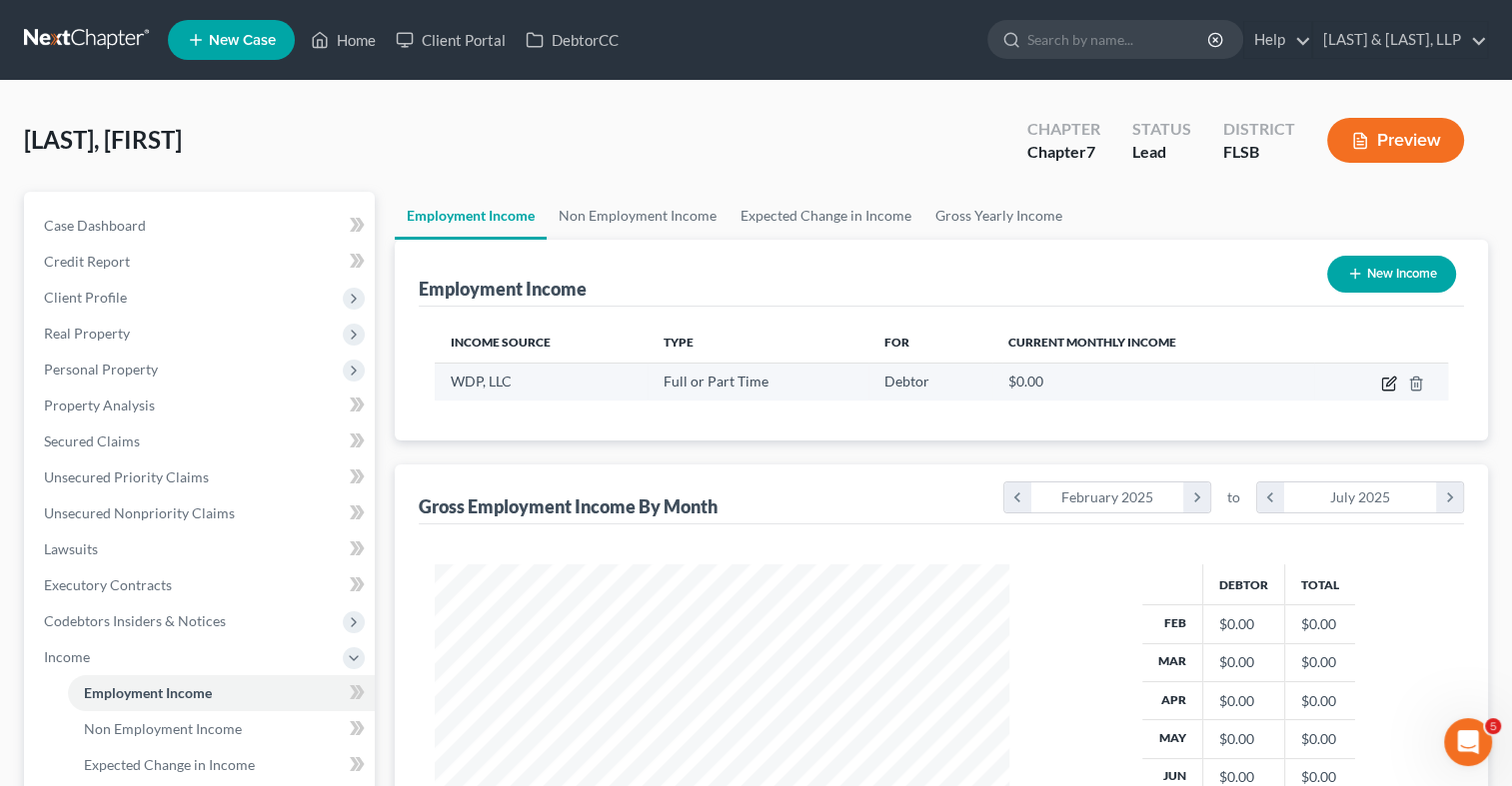 click 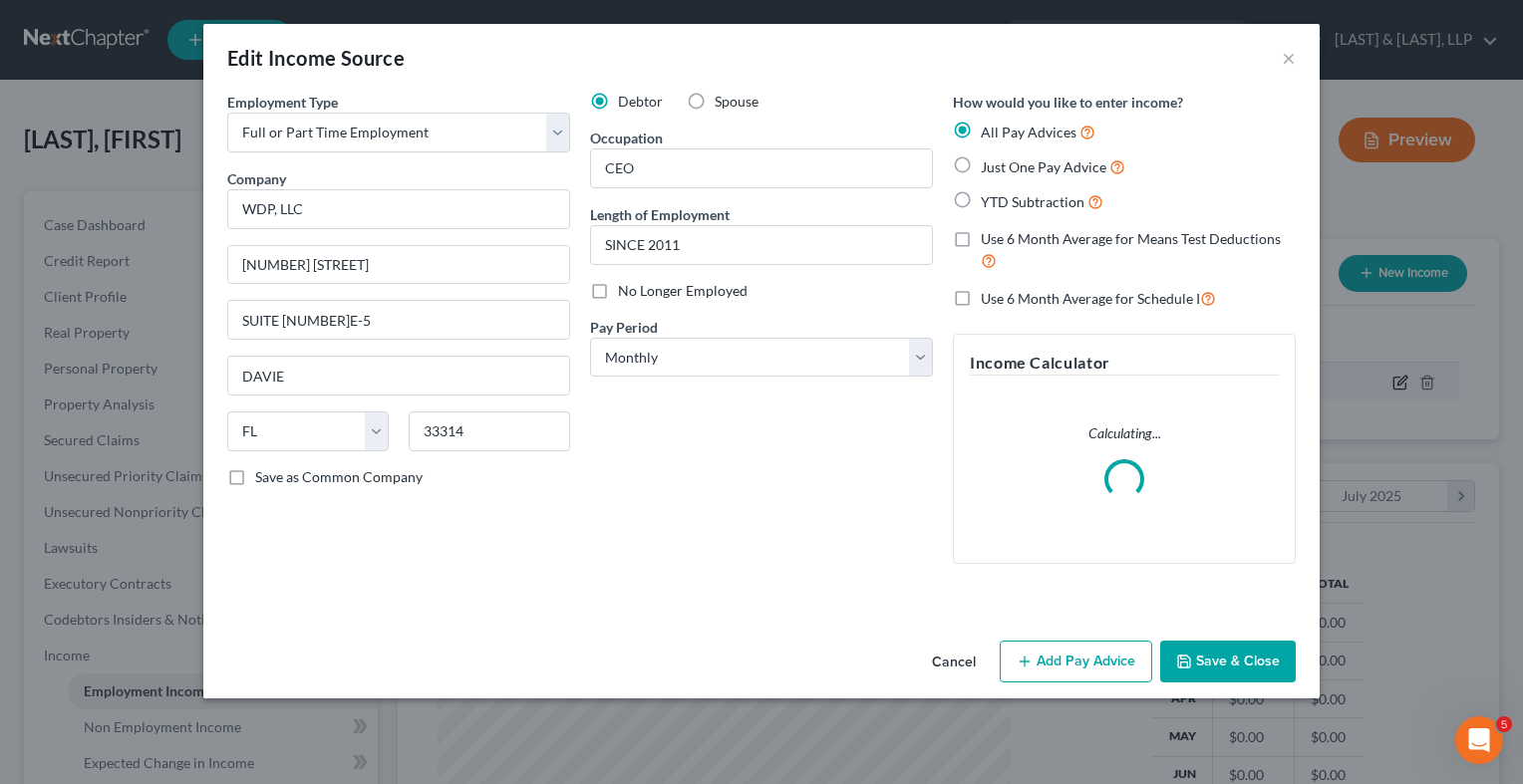 scroll, scrollTop: 995832, scrollLeft: 996108, axis: both 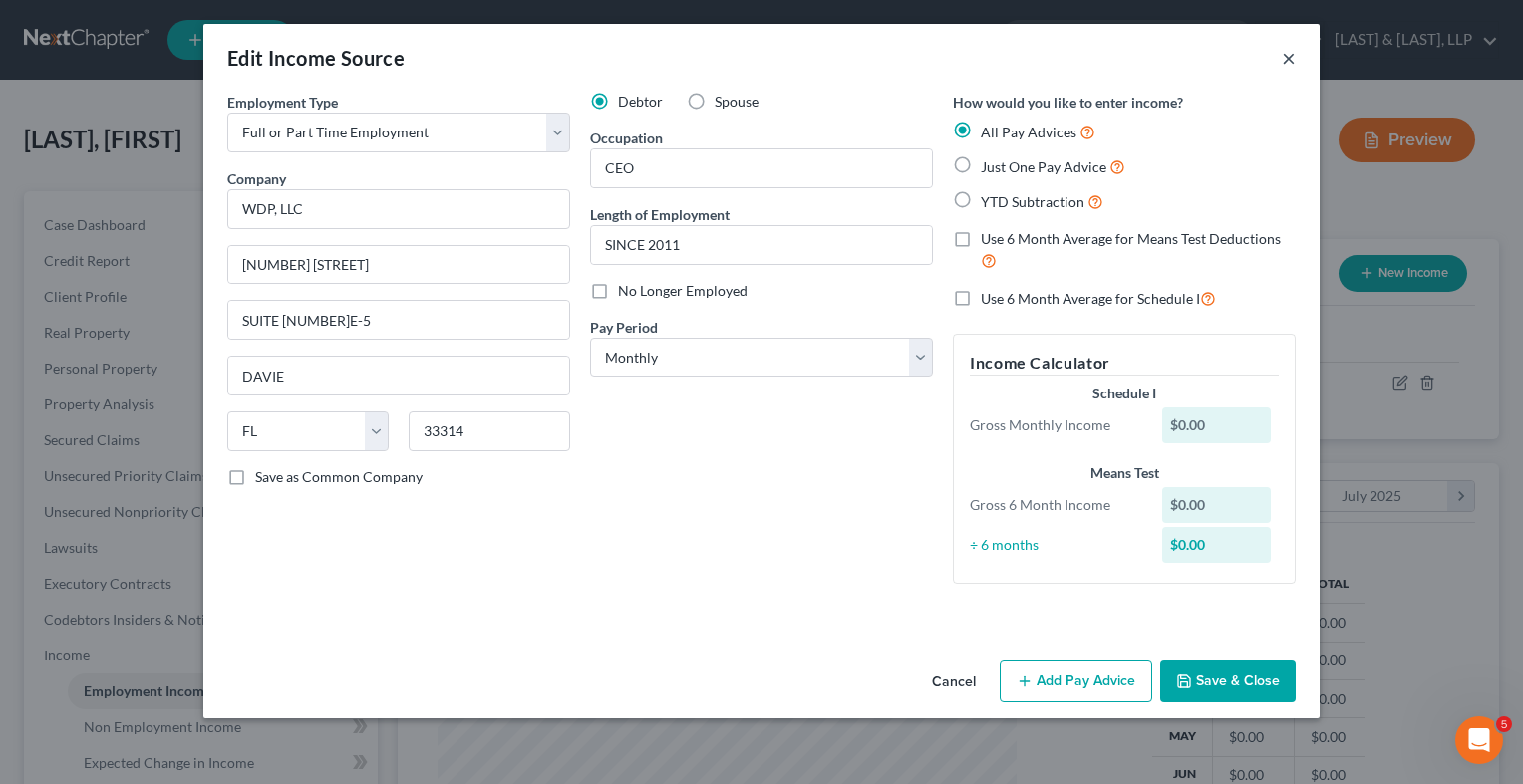 click on "×" at bounding box center (1289, 58) 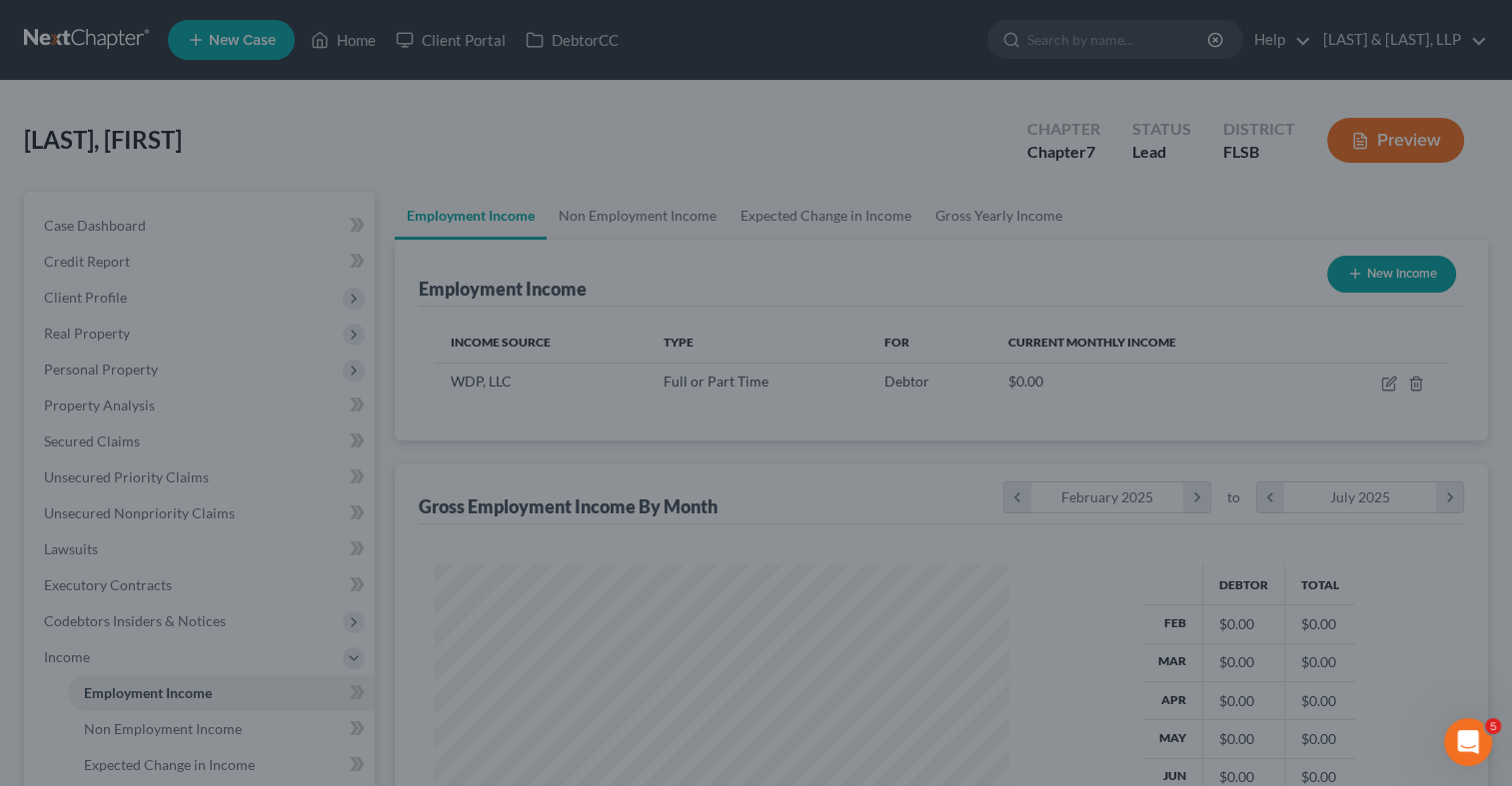 scroll, scrollTop: 356, scrollLeft: 615, axis: both 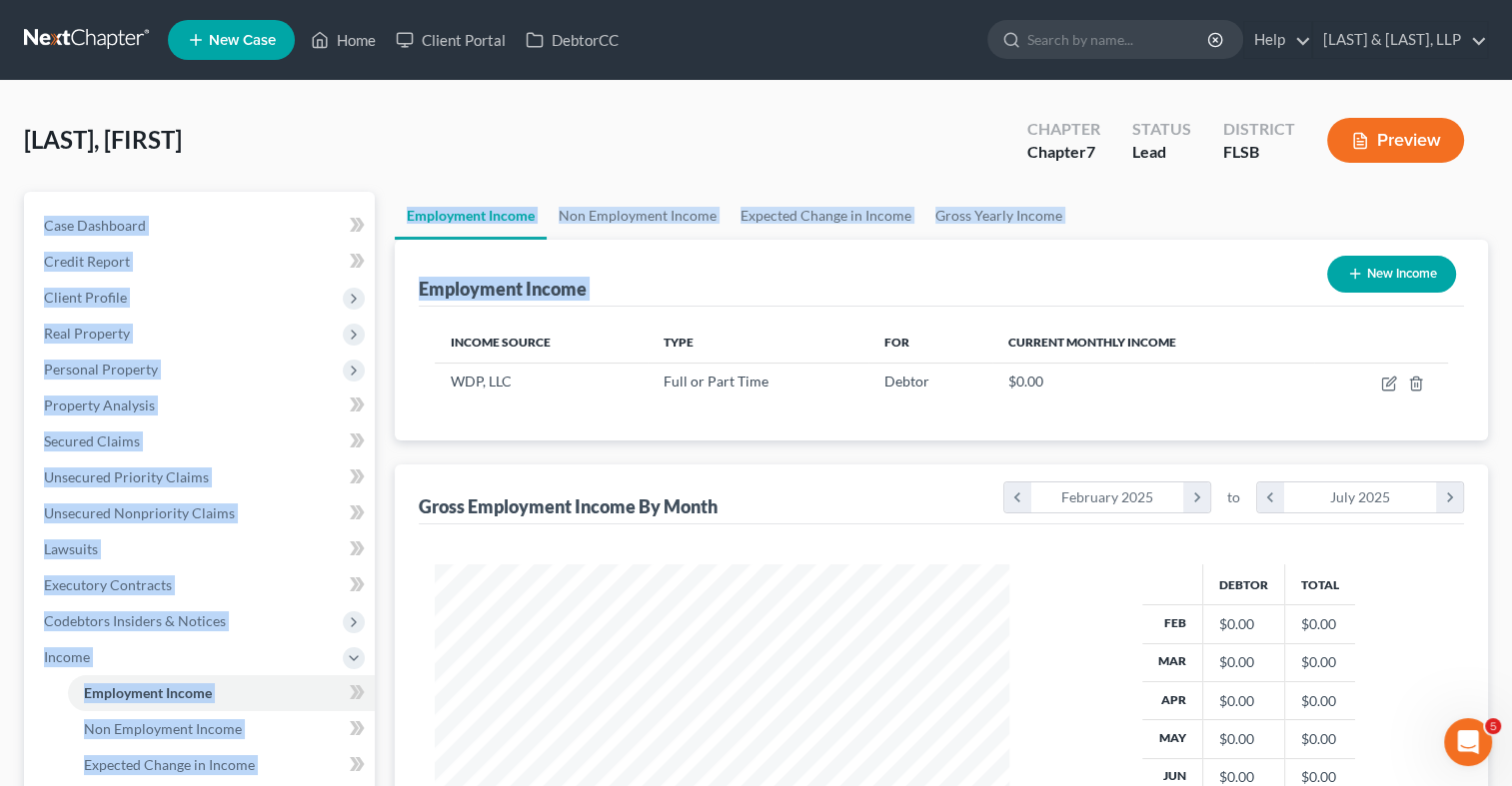 drag, startPoint x: 1510, startPoint y: 86, endPoint x: 1530, endPoint y: 316, distance: 230.86793 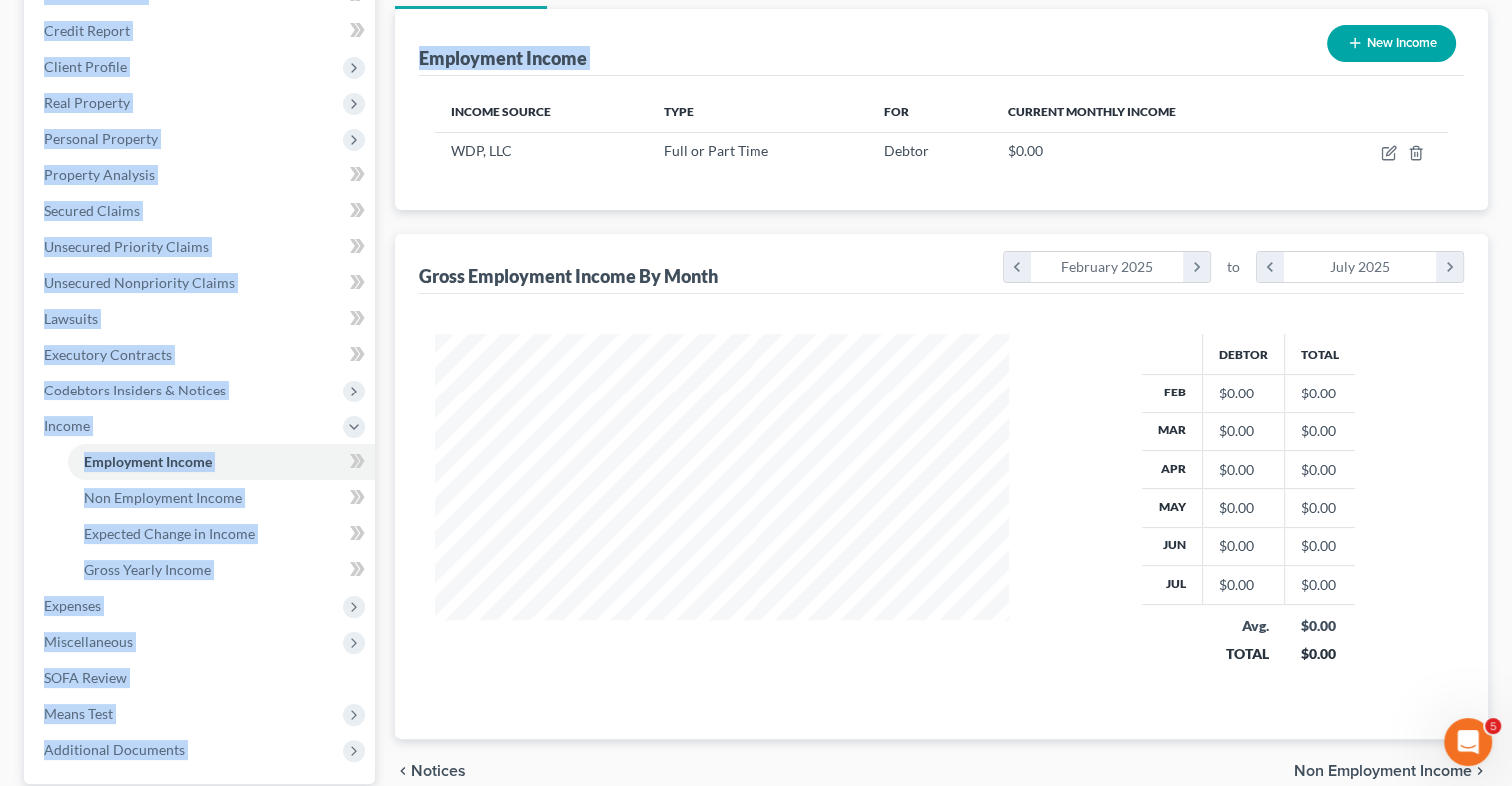 scroll, scrollTop: 417, scrollLeft: 0, axis: vertical 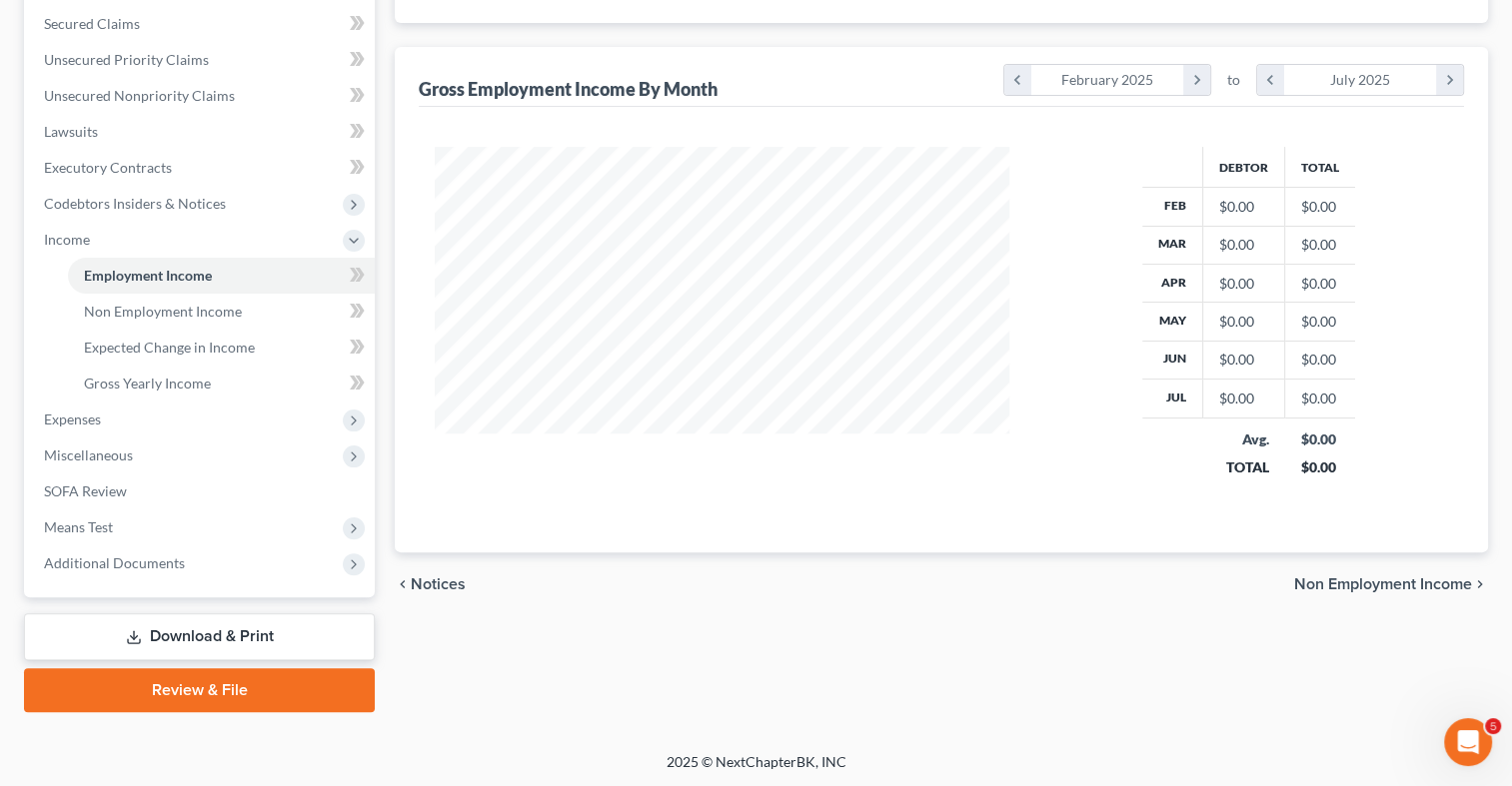 click at bounding box center (722, 326) 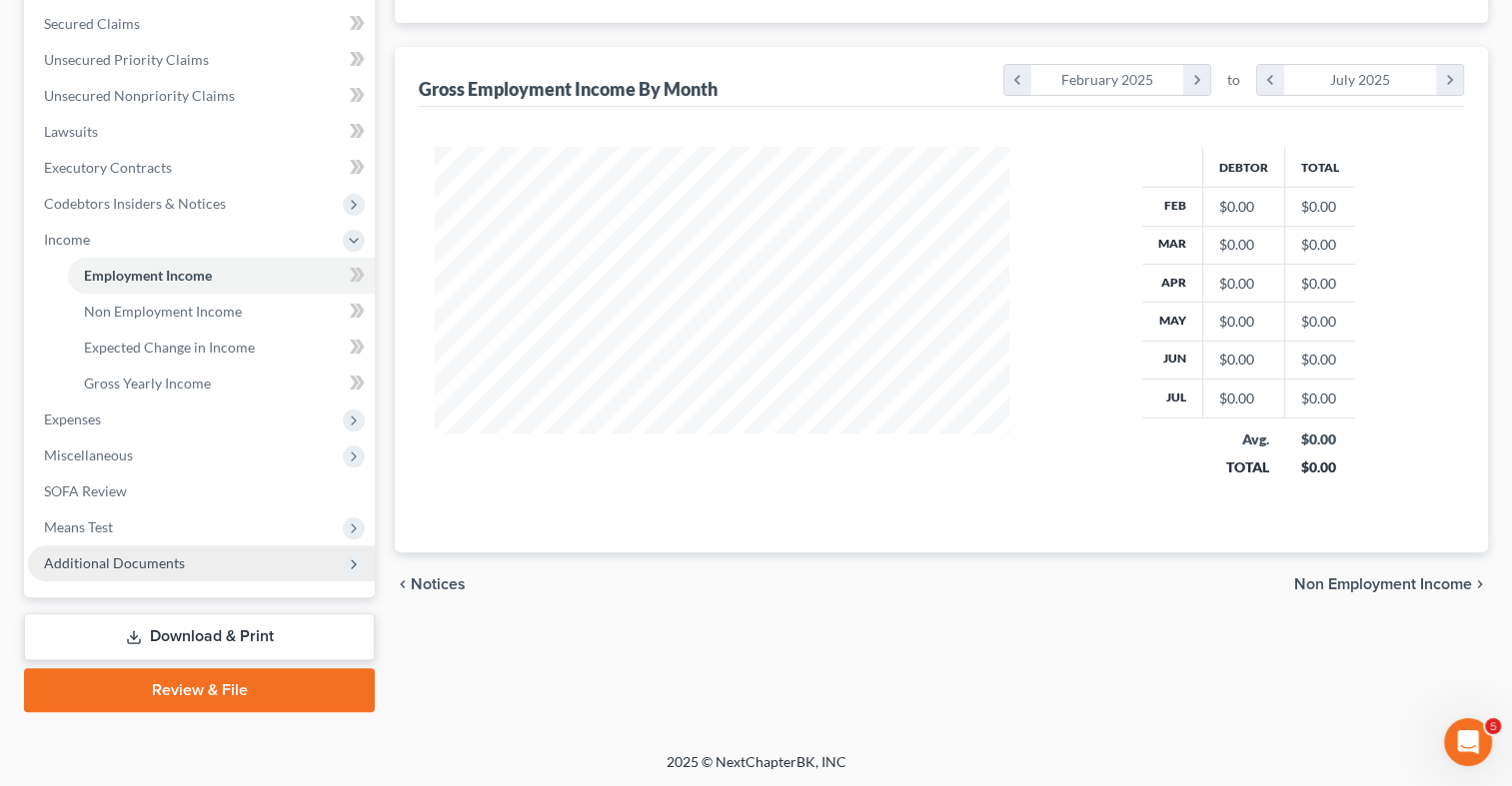 click on "Additional Documents" at bounding box center [201, 563] 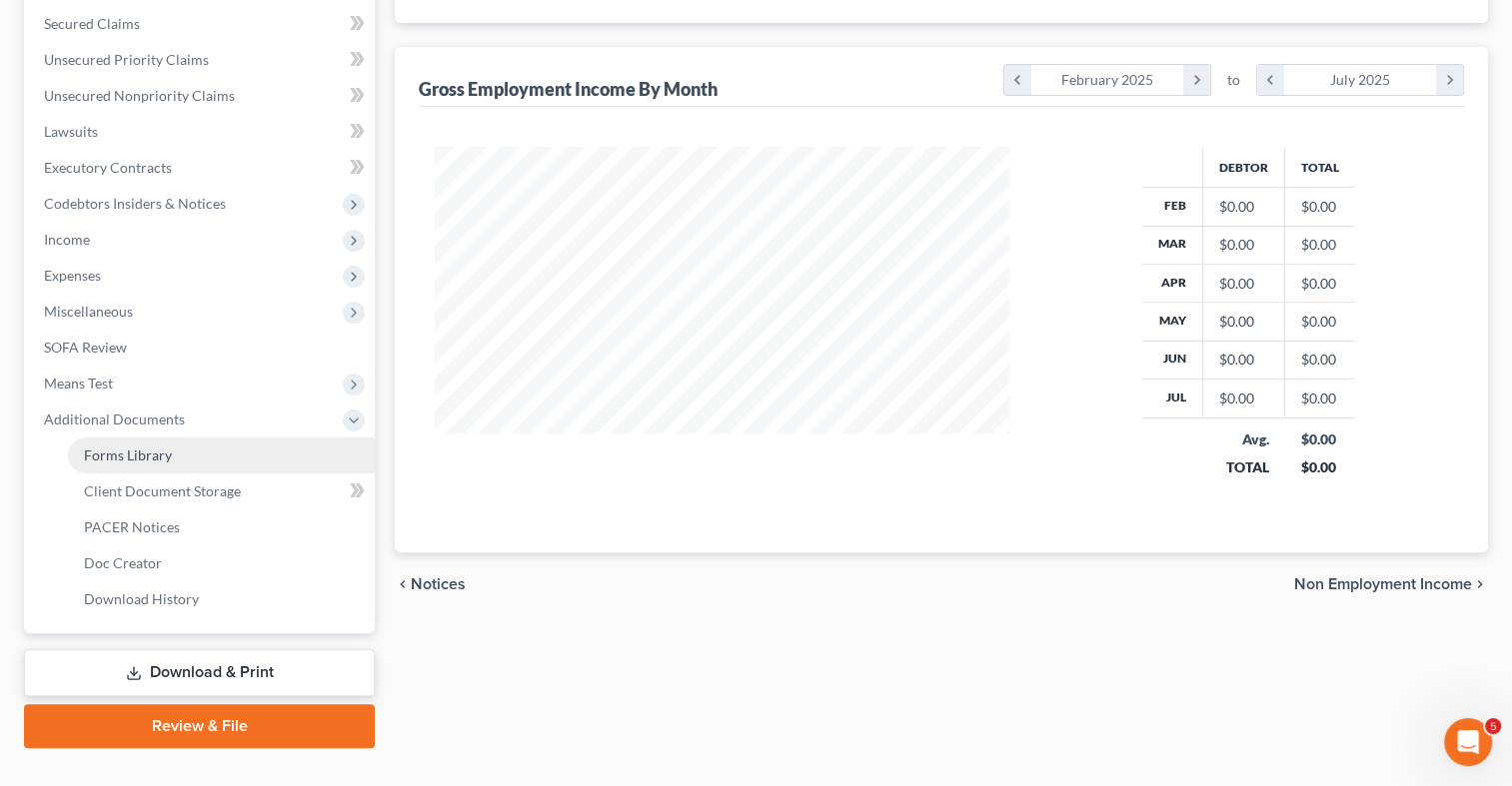 click on "Forms Library" at bounding box center (128, 454) 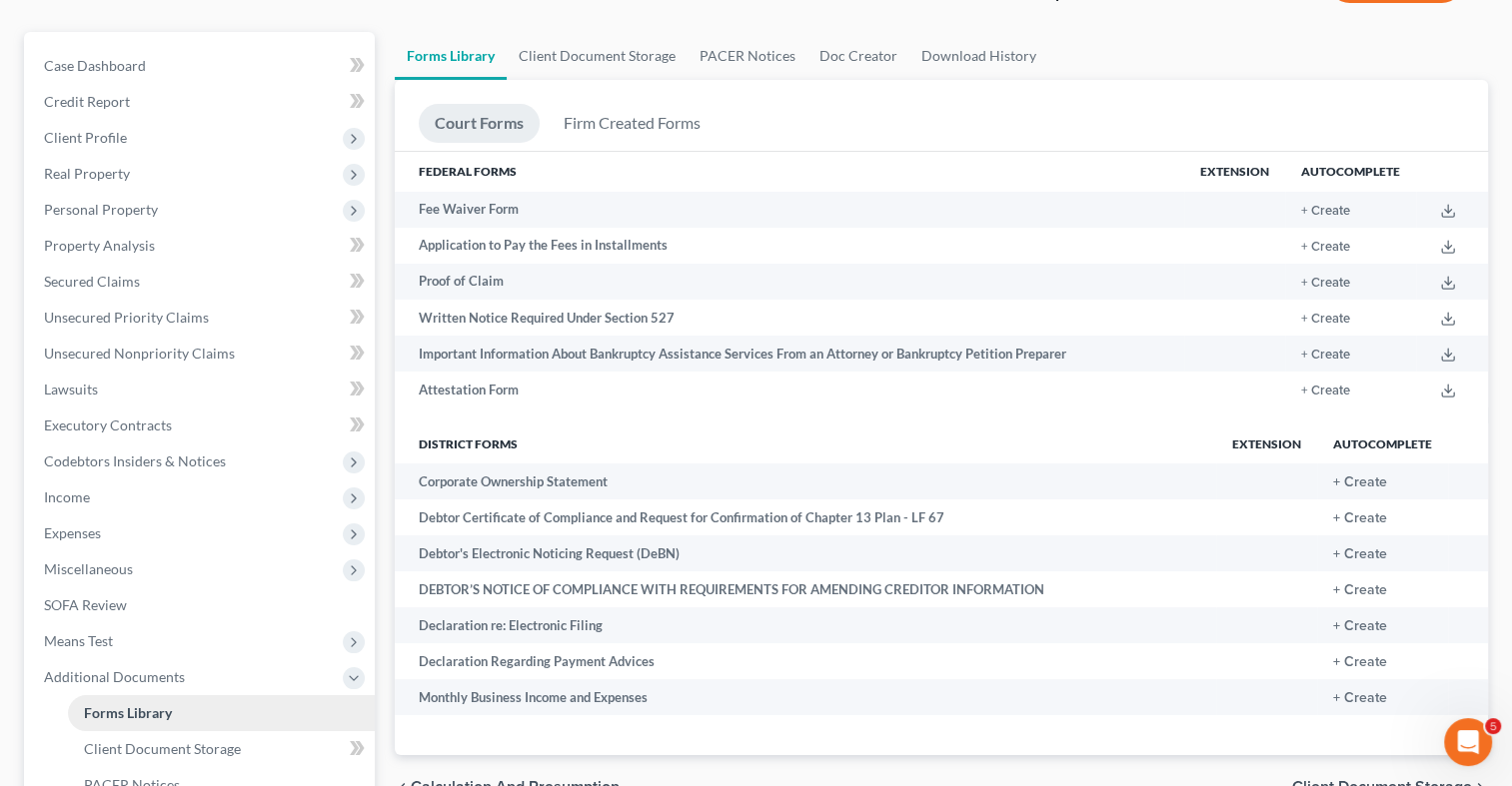 scroll, scrollTop: 0, scrollLeft: 0, axis: both 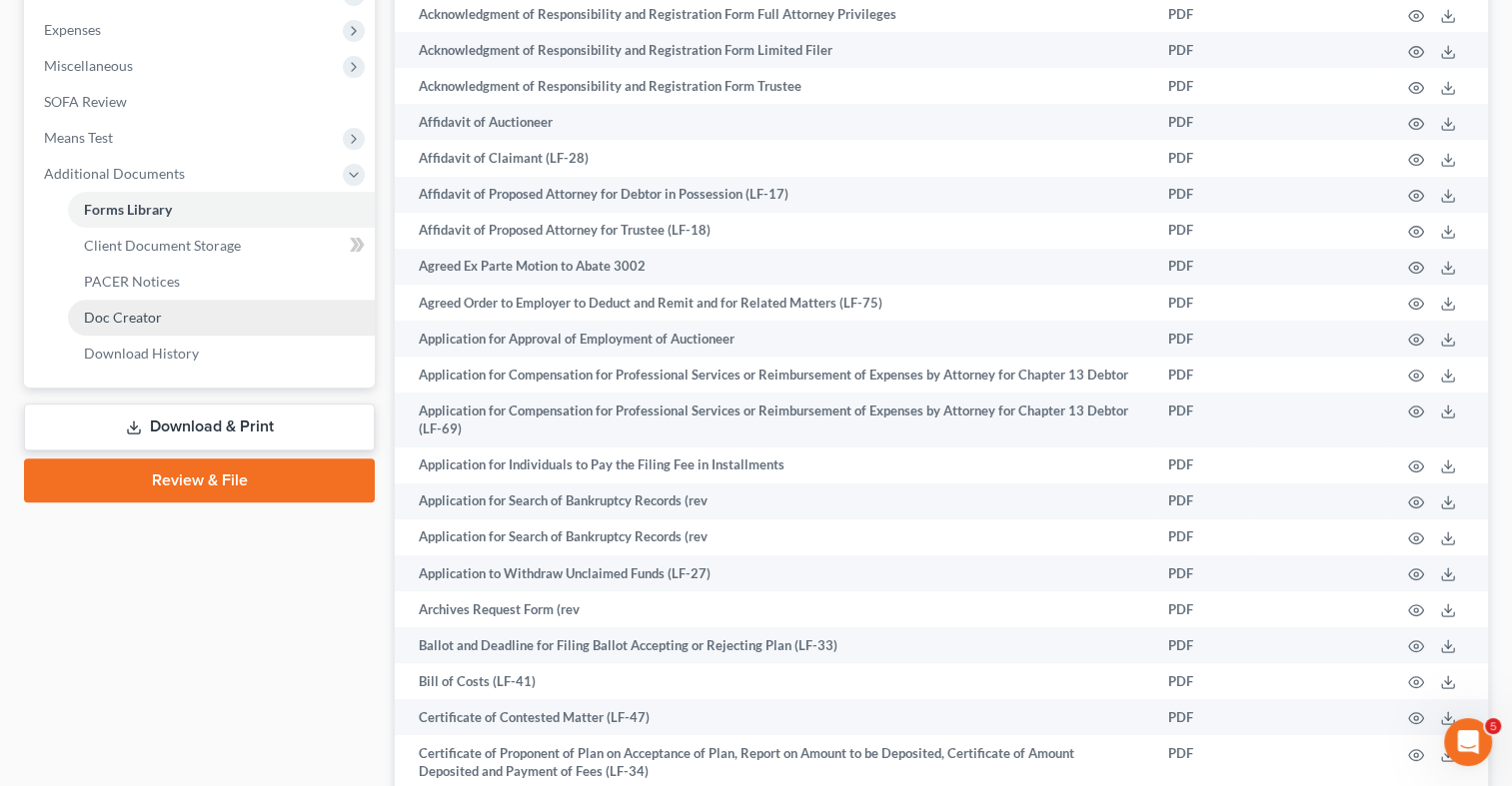 click on "Doc Creator" at bounding box center (123, 317) 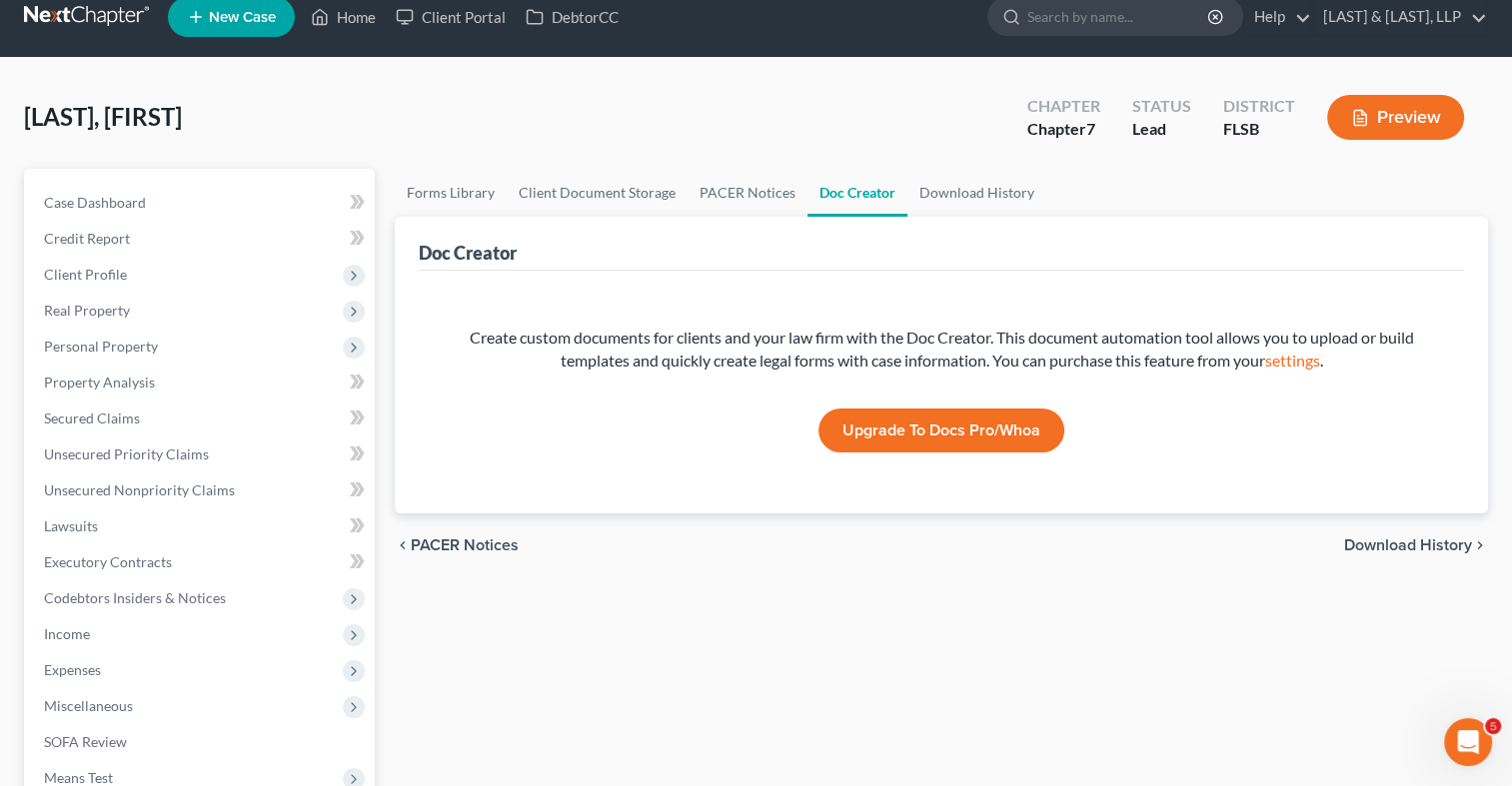 scroll, scrollTop: 0, scrollLeft: 0, axis: both 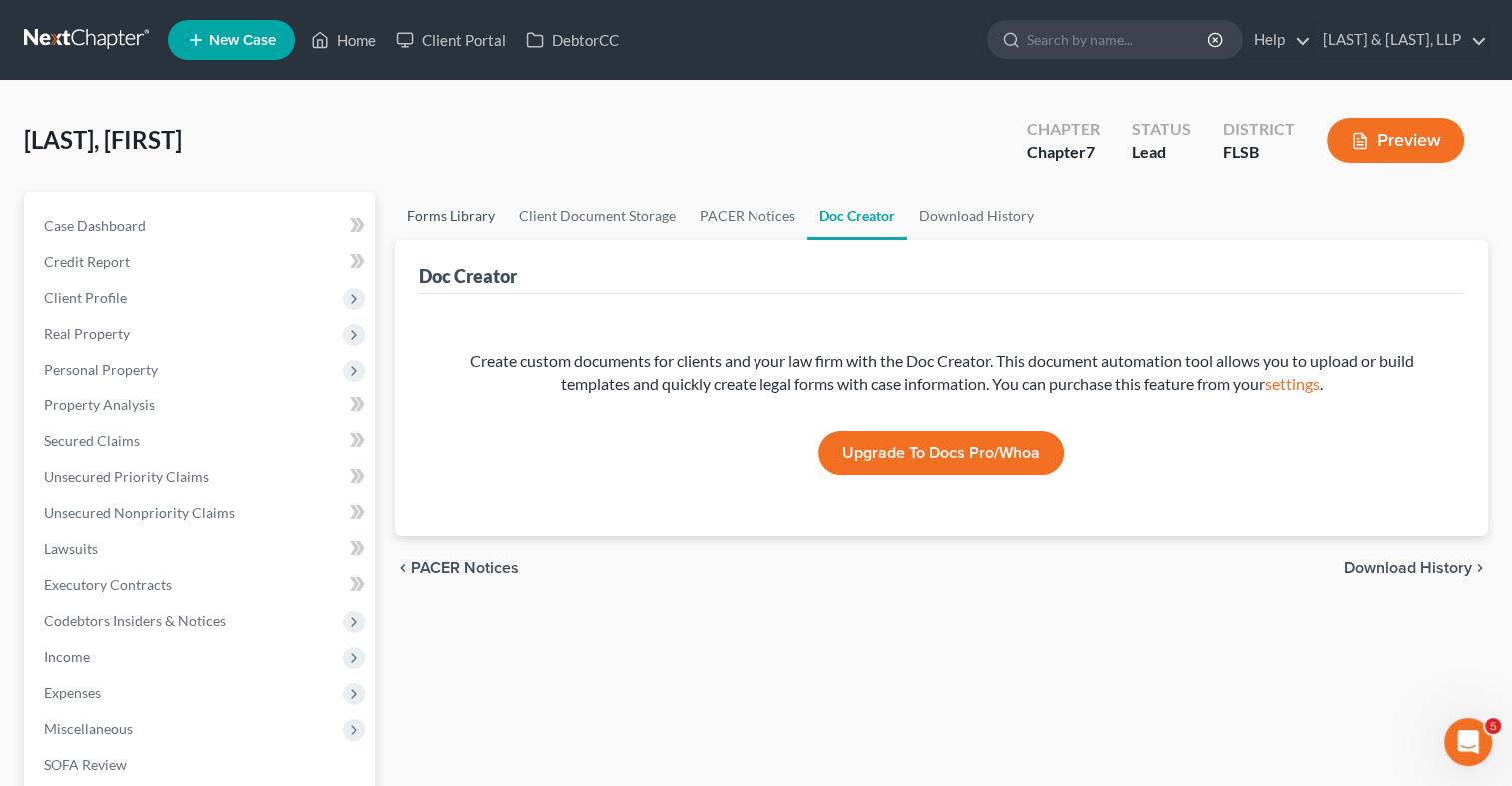 click on "Forms Library" at bounding box center [451, 216] 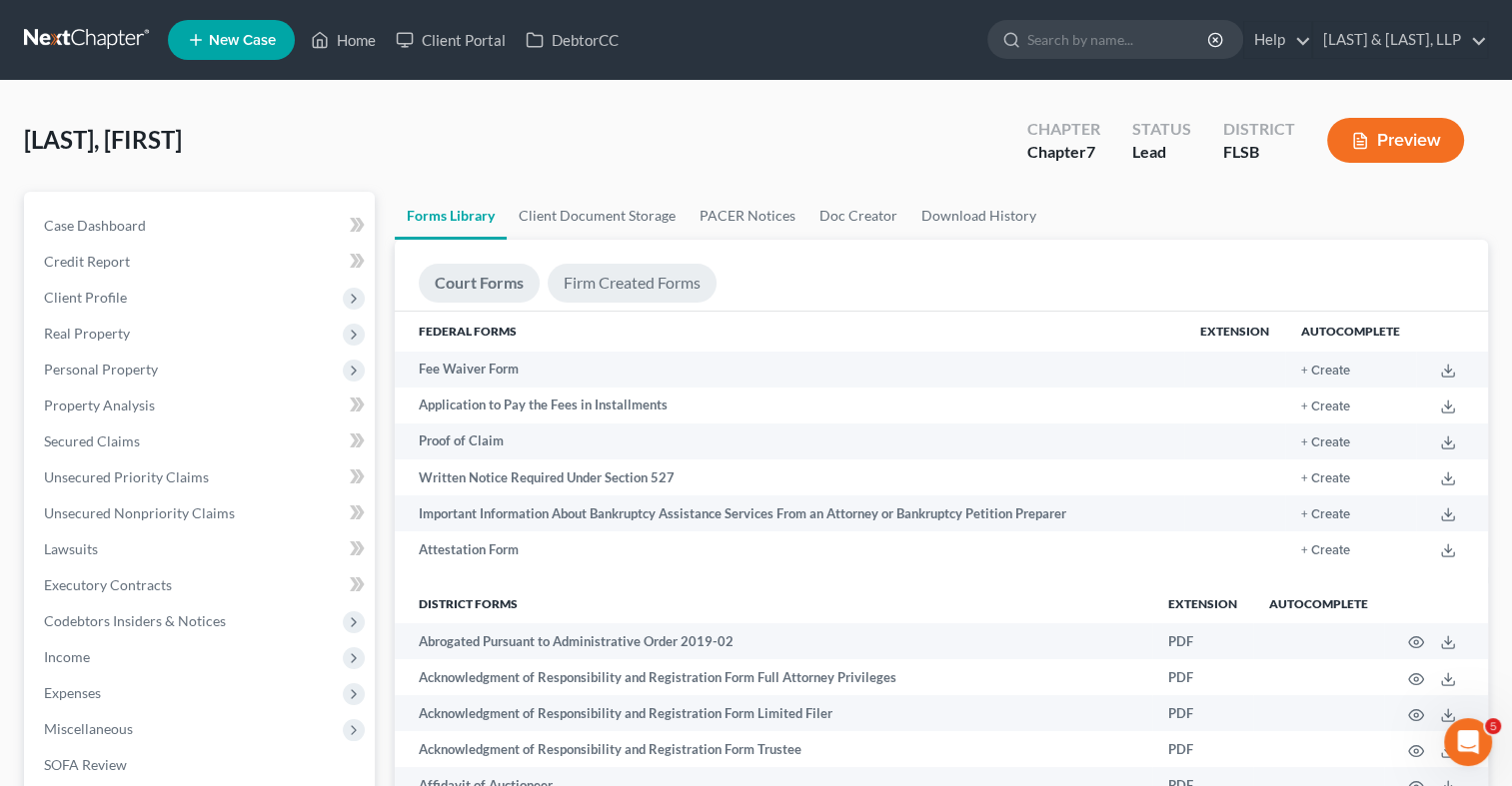 click on "Firm Created Forms" at bounding box center (632, 283) 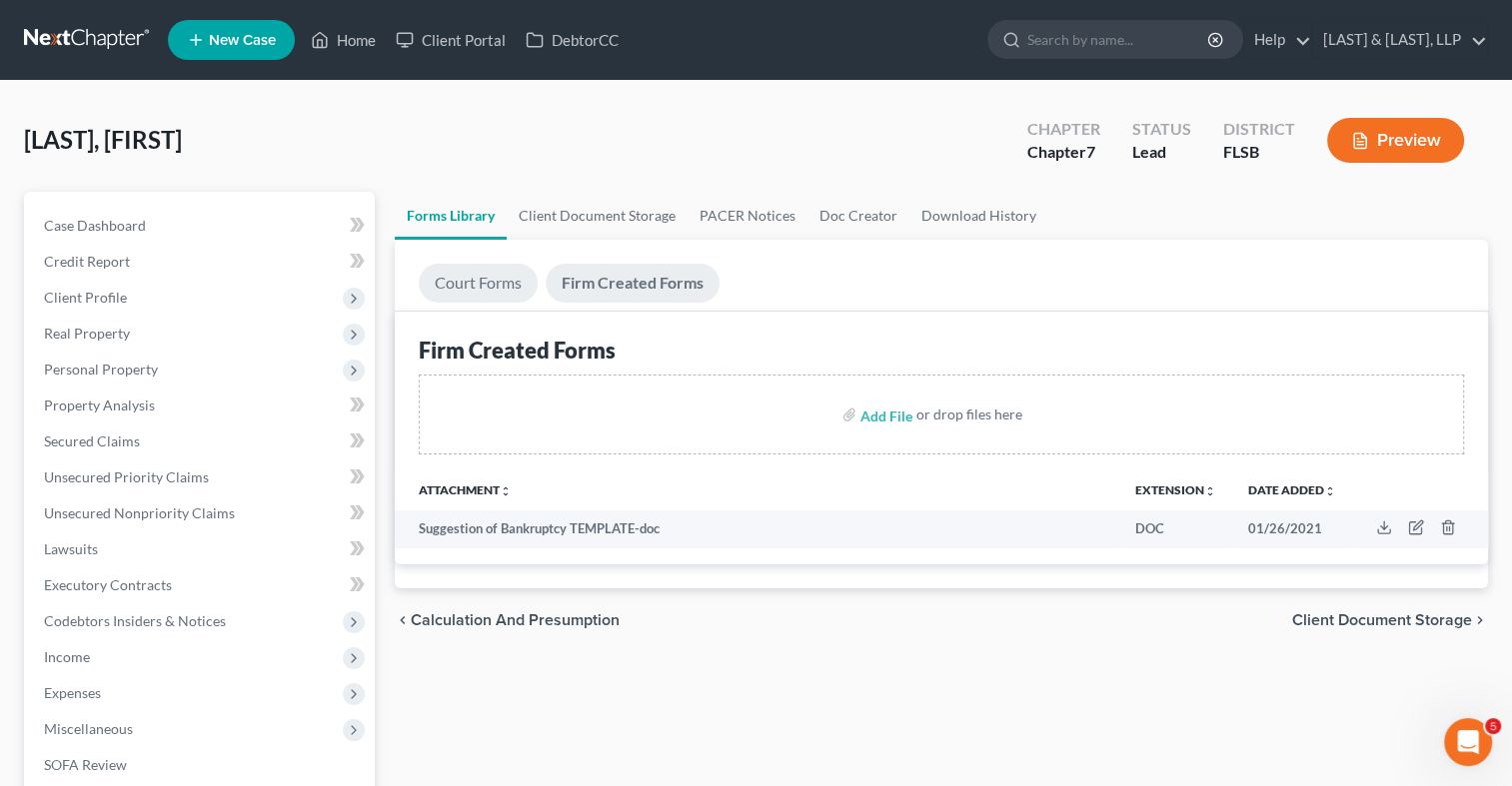 click on "Court Forms" at bounding box center (478, 283) 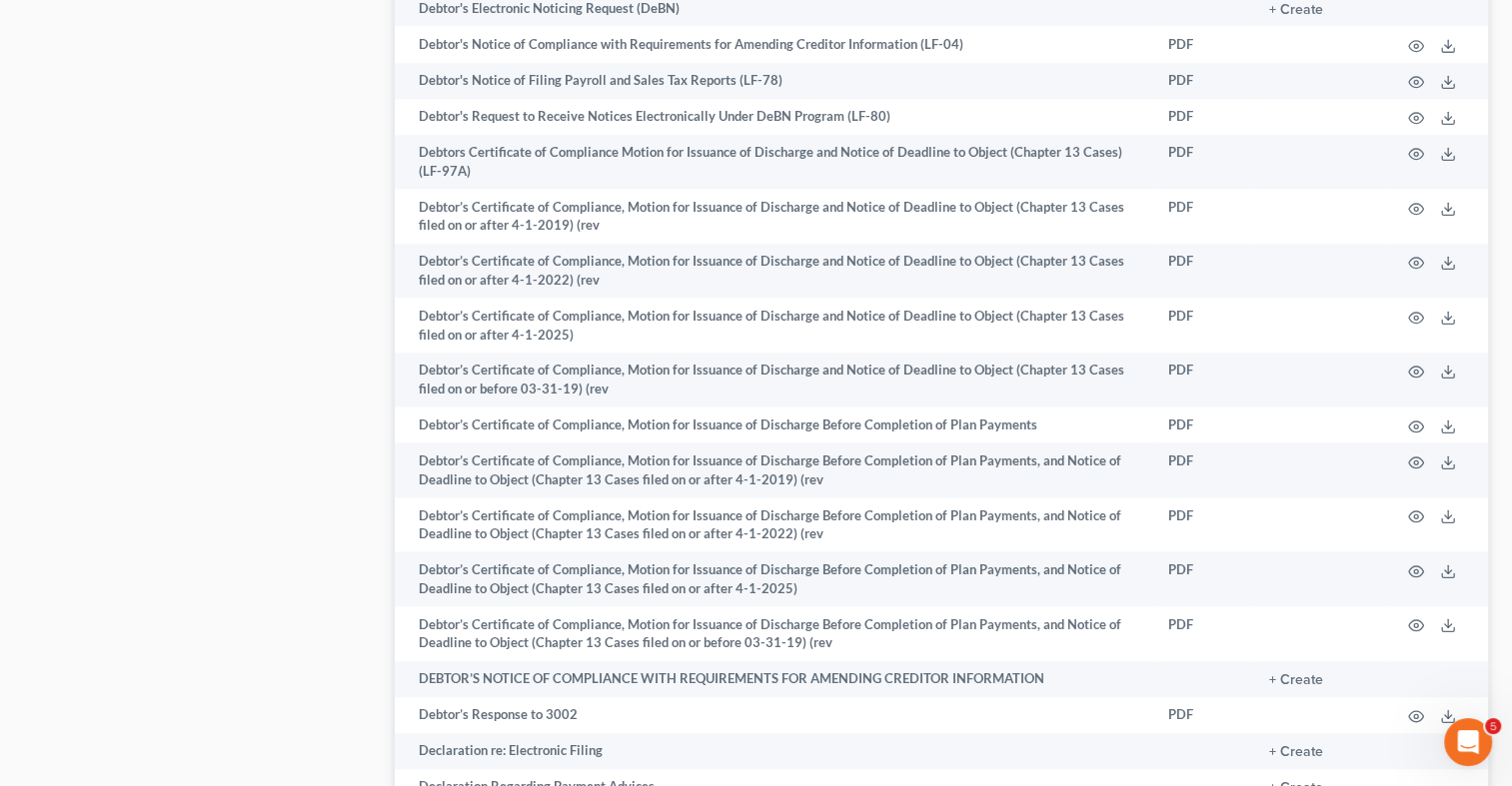 scroll, scrollTop: 2267, scrollLeft: 0, axis: vertical 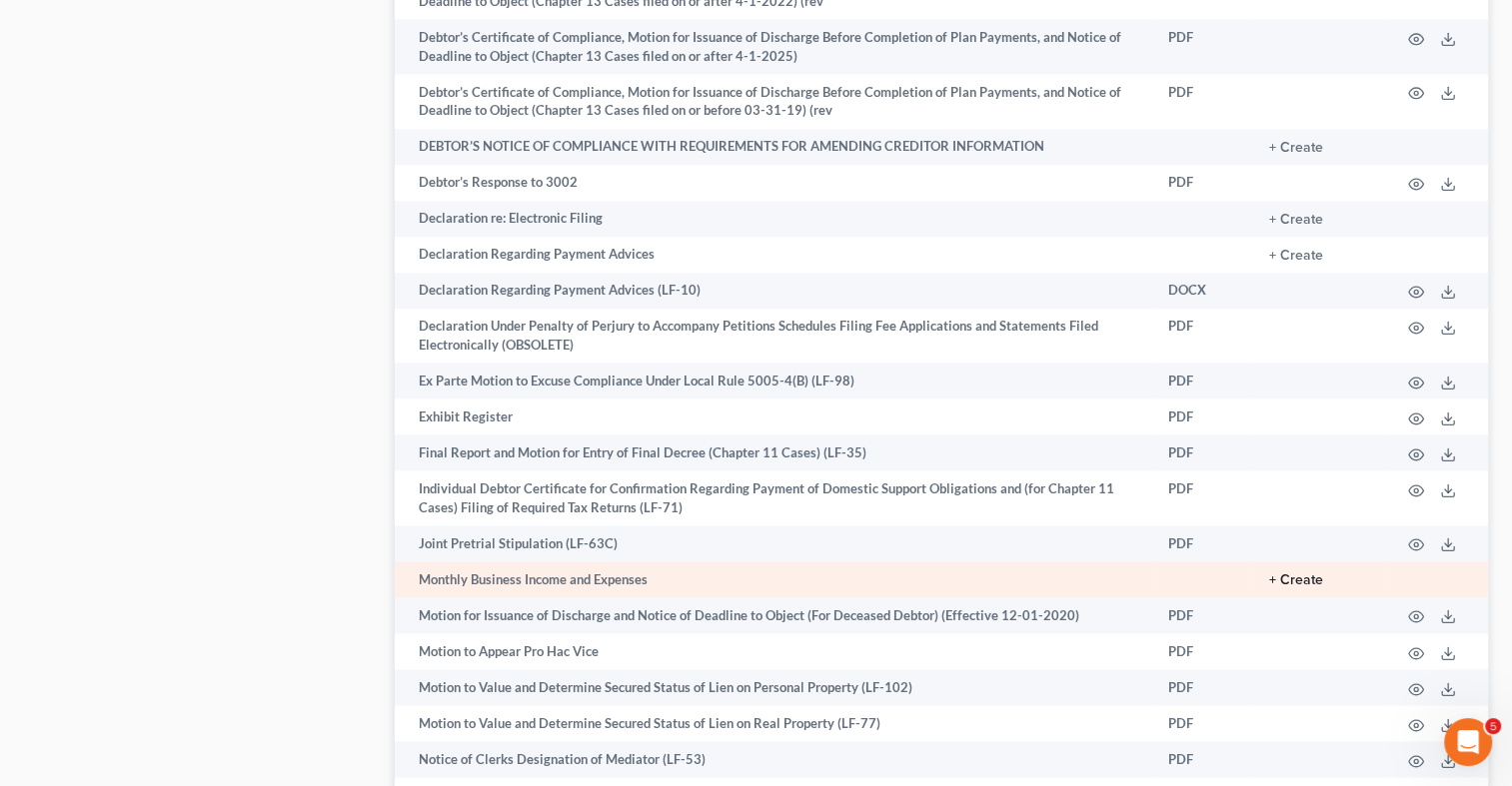 click on "+ Create" at bounding box center [1296, 580] 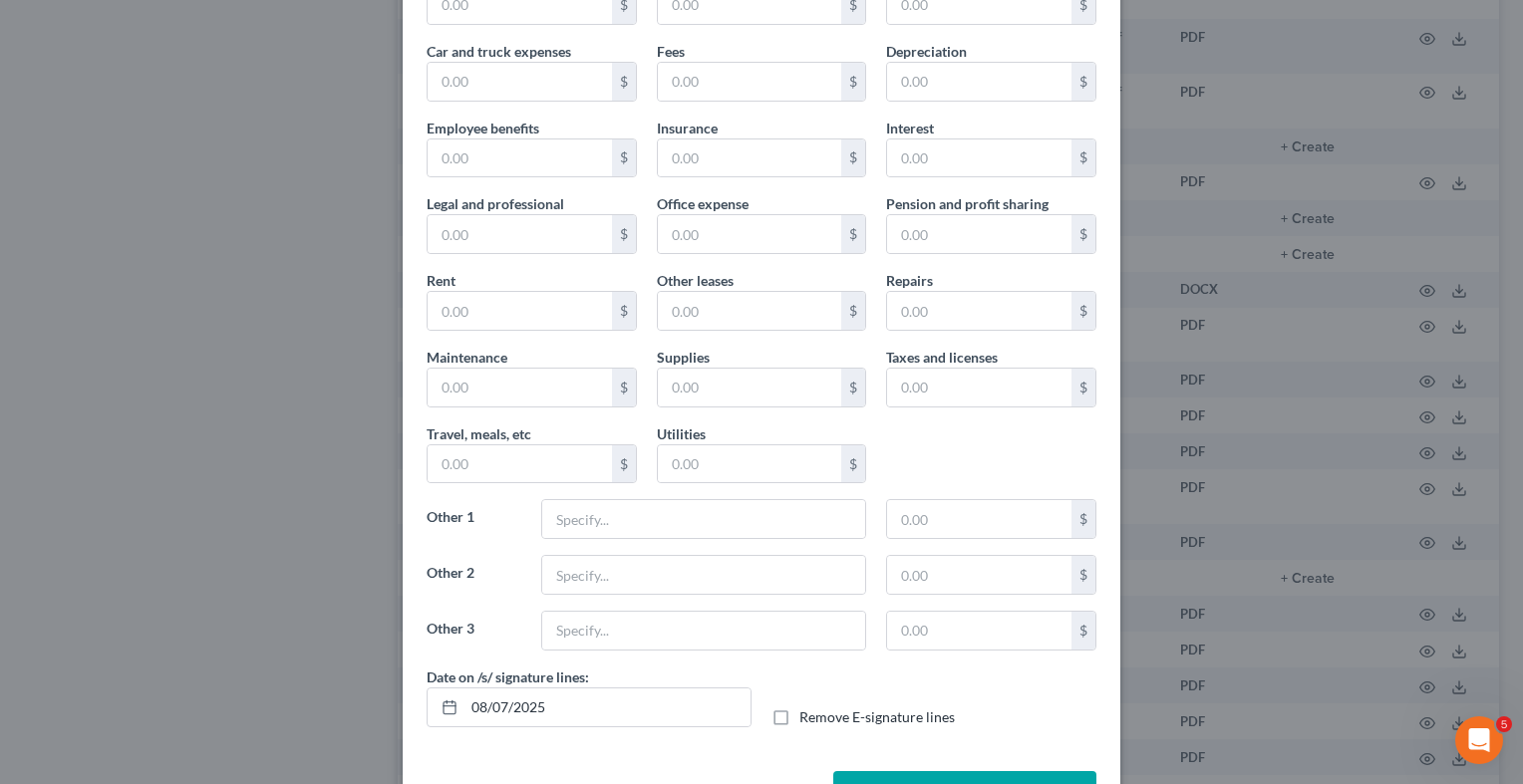 scroll, scrollTop: 191, scrollLeft: 0, axis: vertical 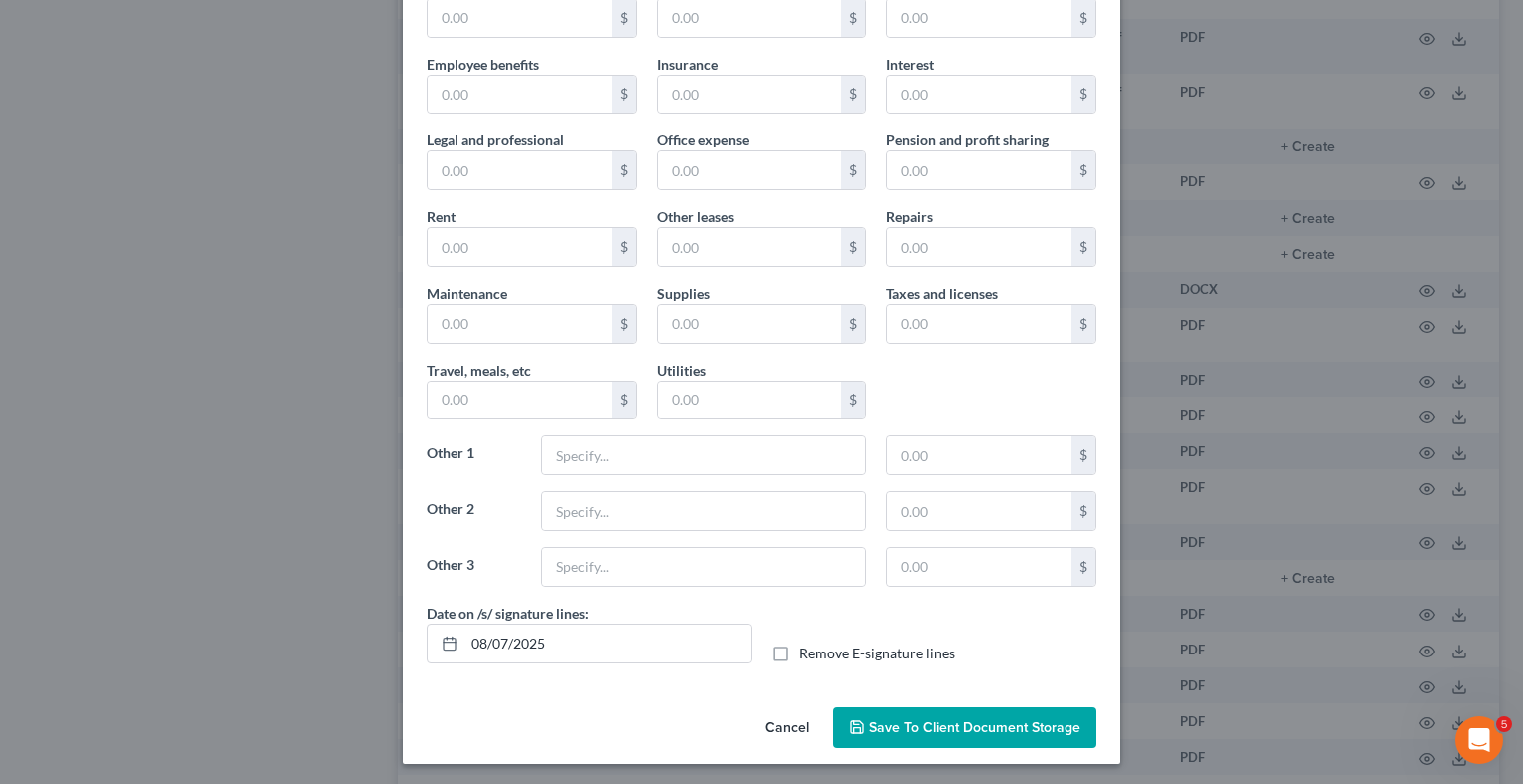 click on "Save to Client Document Storage" at bounding box center [975, 727] 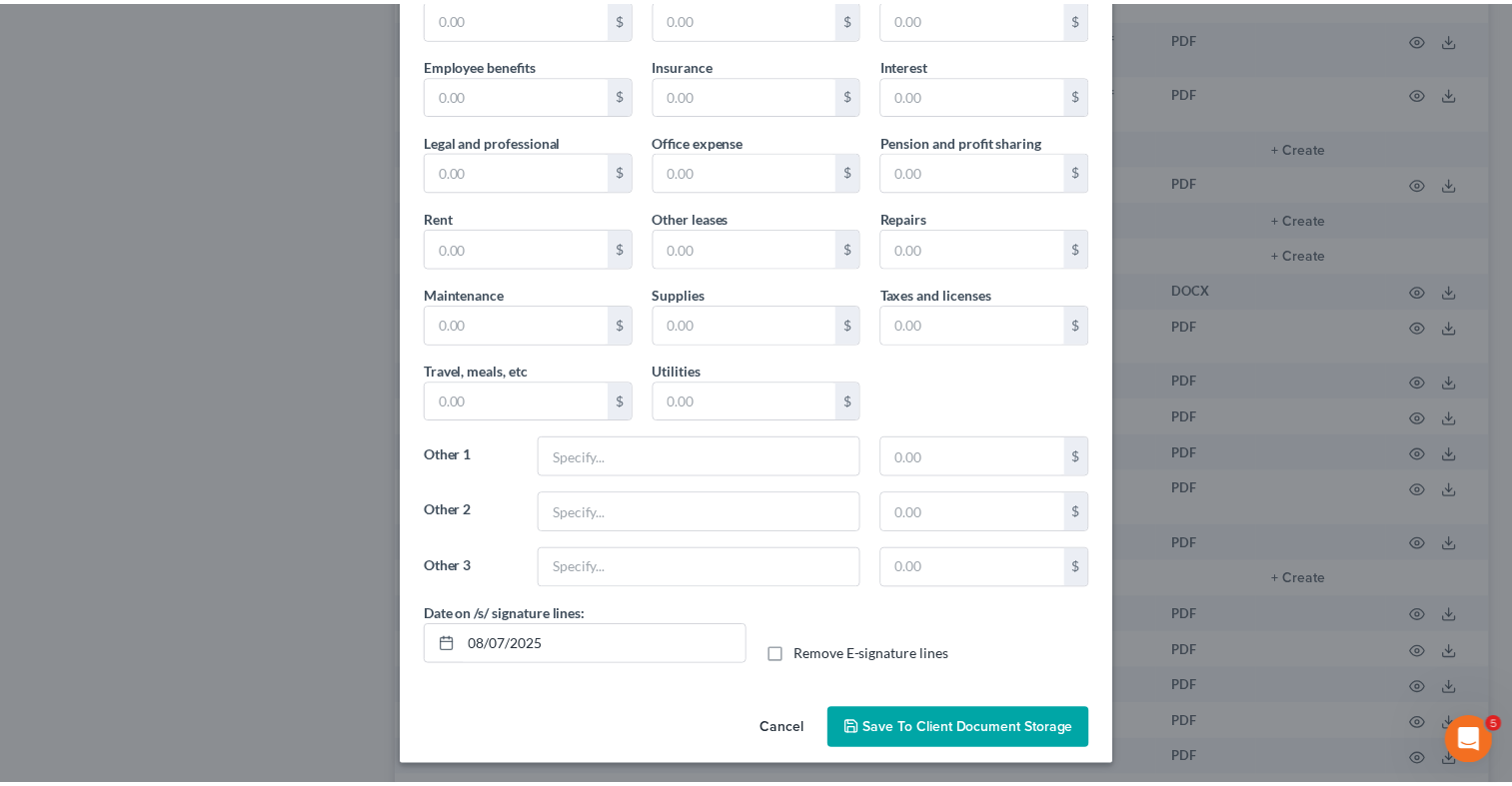 scroll, scrollTop: 191, scrollLeft: 0, axis: vertical 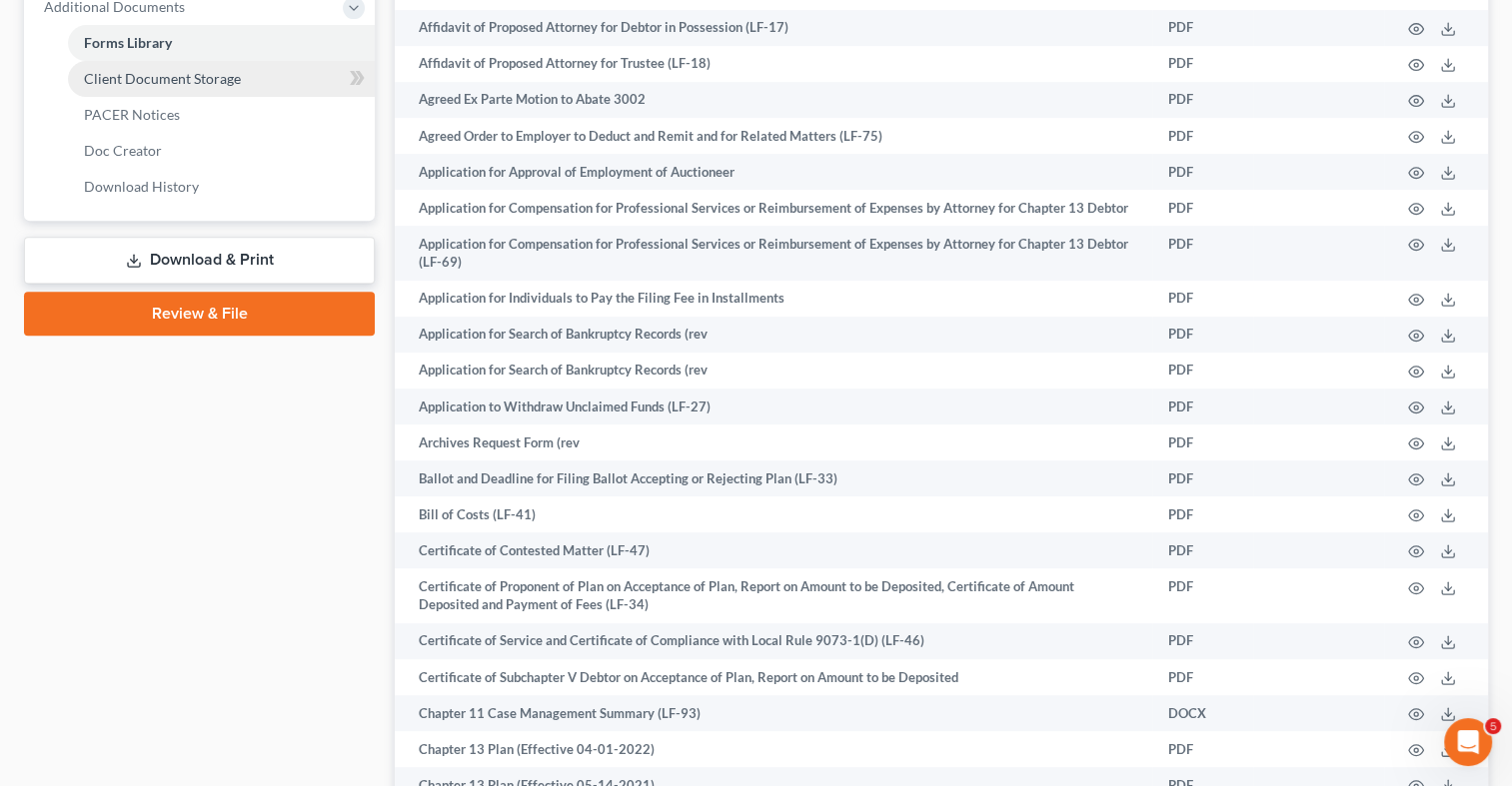 click on "Client Document Storage" at bounding box center [162, 78] 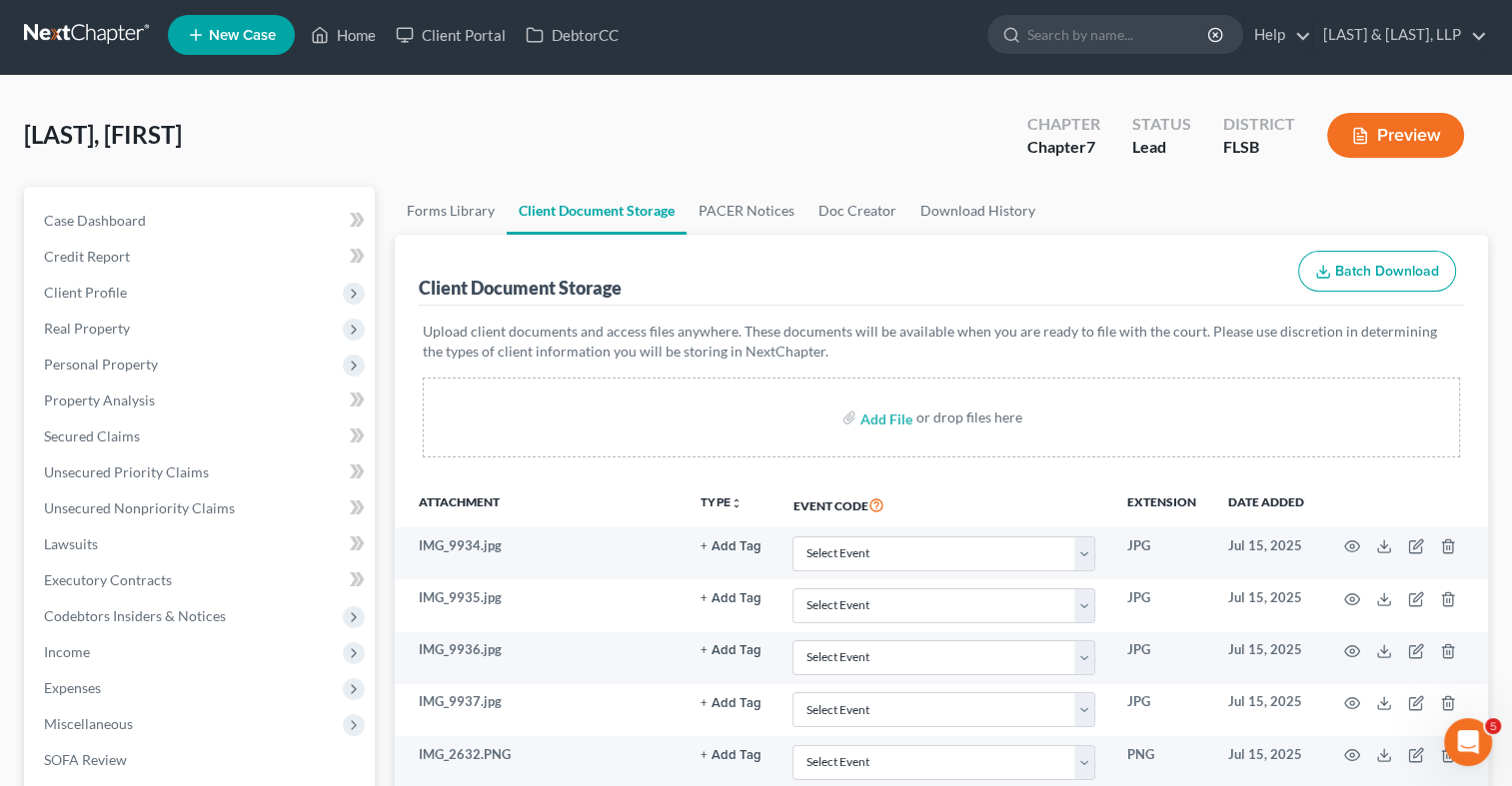 scroll, scrollTop: 0, scrollLeft: 0, axis: both 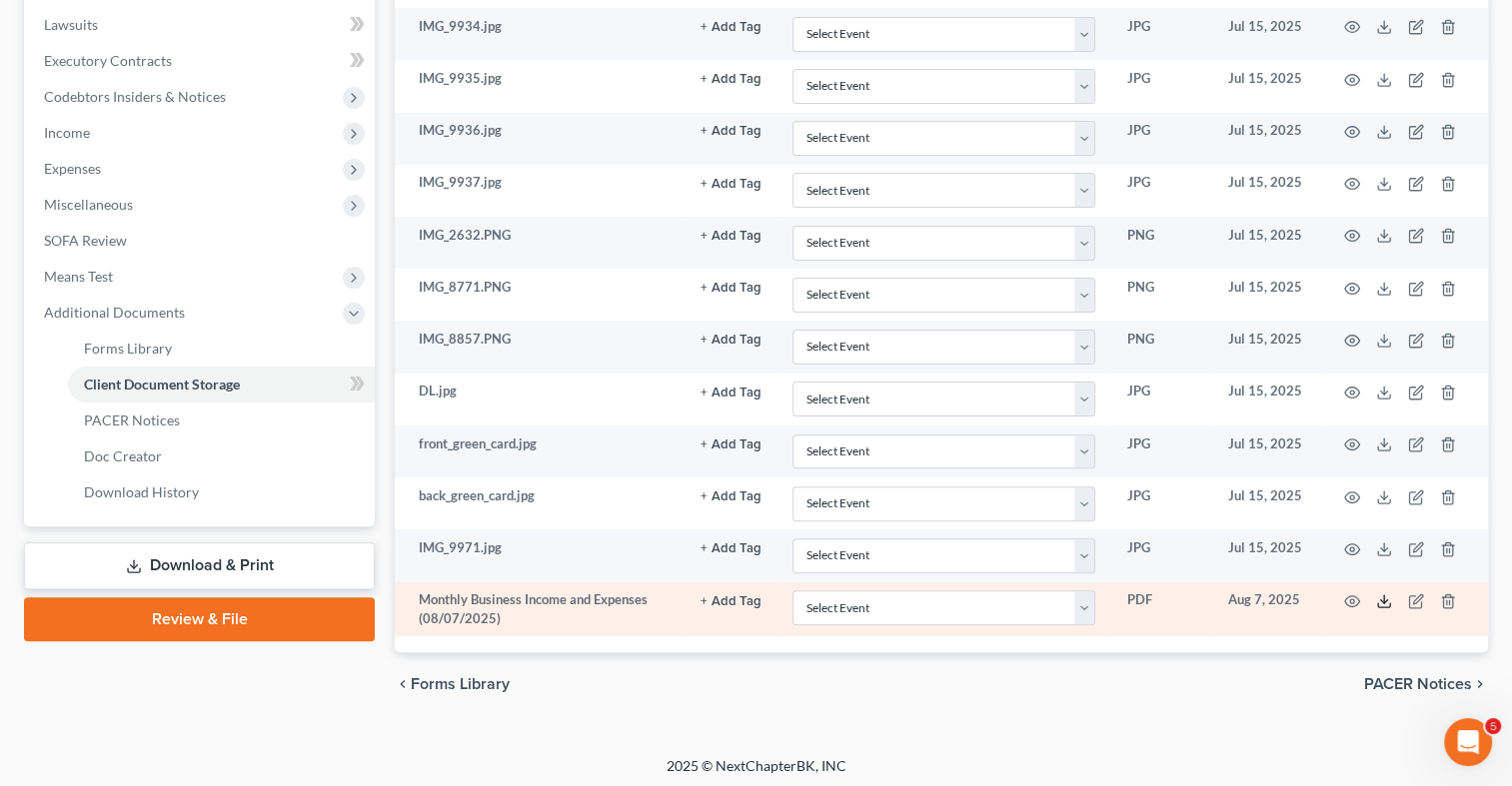 click 